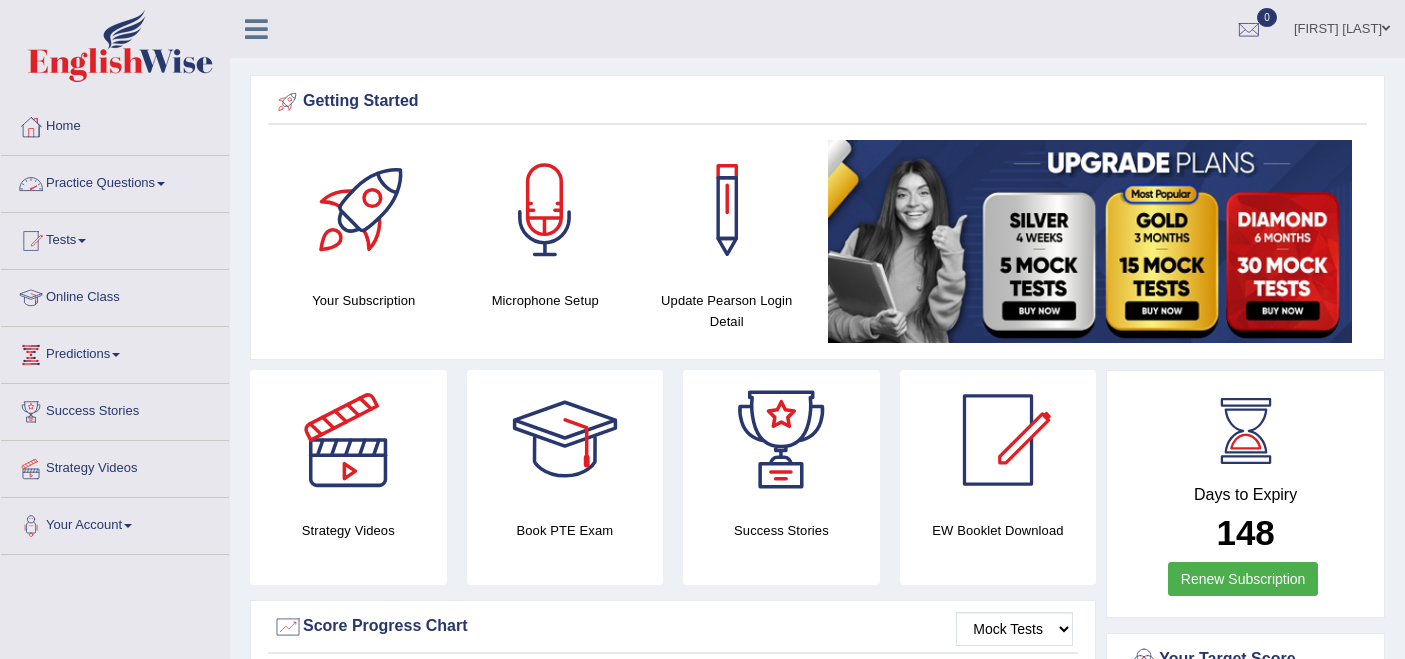 click on "Practice Questions" at bounding box center [115, 181] 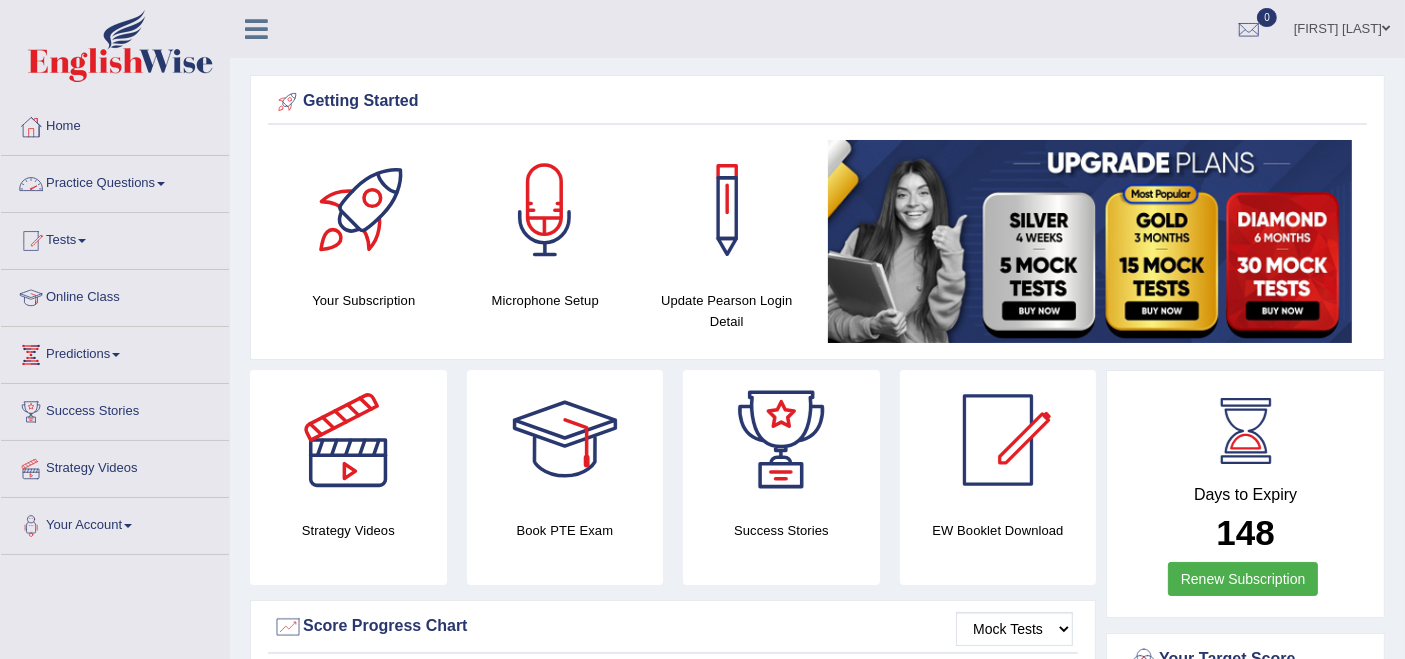 scroll, scrollTop: 0, scrollLeft: 0, axis: both 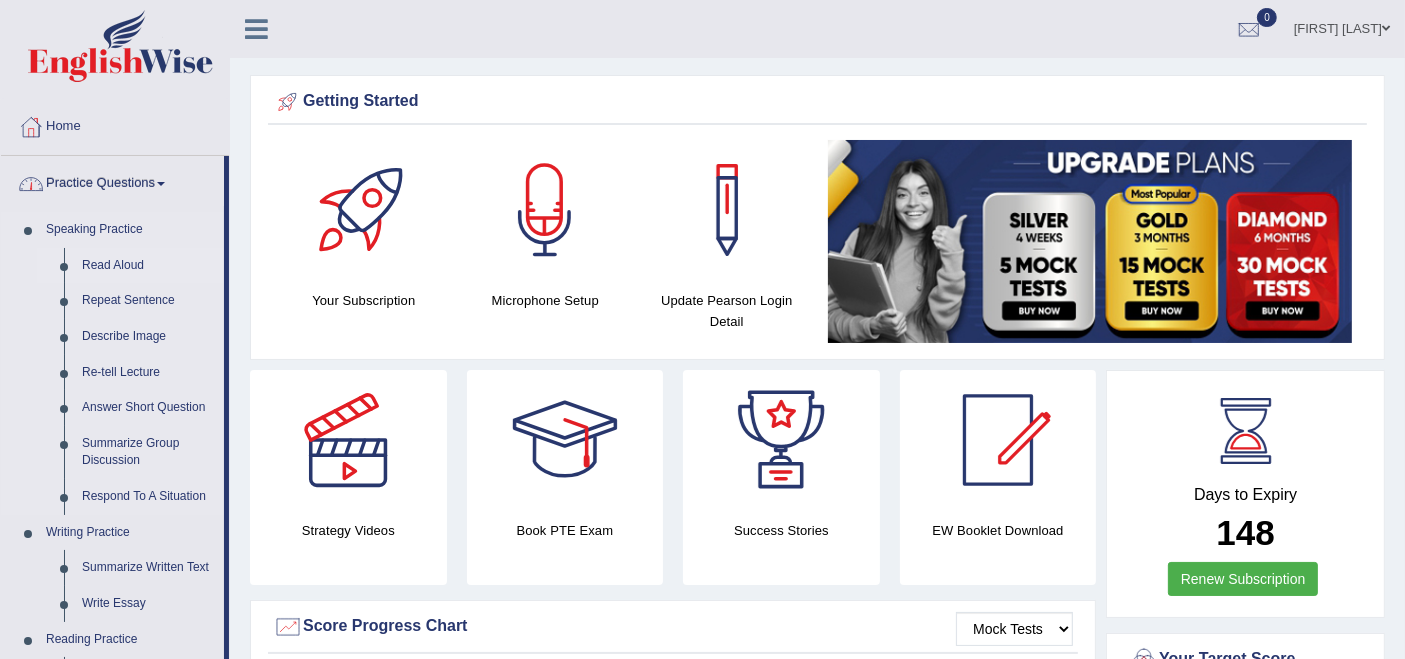 click on "Read Aloud" at bounding box center [148, 266] 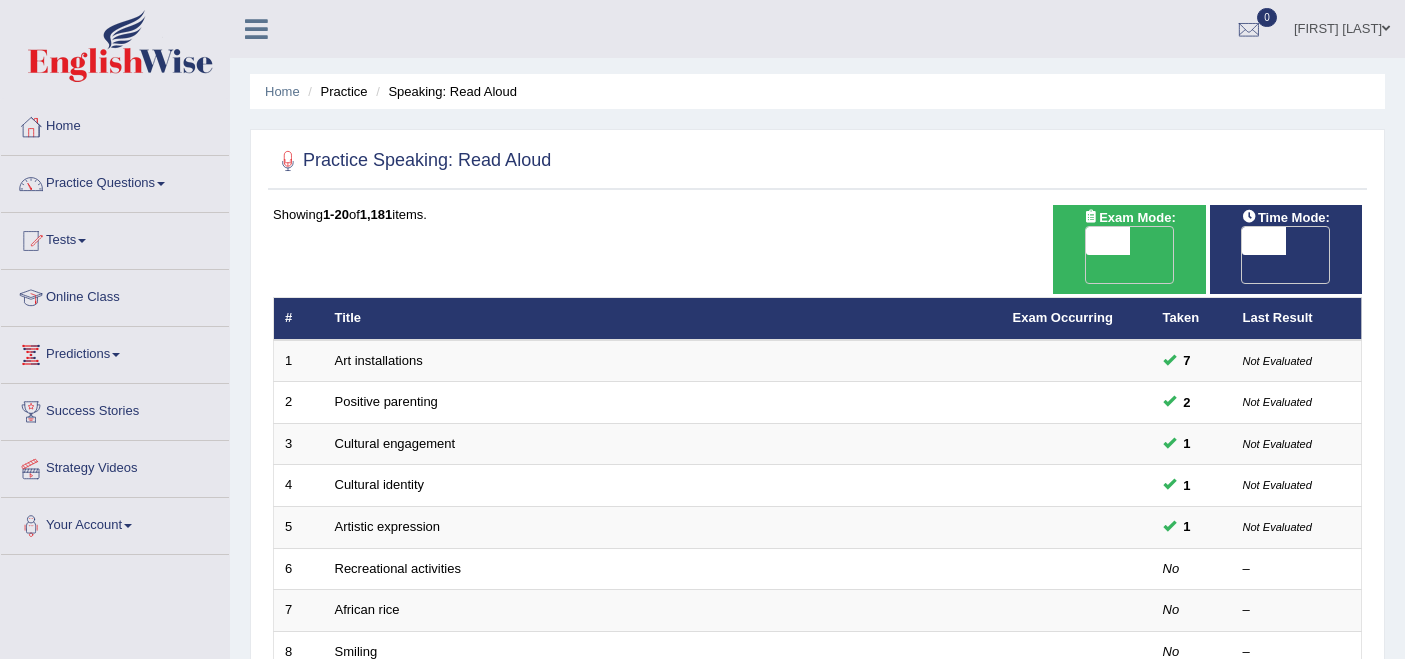 scroll, scrollTop: 0, scrollLeft: 0, axis: both 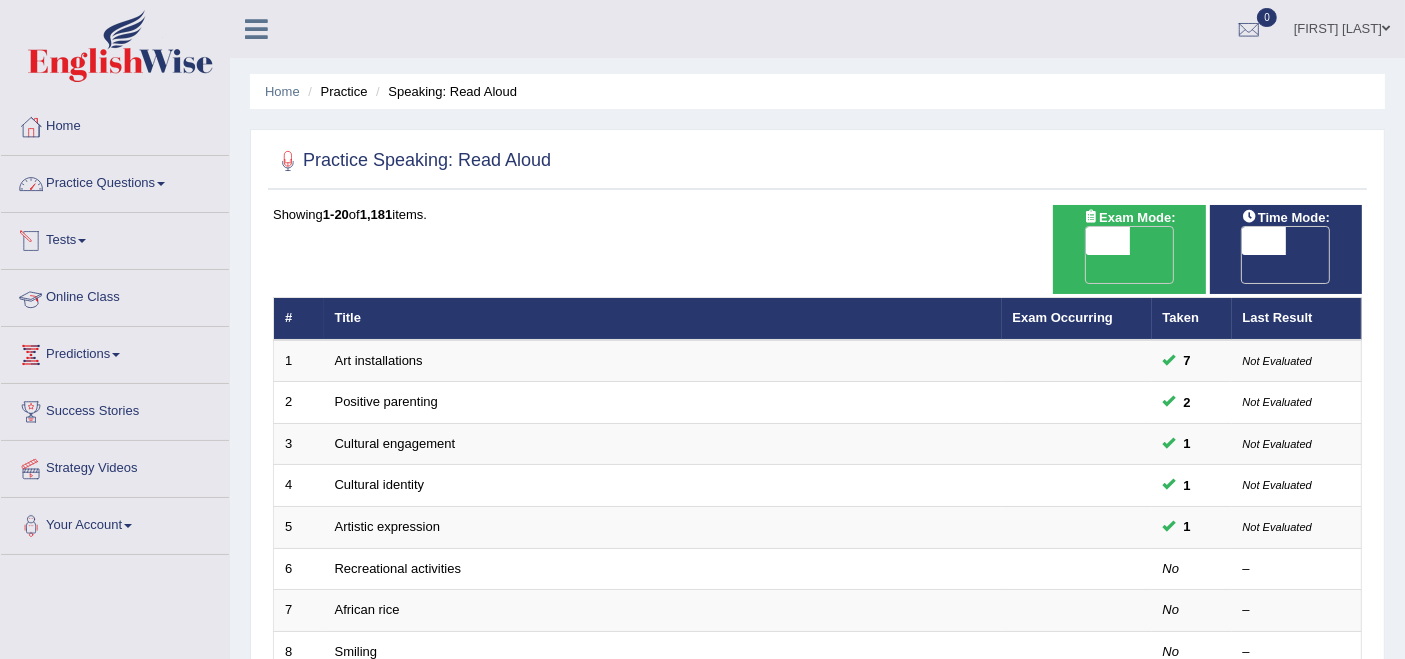 click on "Practice Questions" at bounding box center (115, 181) 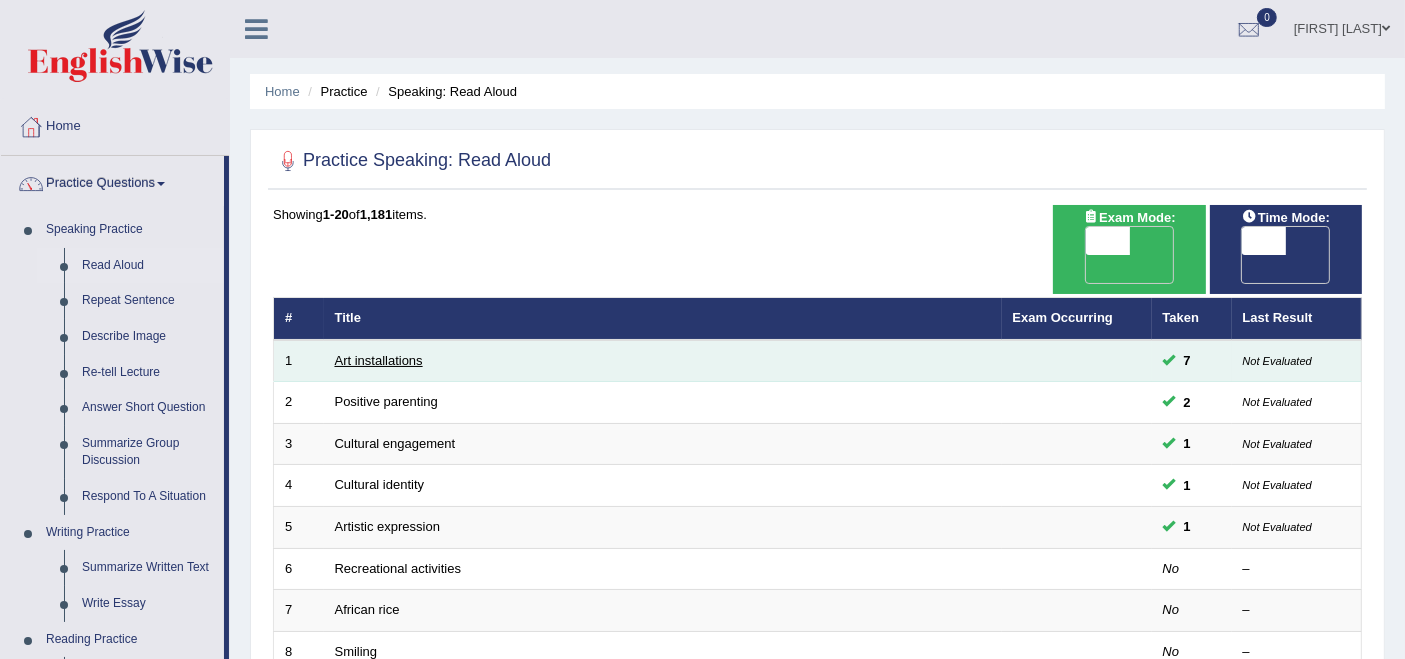 click on "Art installations" at bounding box center [379, 360] 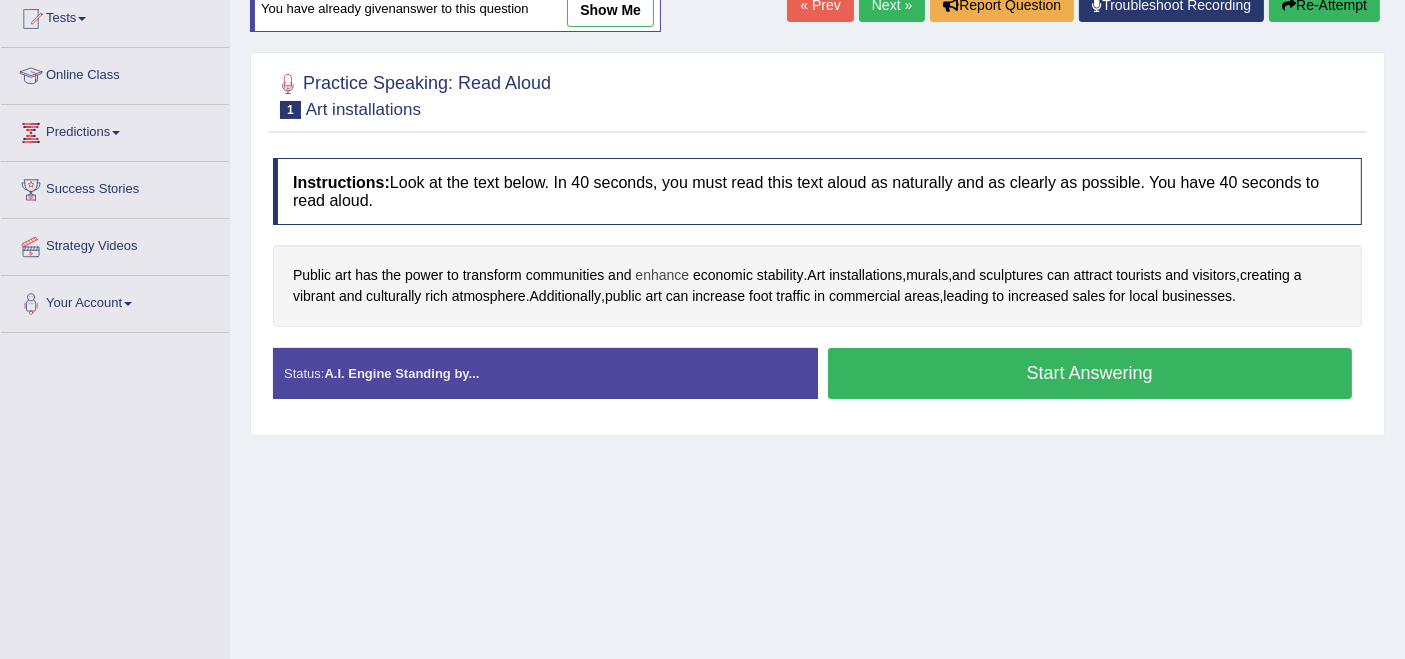 scroll, scrollTop: 222, scrollLeft: 0, axis: vertical 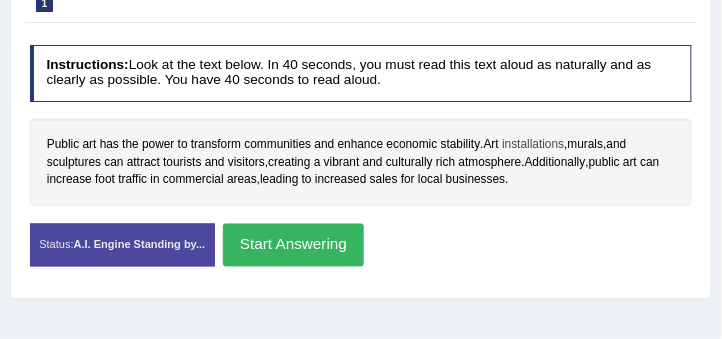 click on "installations" at bounding box center [533, 145] 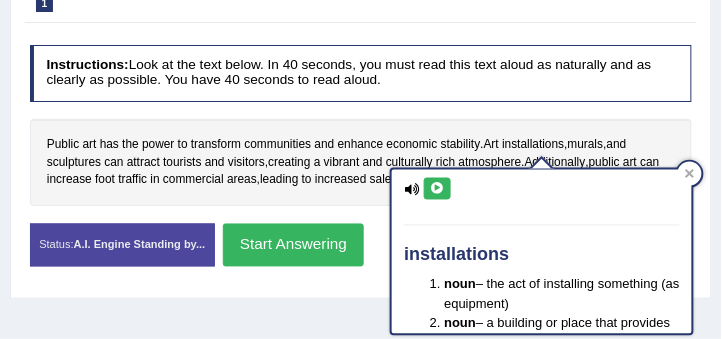 click at bounding box center [437, 189] 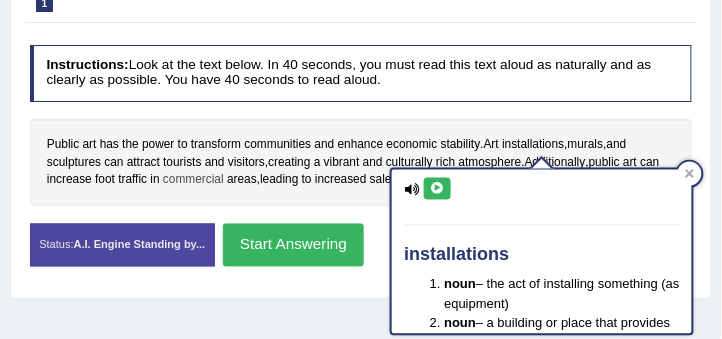 click on "commercial" at bounding box center (193, 180) 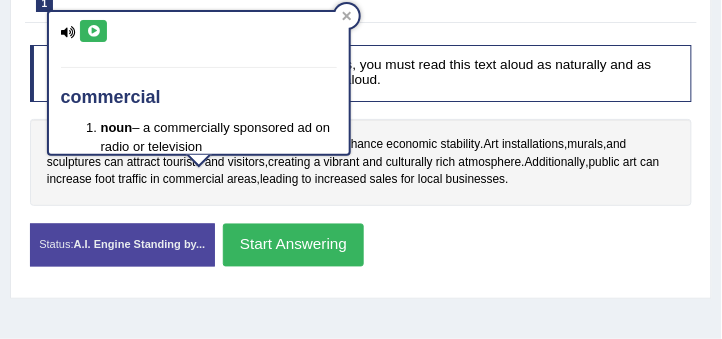 click at bounding box center [93, 31] 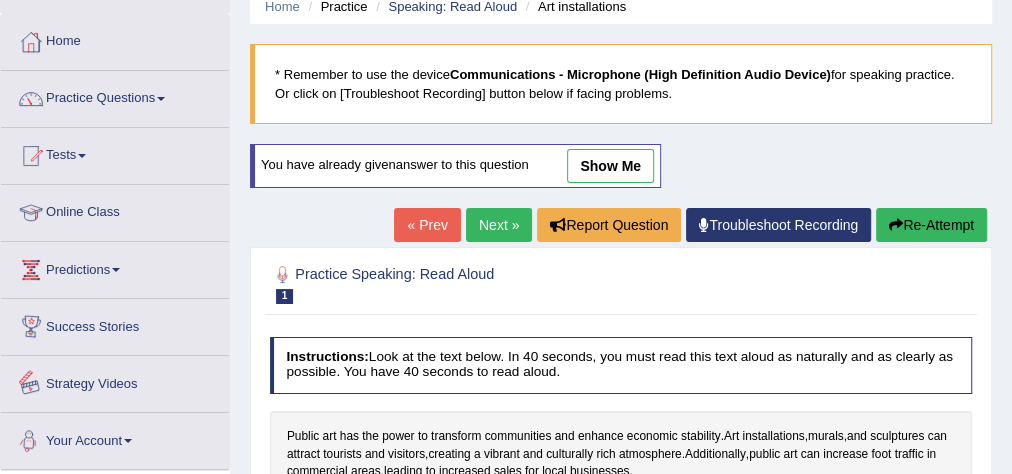 scroll, scrollTop: 57, scrollLeft: 0, axis: vertical 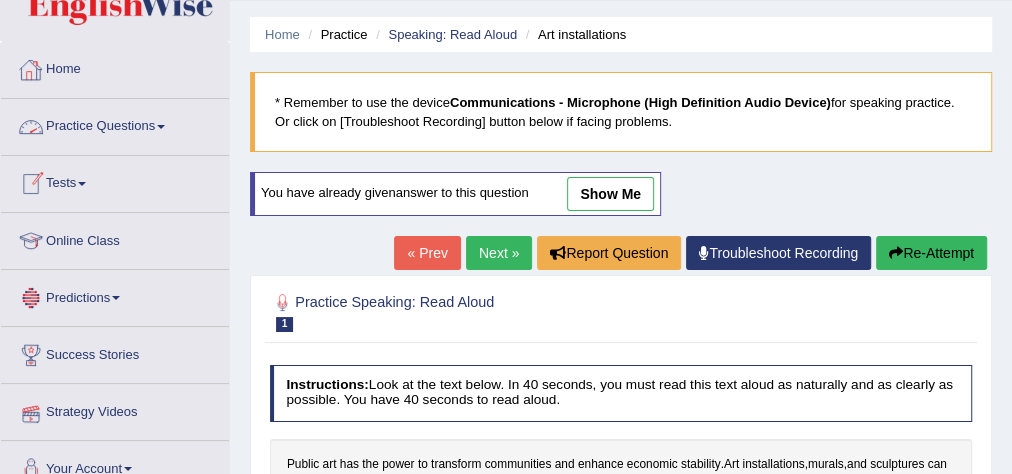 click on "Practice Questions" at bounding box center [115, 124] 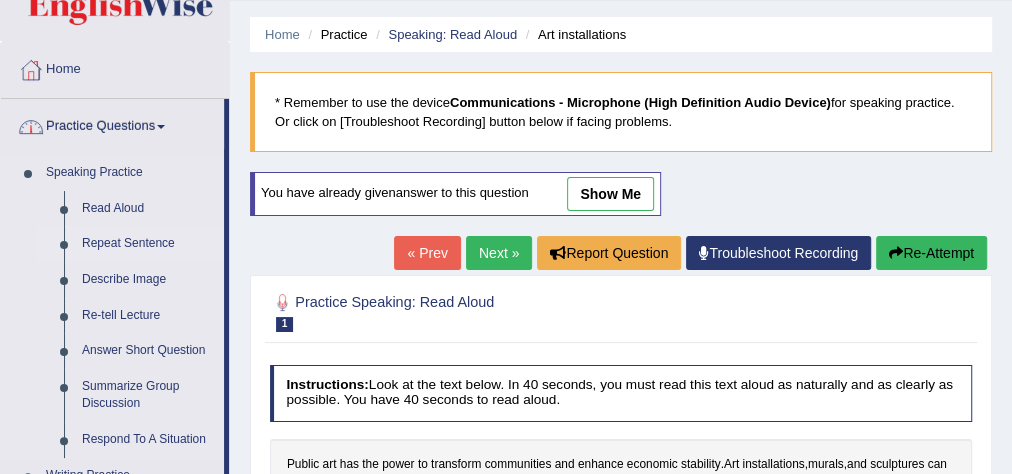 click on "Repeat Sentence" at bounding box center [148, 244] 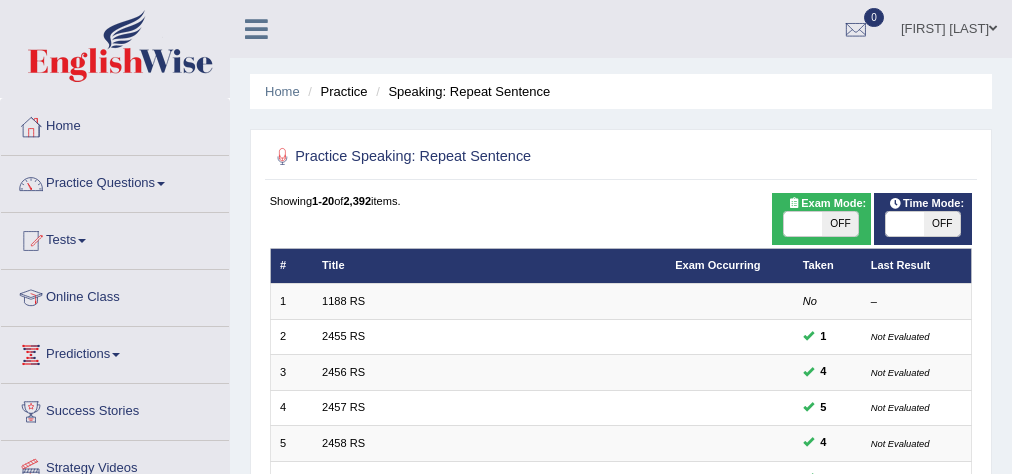 scroll, scrollTop: 0, scrollLeft: 0, axis: both 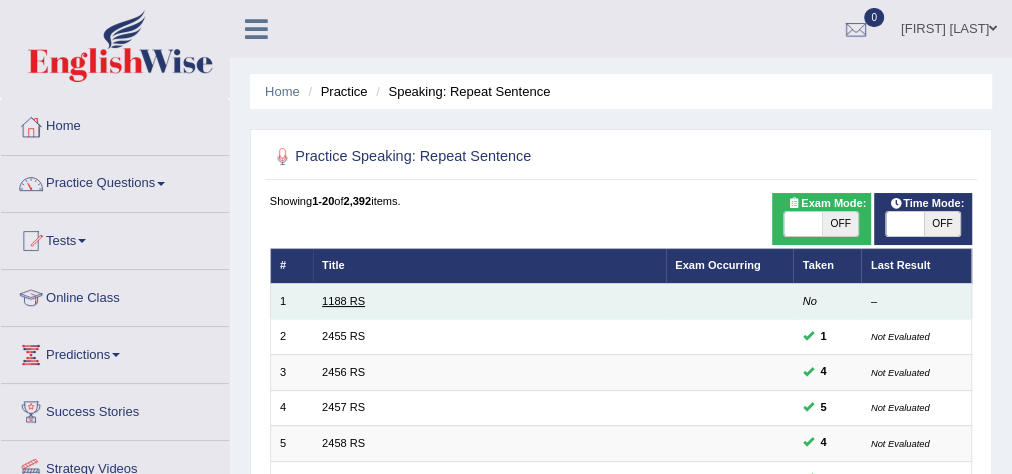 click on "1188 RS" at bounding box center (343, 301) 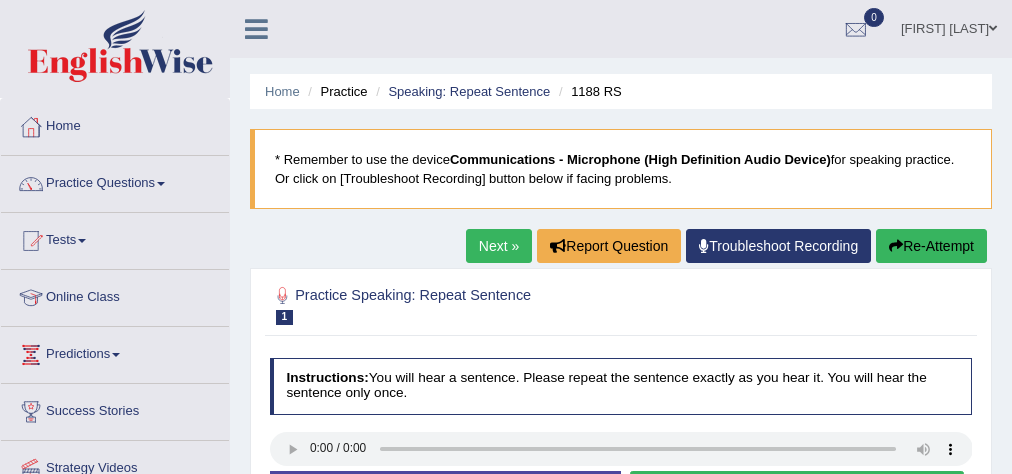 scroll, scrollTop: 160, scrollLeft: 0, axis: vertical 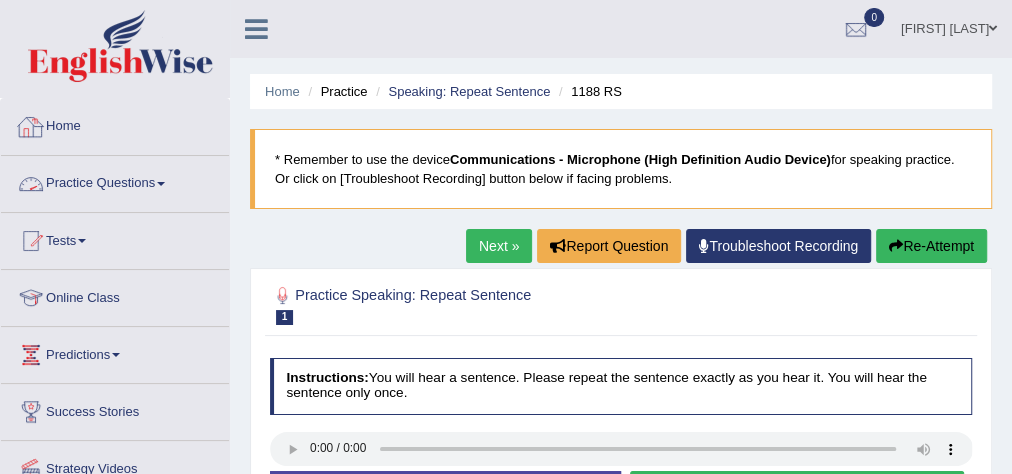 click on "Practice Questions" at bounding box center [115, 181] 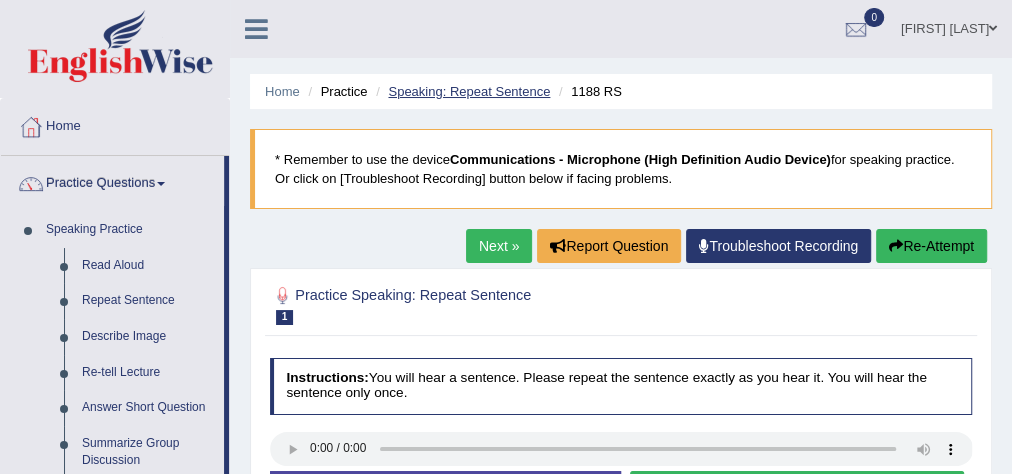 click on "Speaking: Repeat Sentence" at bounding box center (469, 91) 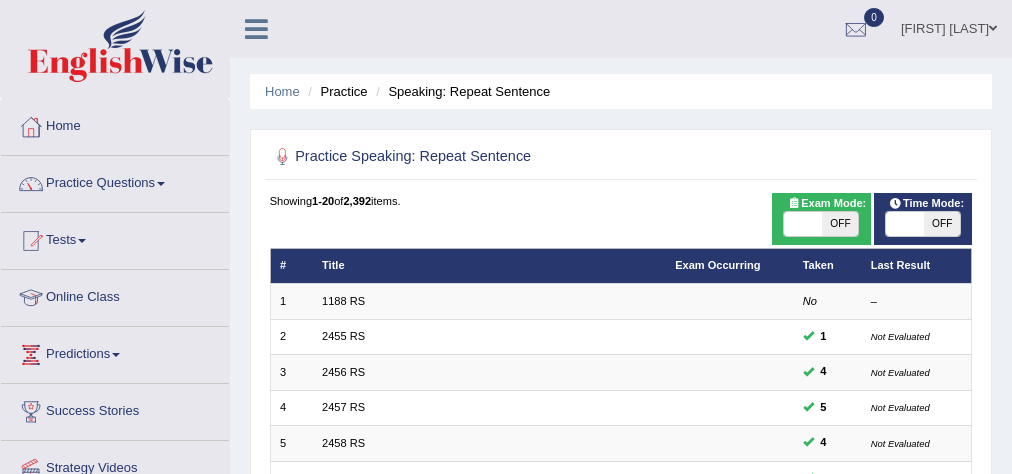 scroll, scrollTop: 0, scrollLeft: 0, axis: both 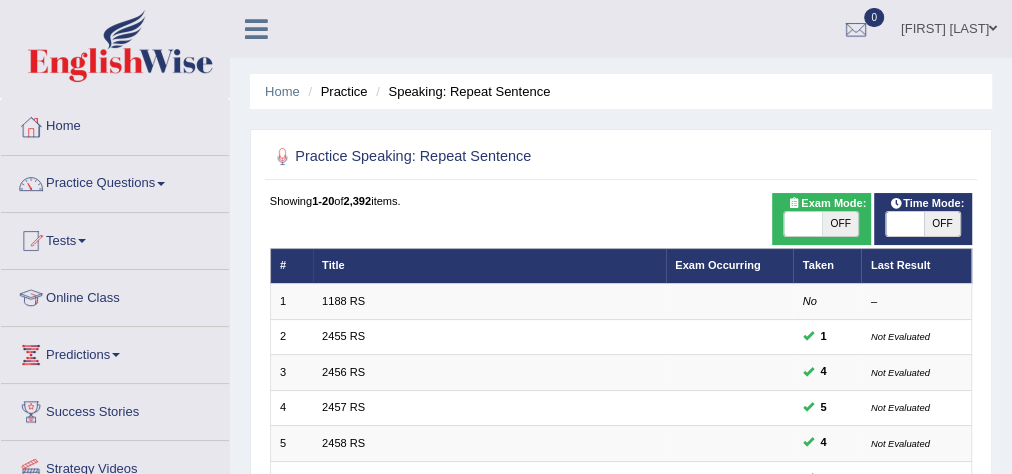 click on "OFF" at bounding box center [942, 224] 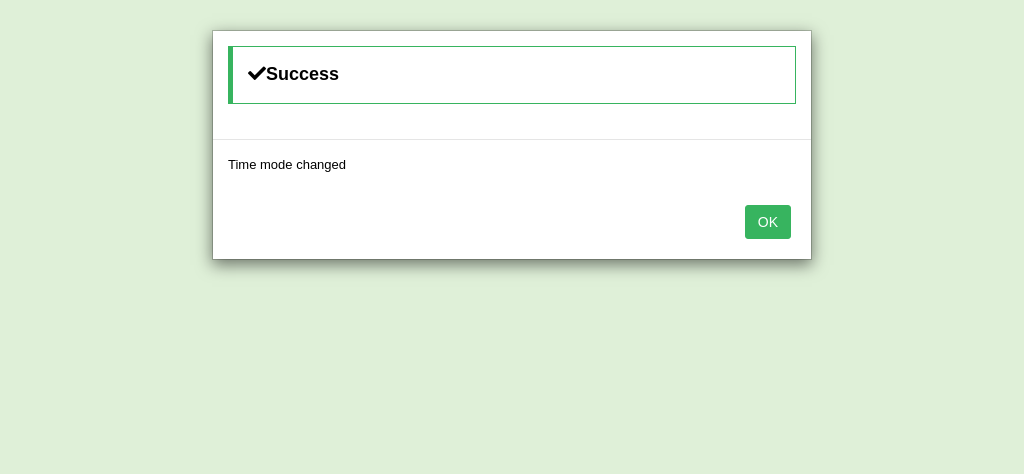 drag, startPoint x: 778, startPoint y: 210, endPoint x: 700, endPoint y: 240, distance: 83.57033 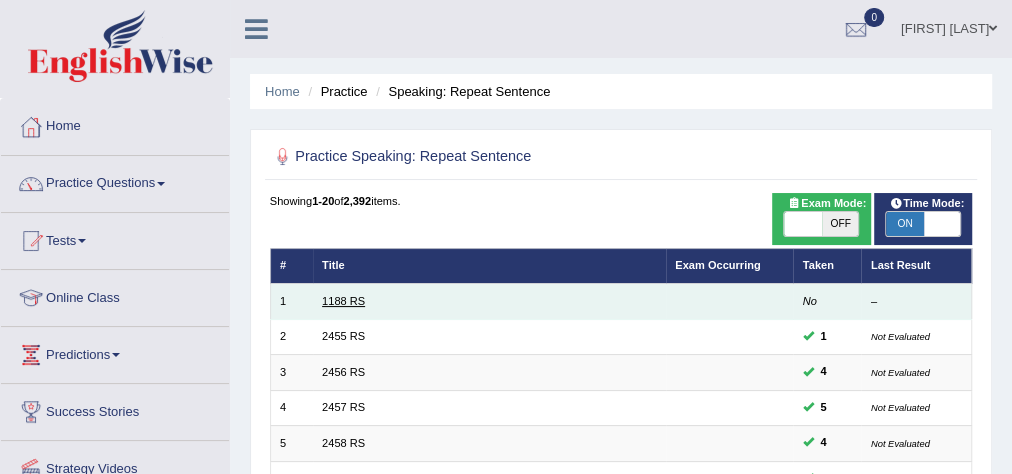 click on "1188 RS" at bounding box center (343, 301) 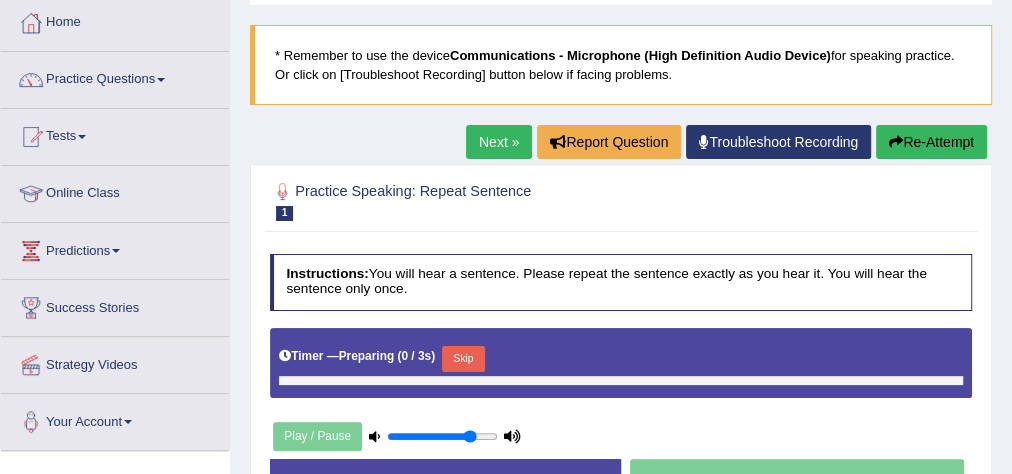scroll, scrollTop: 0, scrollLeft: 0, axis: both 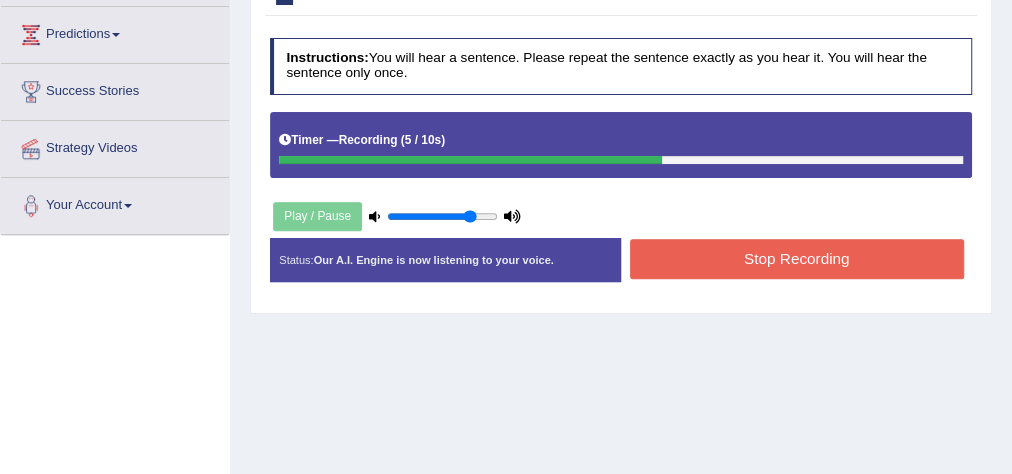 click on "Stop Recording" at bounding box center (796, 261) 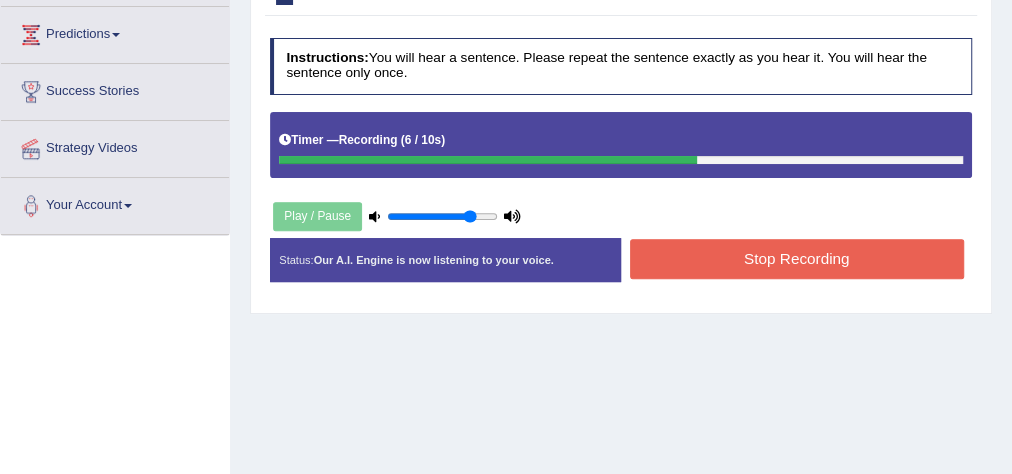 click on "Stop Recording" at bounding box center (797, 258) 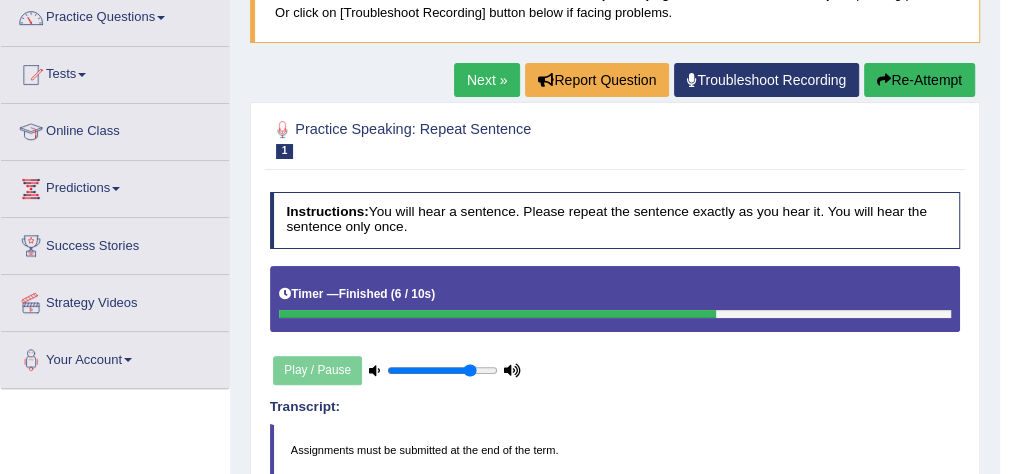 scroll, scrollTop: 160, scrollLeft: 0, axis: vertical 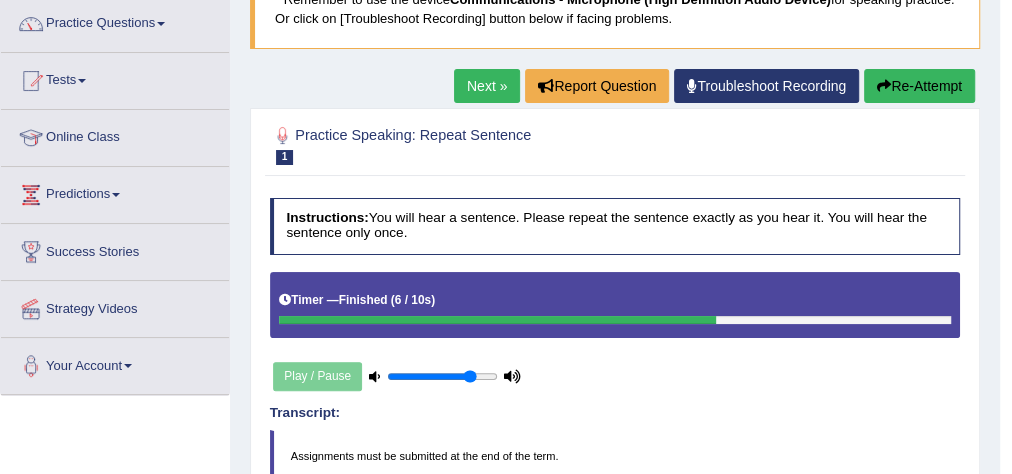 click on "Next »" at bounding box center (487, 86) 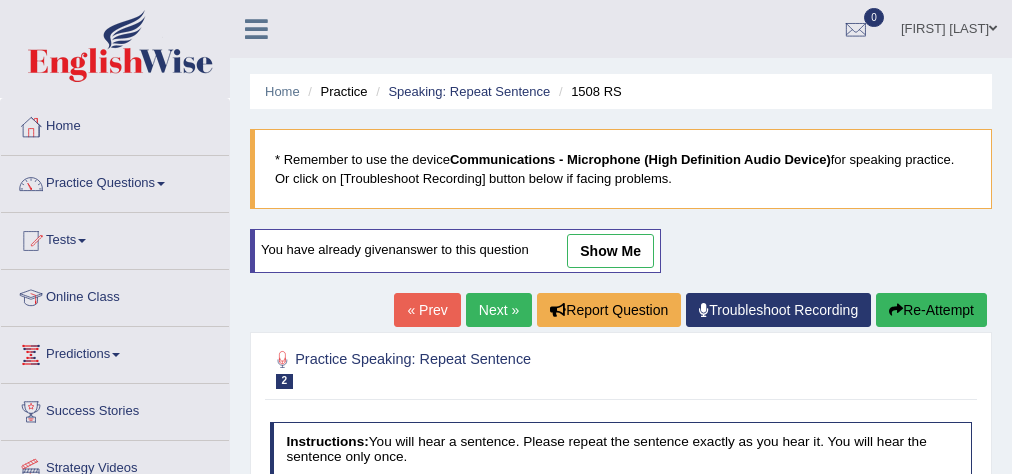 scroll, scrollTop: 240, scrollLeft: 0, axis: vertical 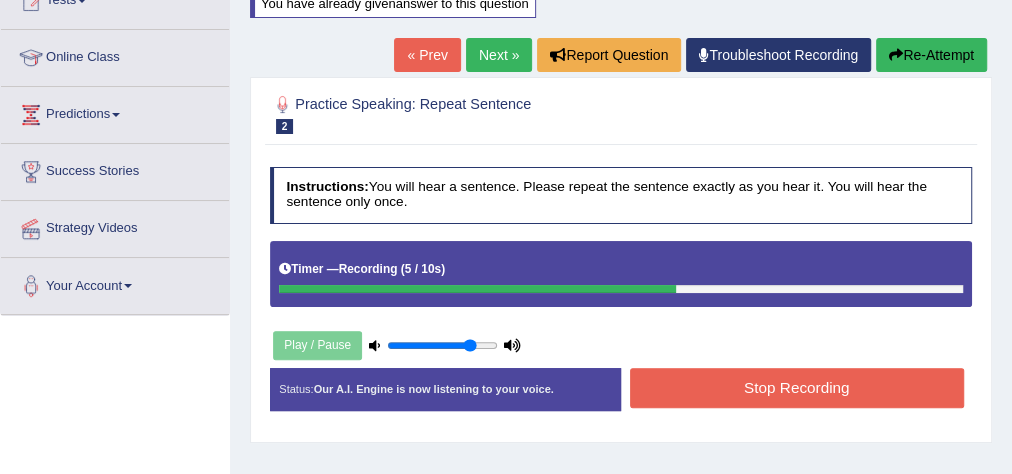 click on "Stop Recording" at bounding box center [797, 387] 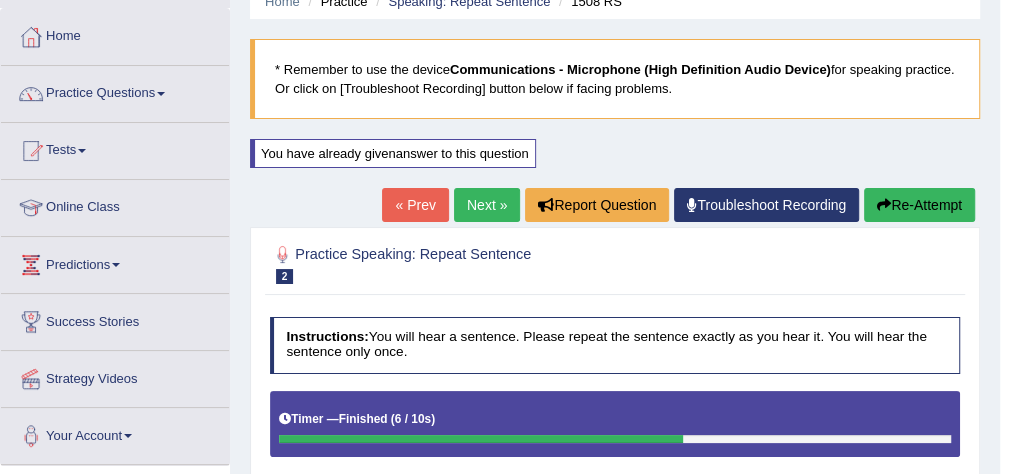 scroll, scrollTop: 0, scrollLeft: 0, axis: both 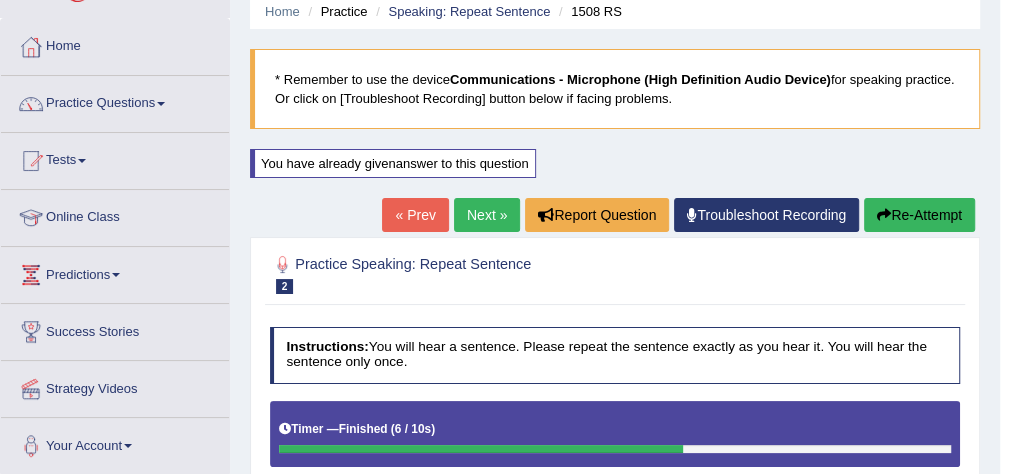 click on "Next »" at bounding box center (487, 215) 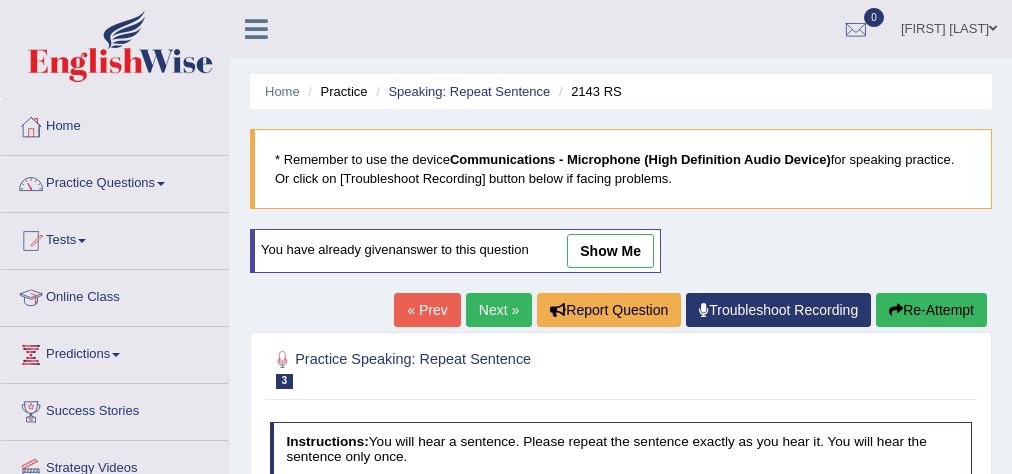 scroll, scrollTop: 160, scrollLeft: 0, axis: vertical 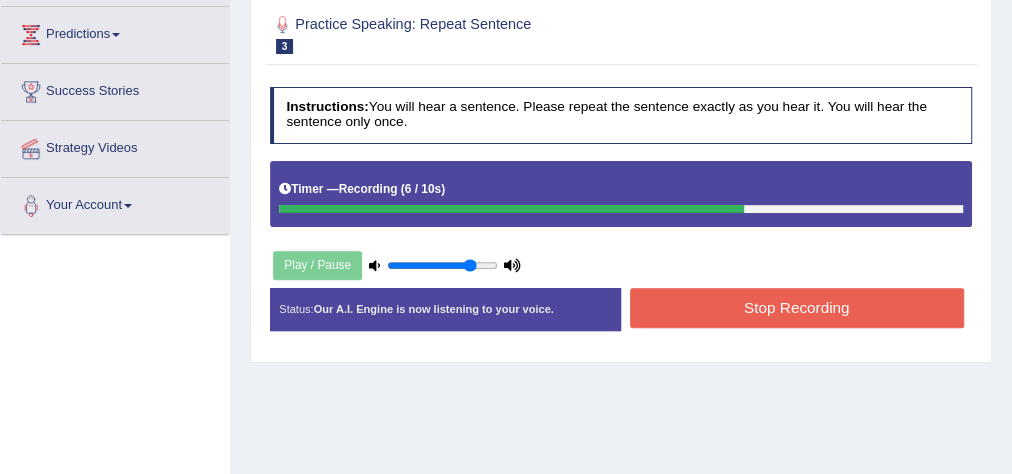 click on "Stop Recording" at bounding box center [797, 307] 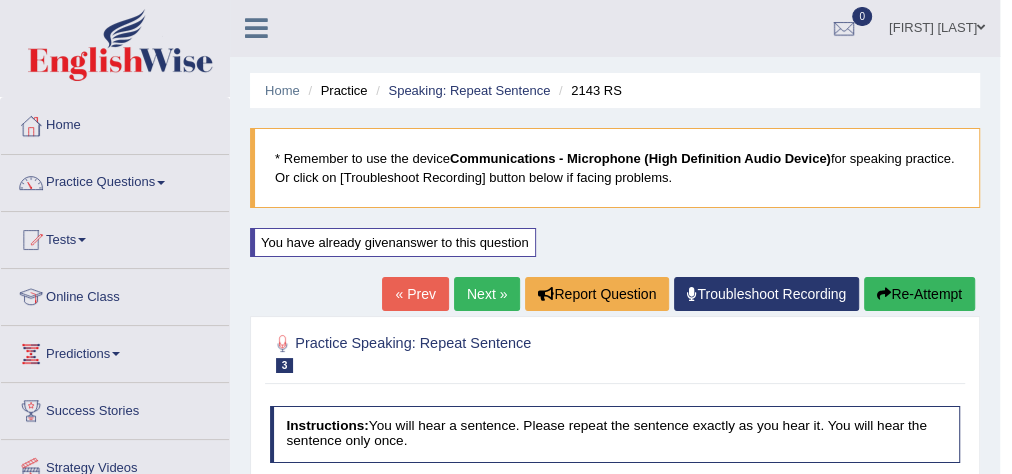 scroll, scrollTop: 0, scrollLeft: 0, axis: both 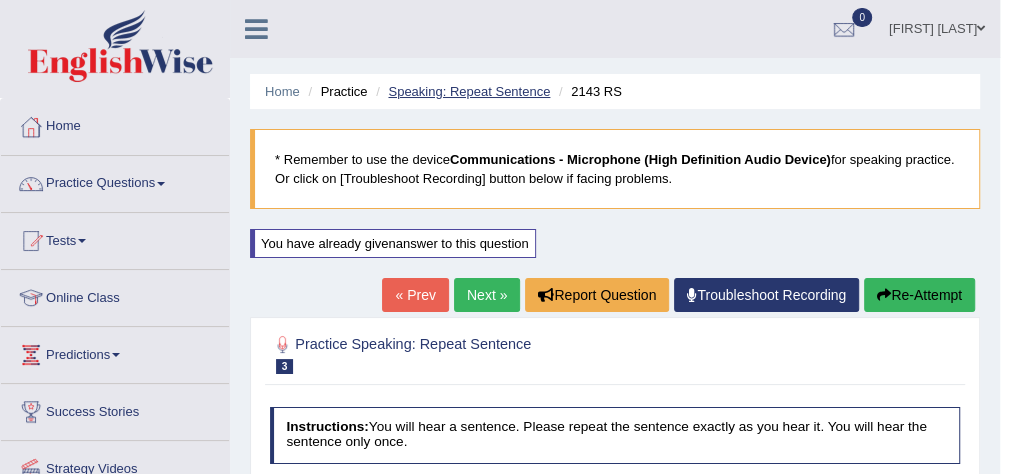 click on "Speaking: Repeat Sentence" at bounding box center (469, 91) 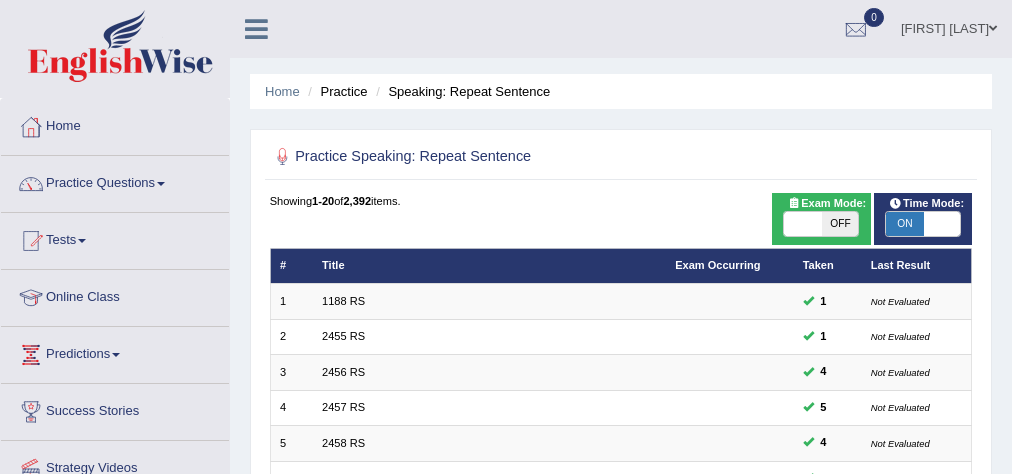 scroll, scrollTop: 0, scrollLeft: 0, axis: both 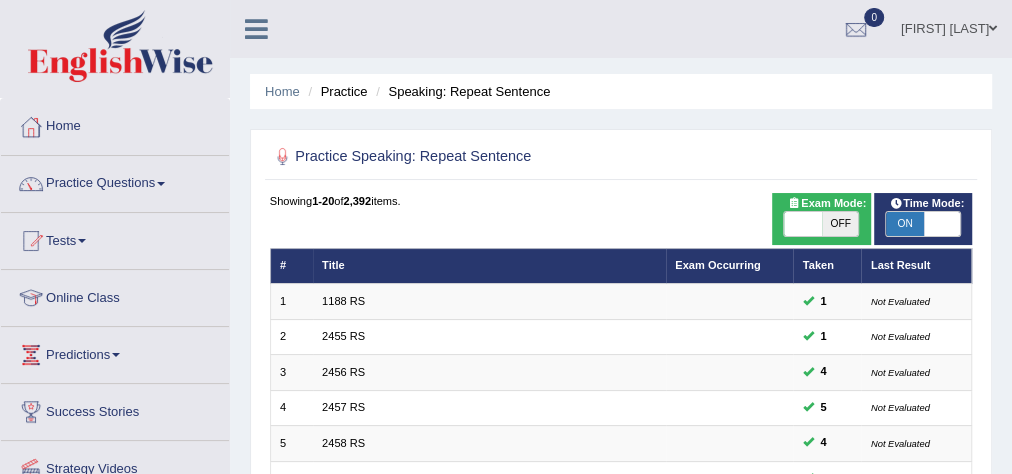 click on "ON" at bounding box center (904, 224) 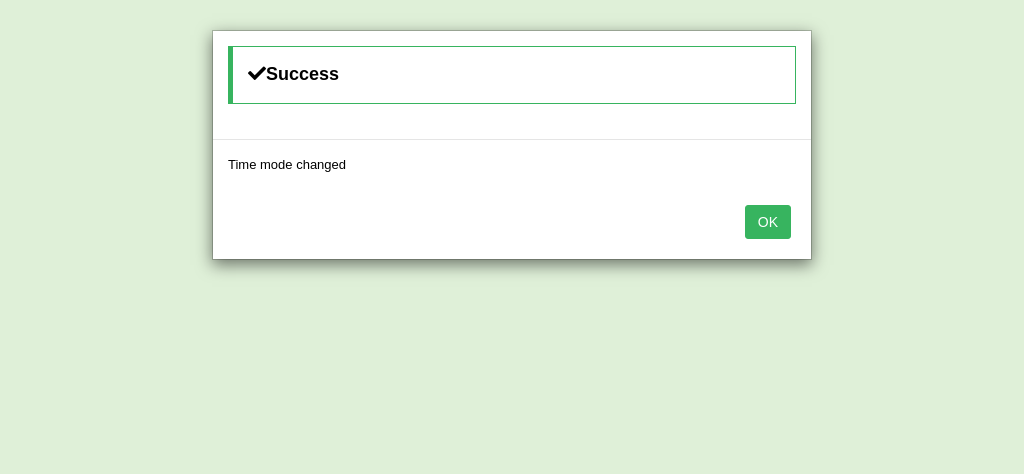 click on "OK" at bounding box center [768, 222] 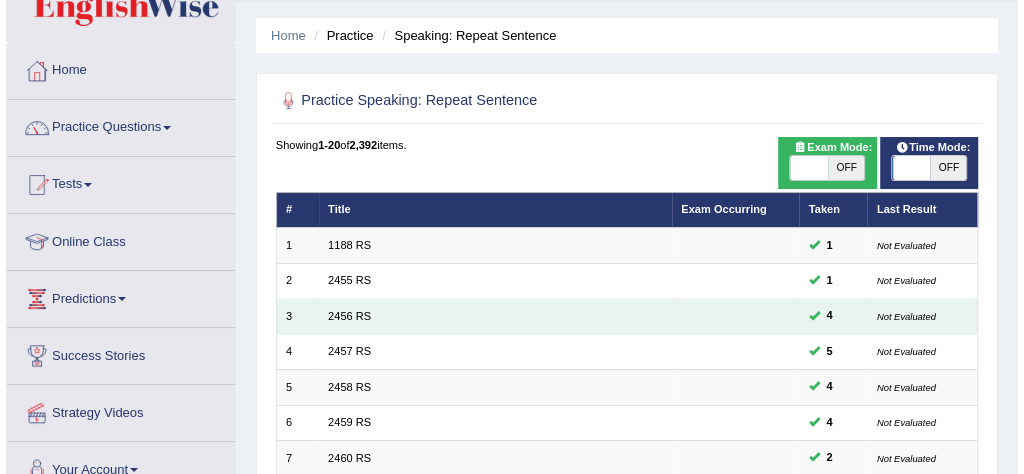 scroll, scrollTop: 80, scrollLeft: 0, axis: vertical 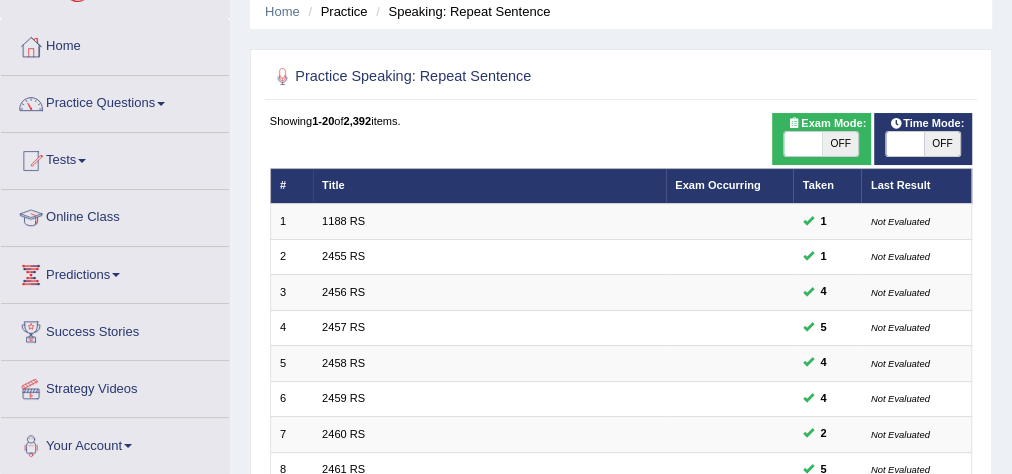 click on "OFF" at bounding box center [840, 144] 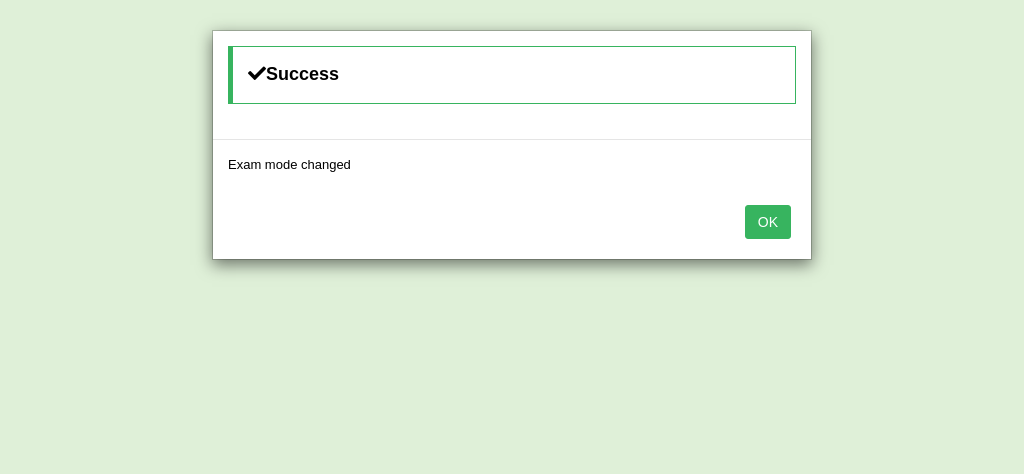 click on "OK" at bounding box center (768, 222) 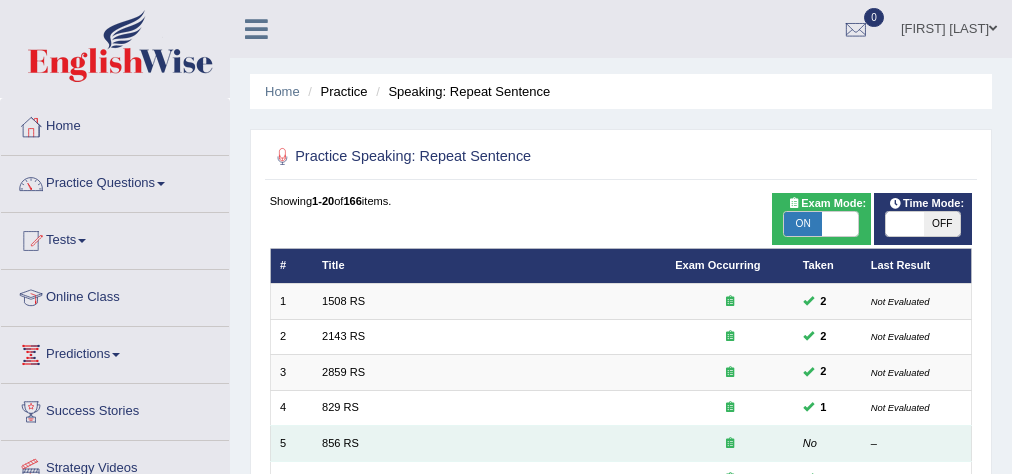scroll, scrollTop: 400, scrollLeft: 0, axis: vertical 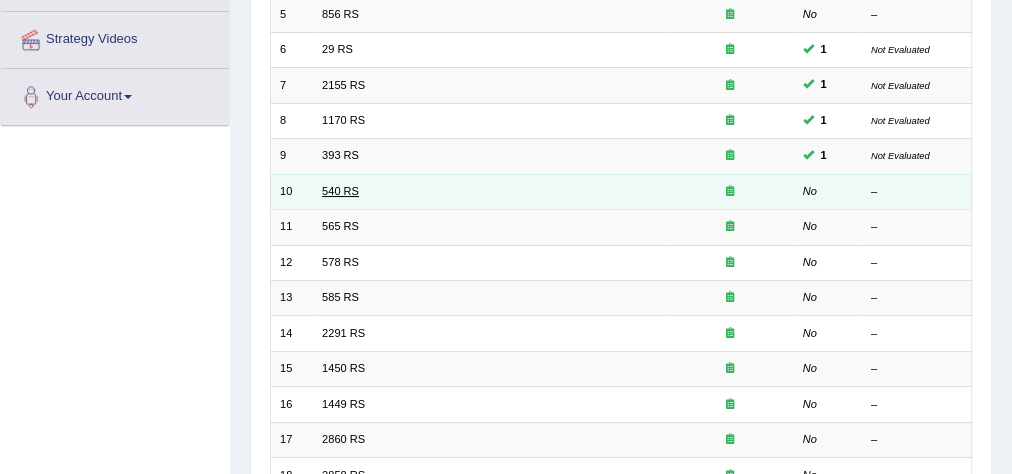click on "540 RS" at bounding box center (340, 191) 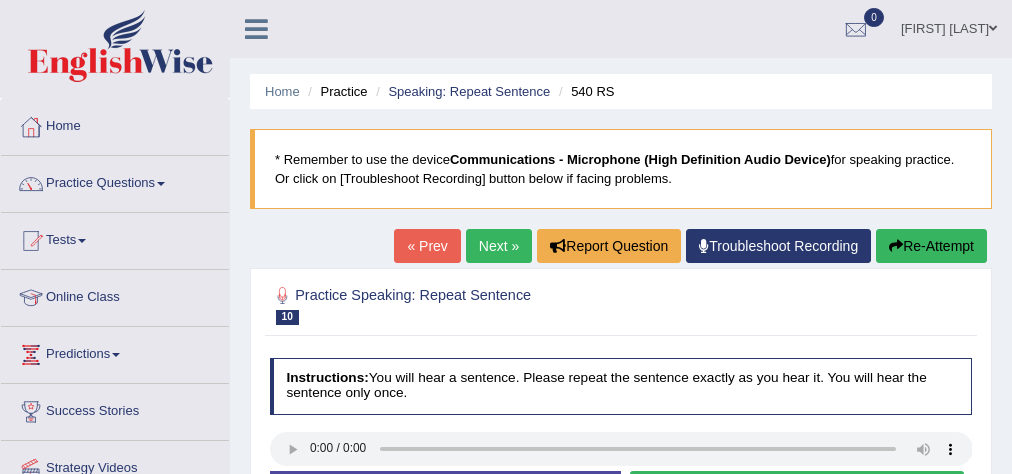 scroll, scrollTop: 240, scrollLeft: 0, axis: vertical 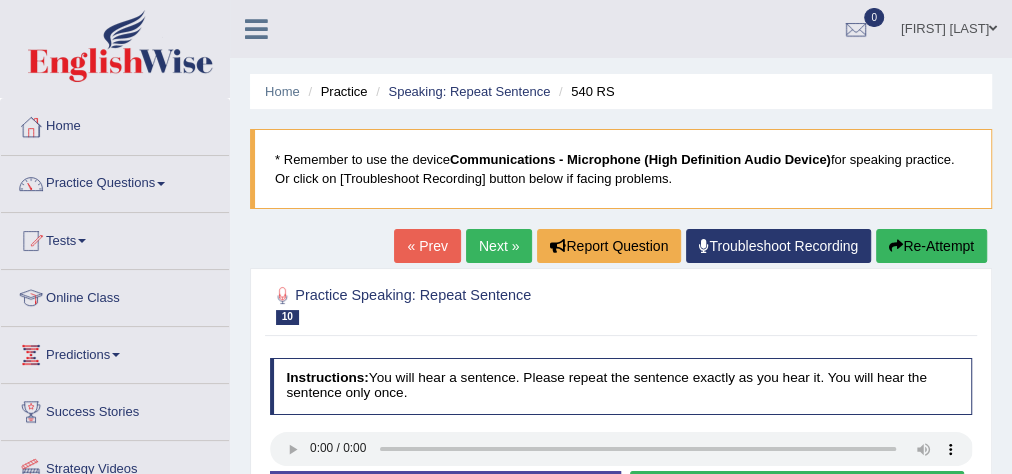 click on "Next »" at bounding box center (499, 246) 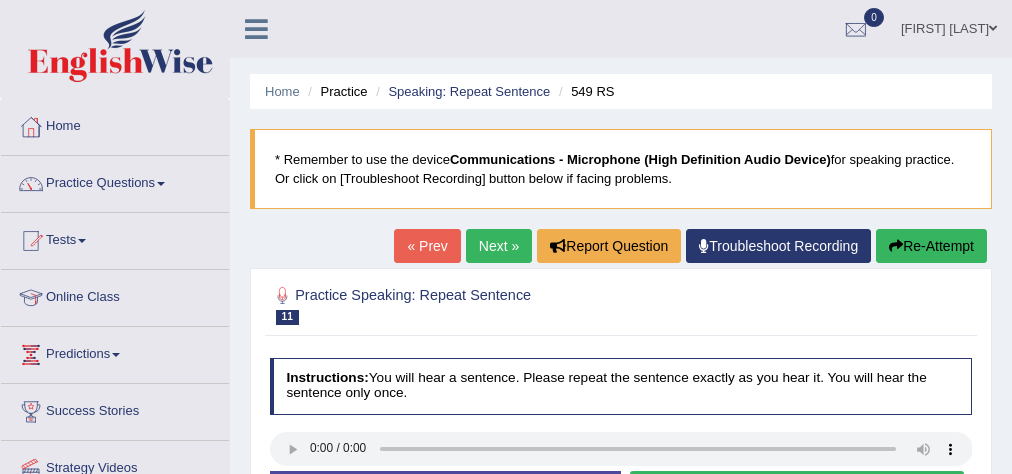 scroll, scrollTop: 160, scrollLeft: 0, axis: vertical 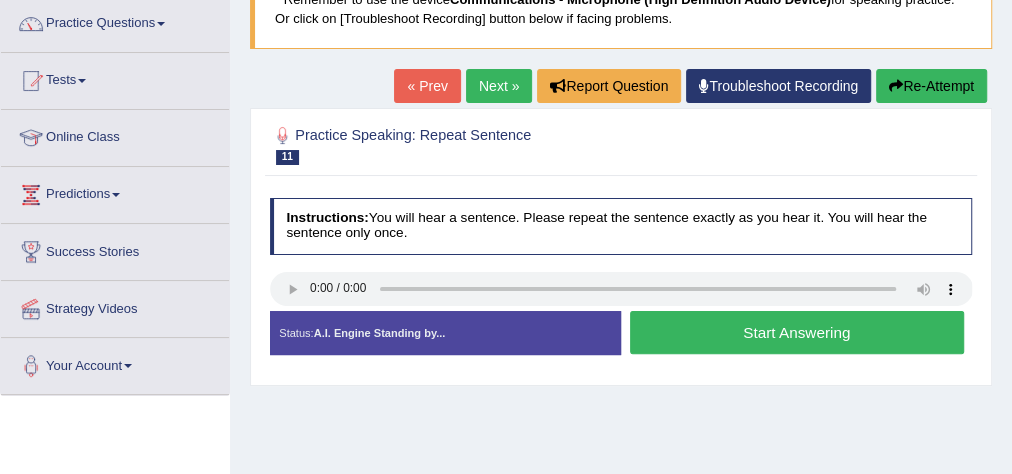 click on "Next »" at bounding box center (499, 86) 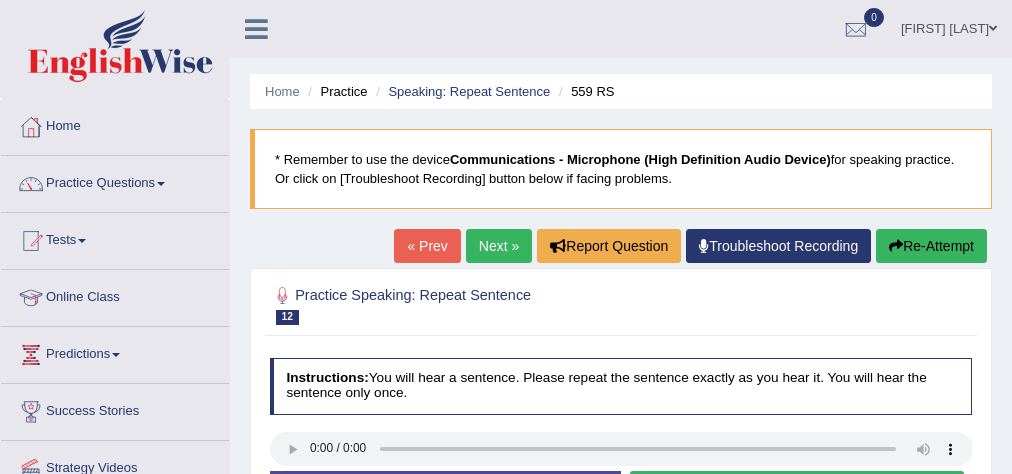 scroll, scrollTop: 0, scrollLeft: 0, axis: both 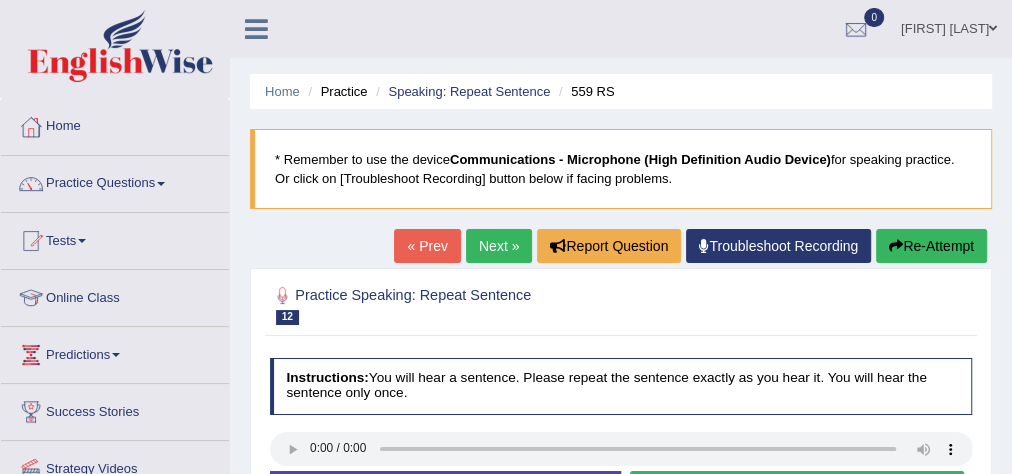 click on "Next »" at bounding box center [499, 246] 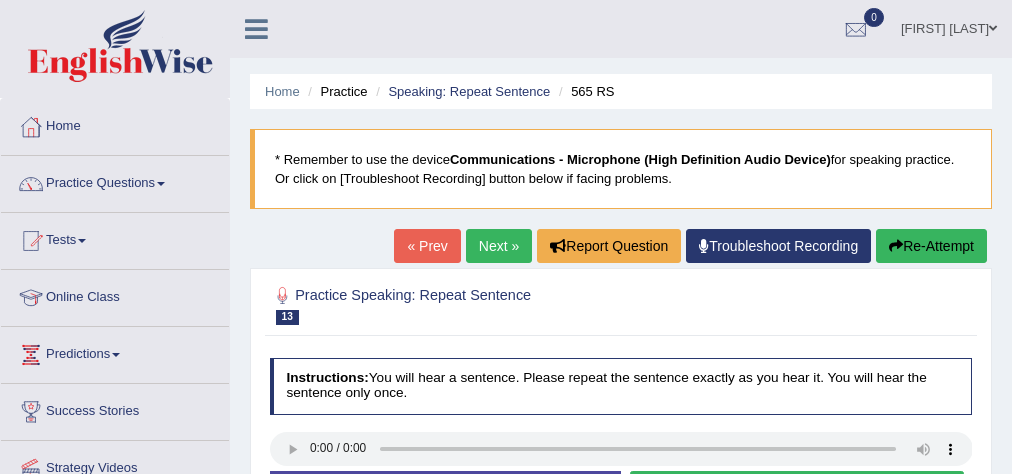 scroll, scrollTop: 0, scrollLeft: 0, axis: both 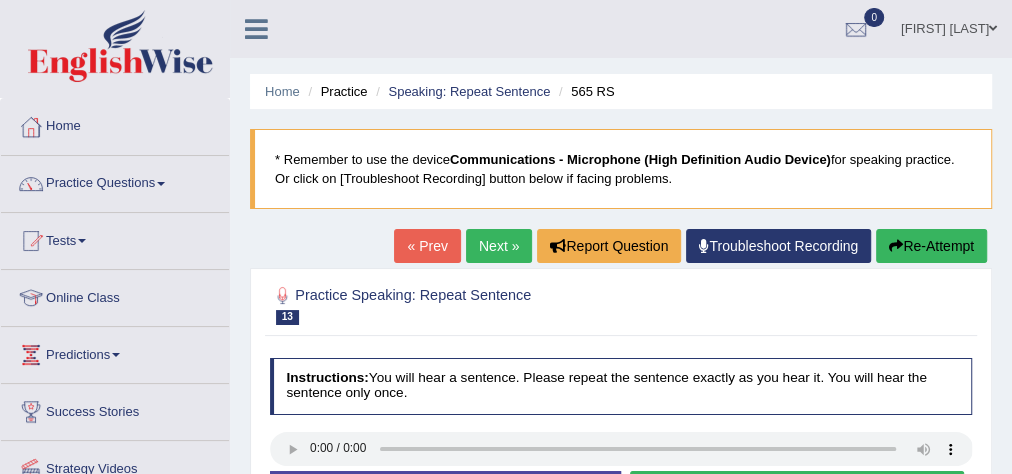 click on "Next »" at bounding box center [499, 246] 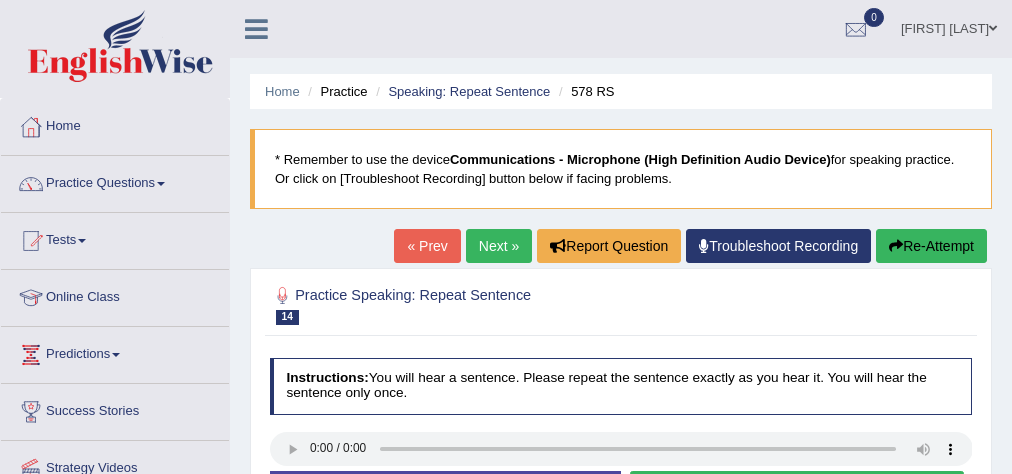 scroll, scrollTop: 0, scrollLeft: 0, axis: both 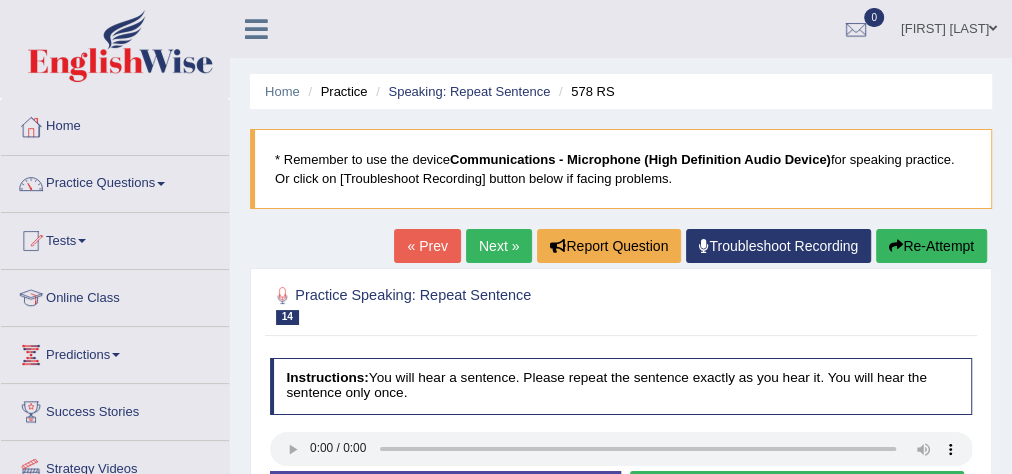 click on "Next »" at bounding box center [499, 246] 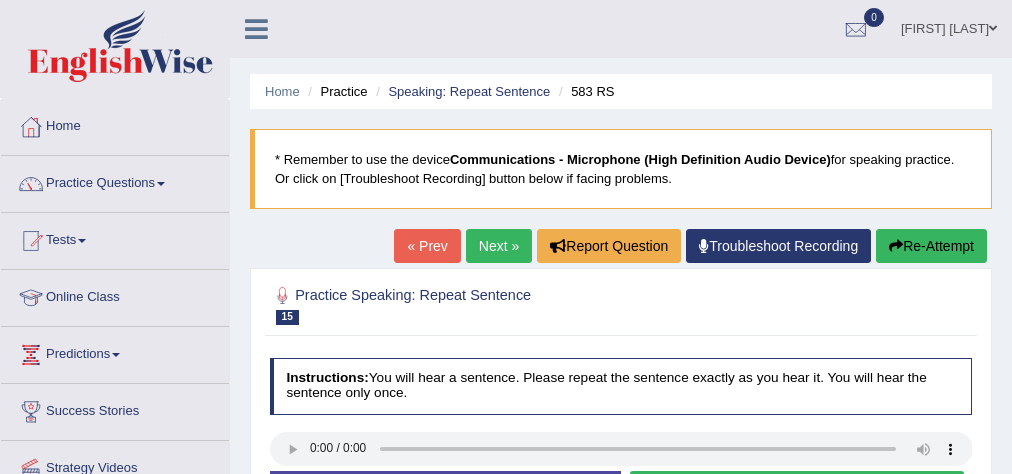 scroll, scrollTop: 0, scrollLeft: 0, axis: both 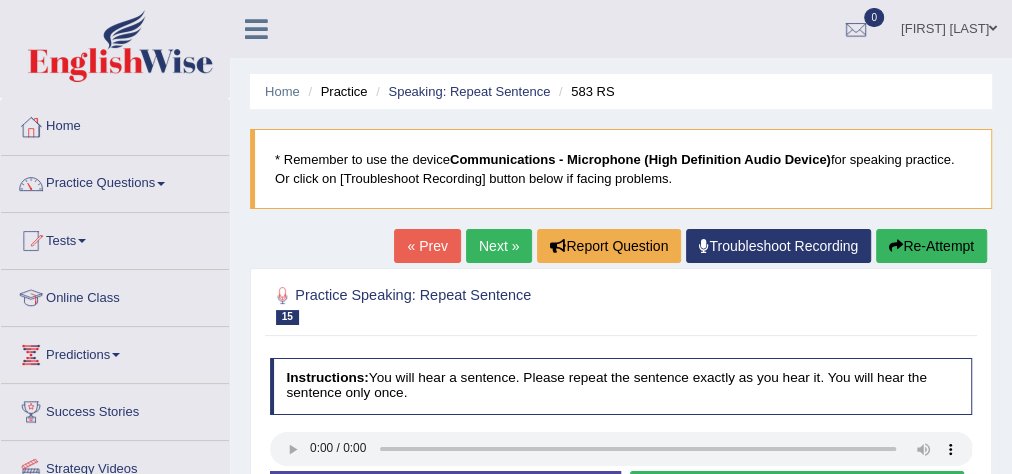 click on "Next »" at bounding box center [499, 246] 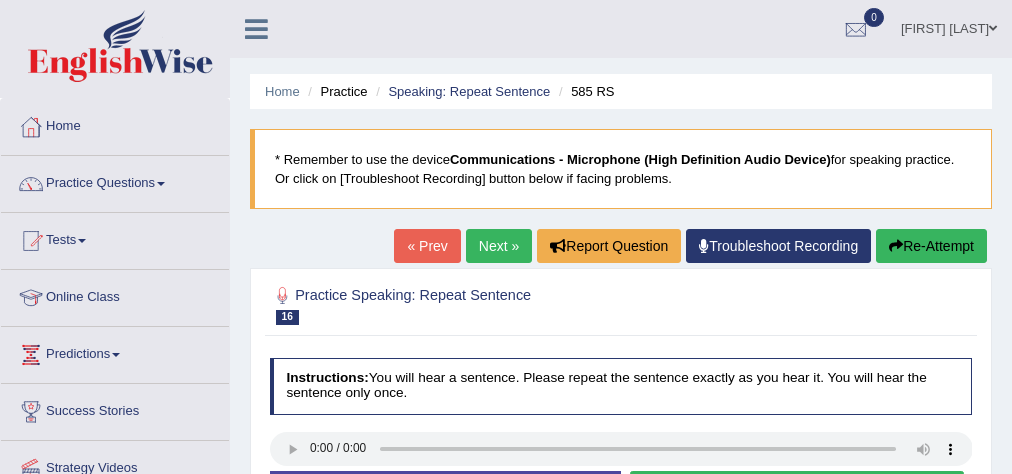 scroll, scrollTop: 0, scrollLeft: 0, axis: both 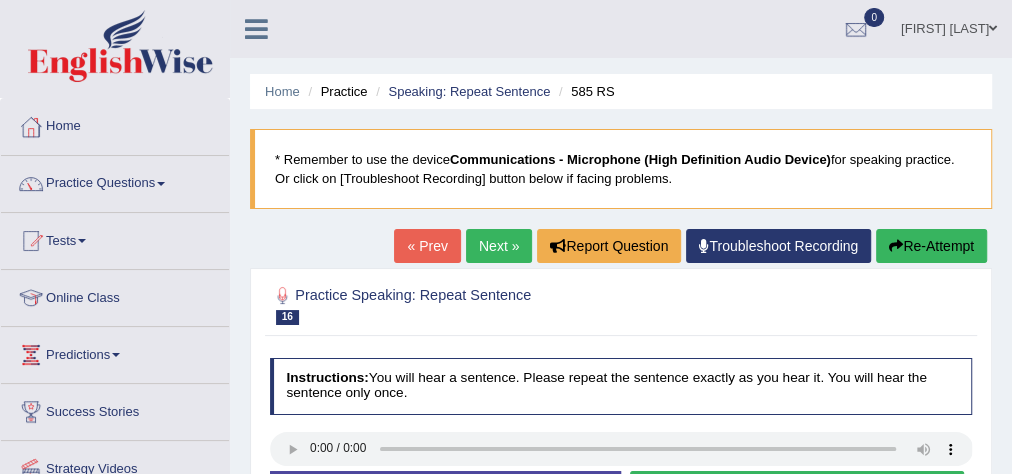 click on "Next »" at bounding box center [499, 246] 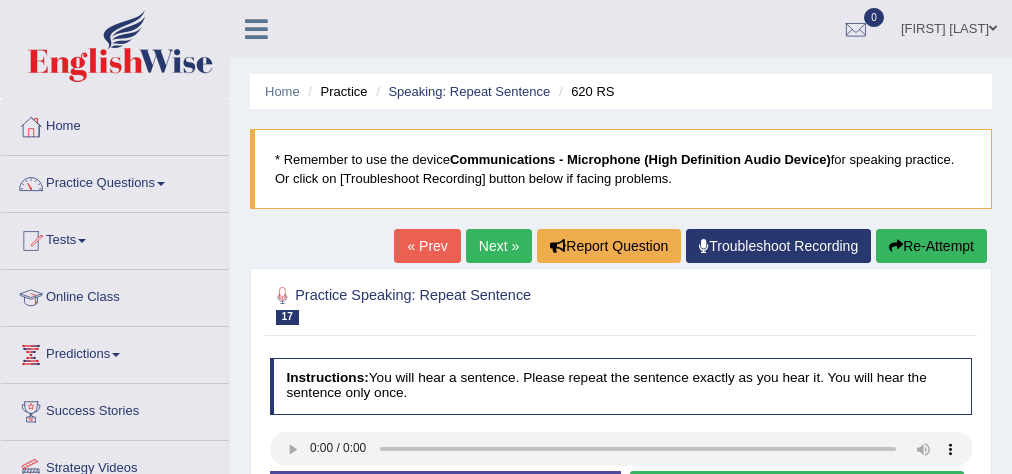scroll, scrollTop: 0, scrollLeft: 0, axis: both 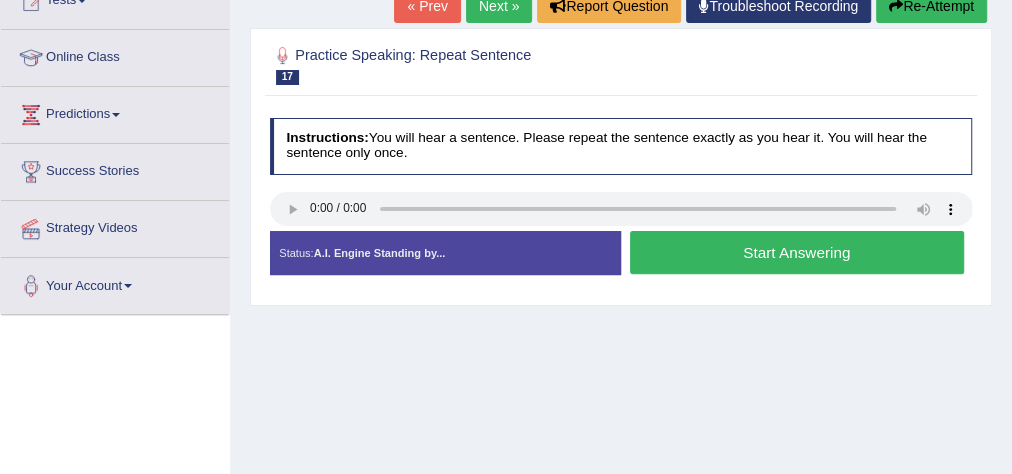 click on "Start Answering" at bounding box center [797, 252] 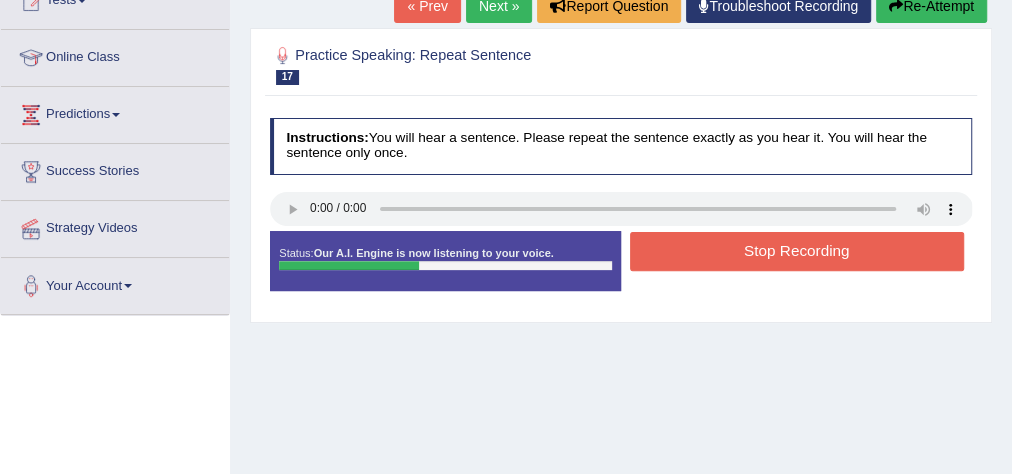 click on "Stop Recording" at bounding box center [797, 251] 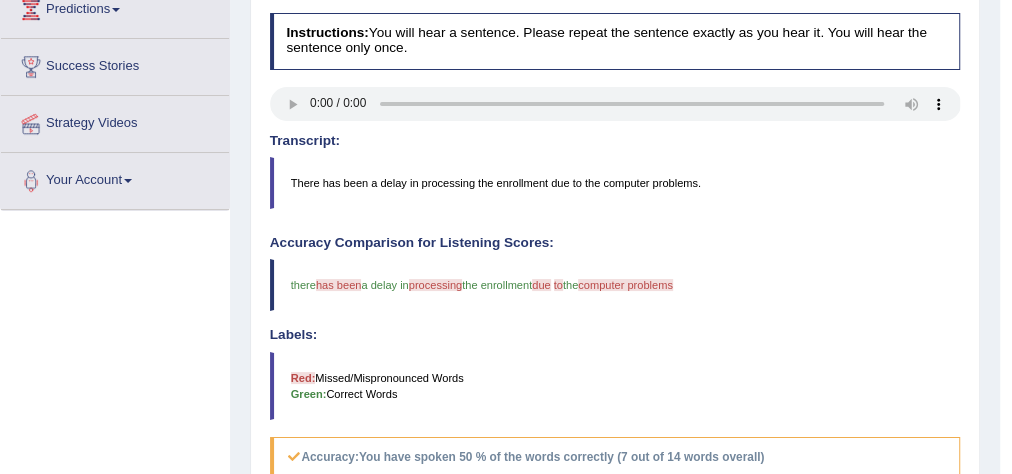 scroll, scrollTop: 320, scrollLeft: 0, axis: vertical 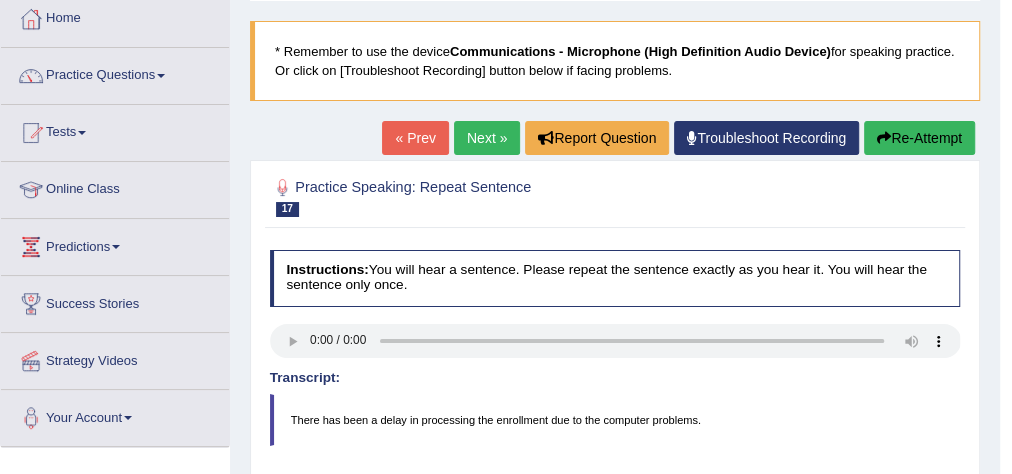 click on "Next »" at bounding box center (487, 138) 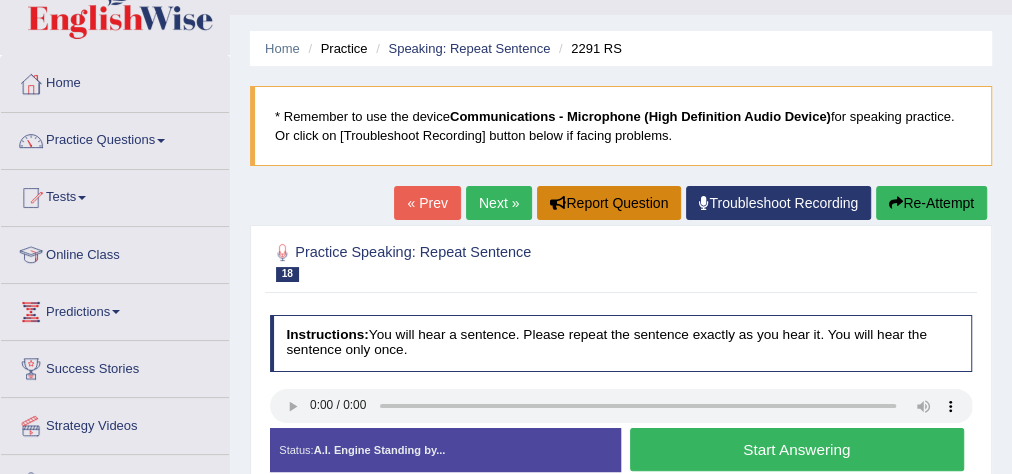 scroll, scrollTop: 80, scrollLeft: 0, axis: vertical 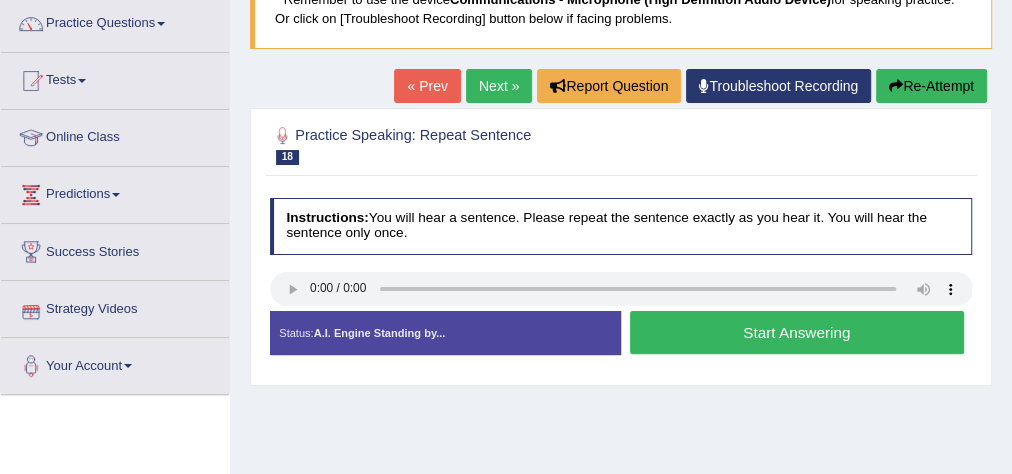 click on "Start Answering" at bounding box center (797, 332) 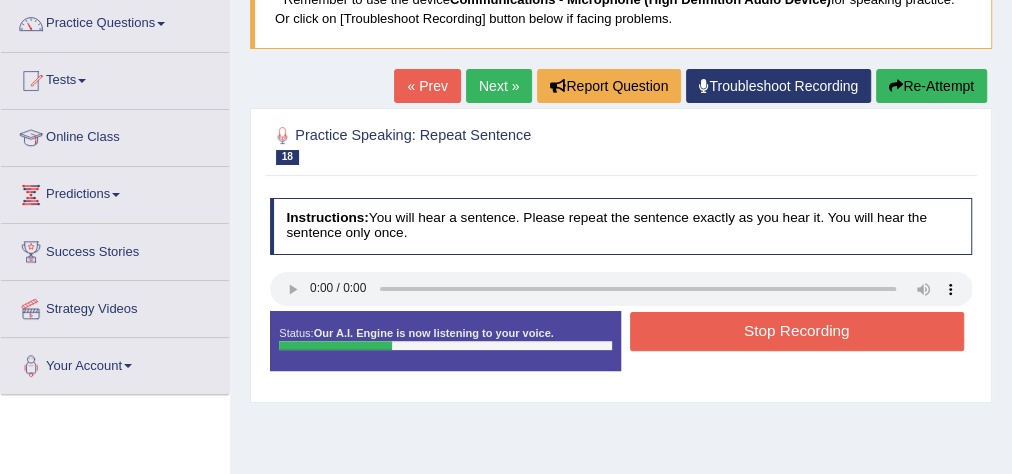 click on "Stop Recording" at bounding box center (797, 331) 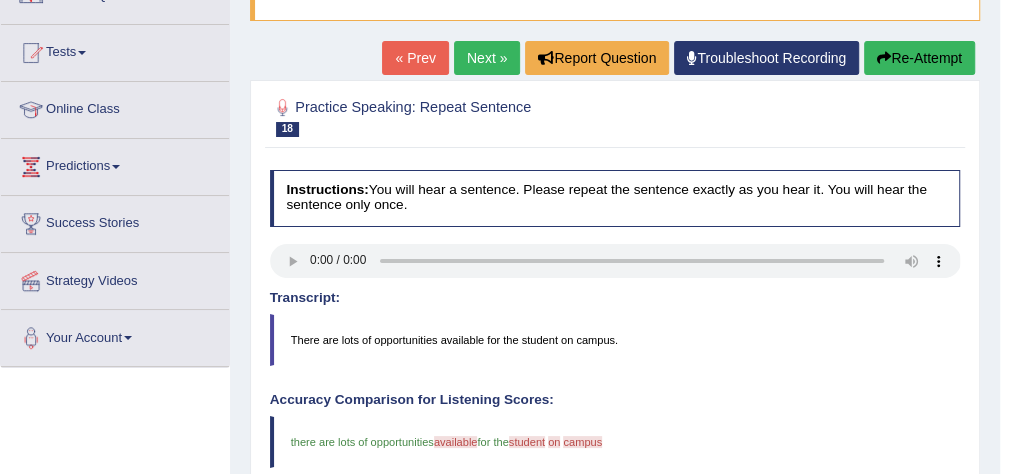 scroll, scrollTop: 0, scrollLeft: 0, axis: both 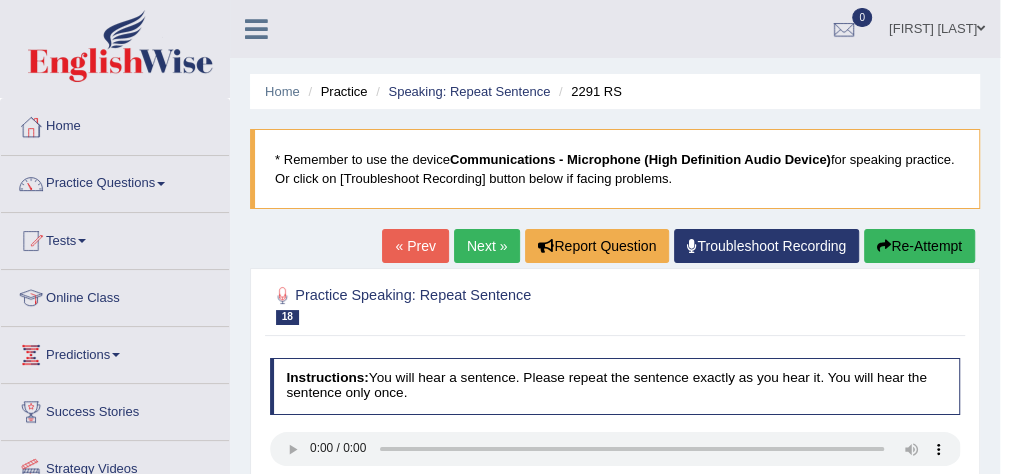 click on "Next »" at bounding box center [487, 246] 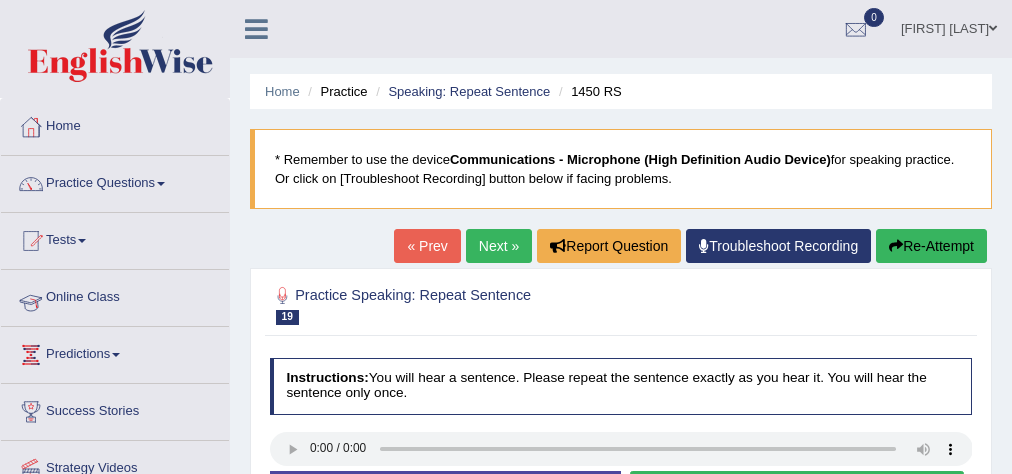 scroll, scrollTop: 0, scrollLeft: 0, axis: both 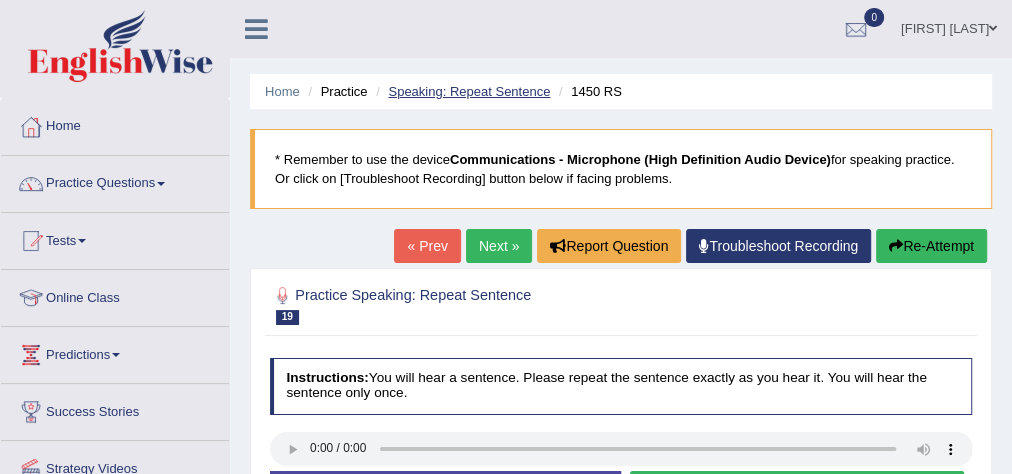 click on "Speaking: Repeat Sentence" at bounding box center [469, 91] 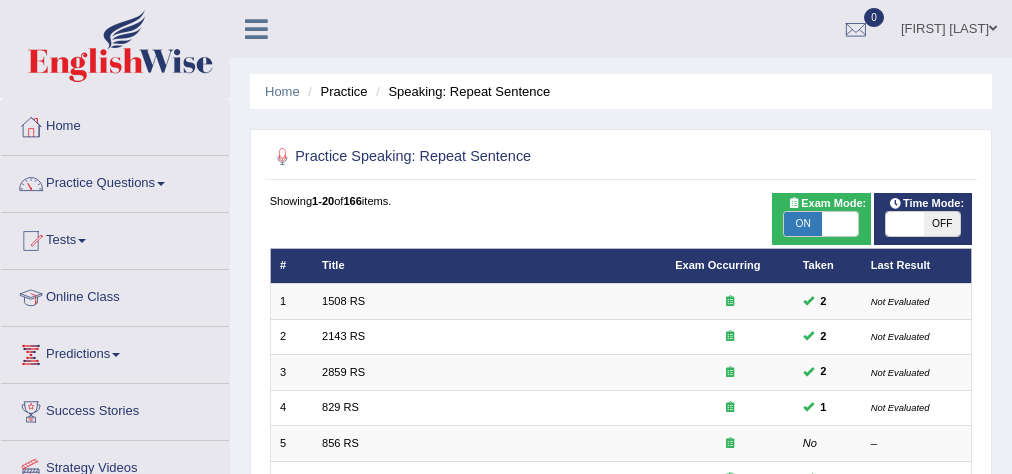 scroll, scrollTop: 0, scrollLeft: 0, axis: both 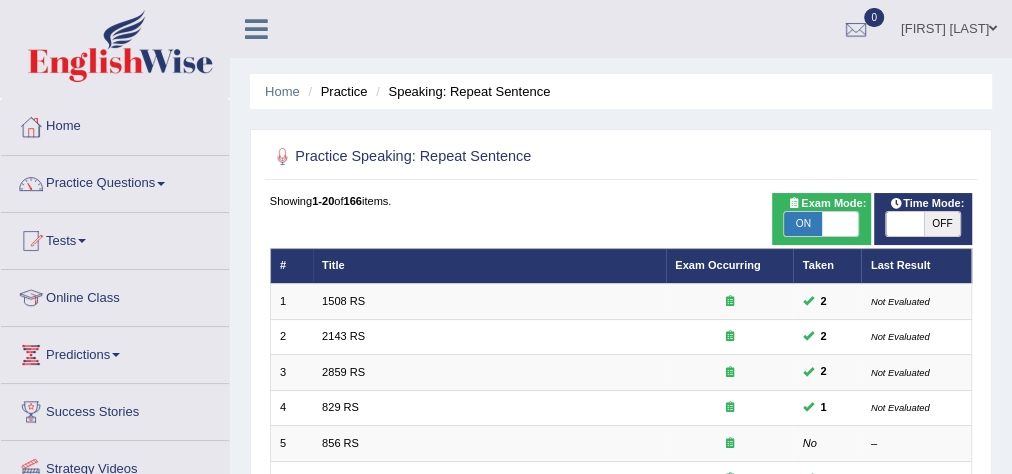 click on "OFF" at bounding box center [942, 224] 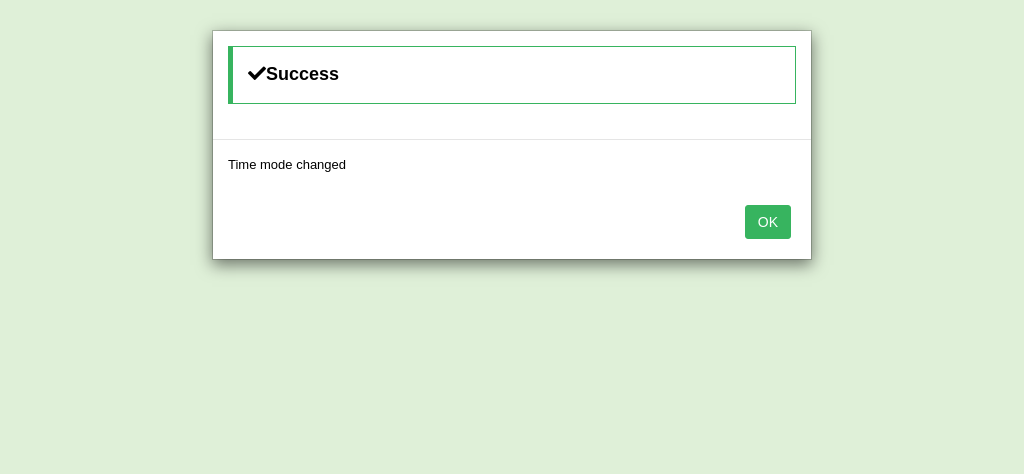 click on "OK" at bounding box center (768, 222) 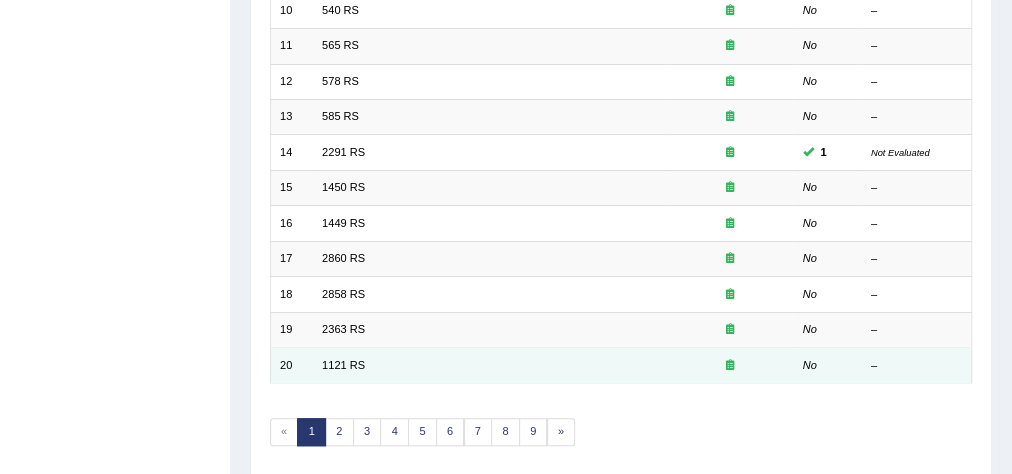 scroll, scrollTop: 640, scrollLeft: 0, axis: vertical 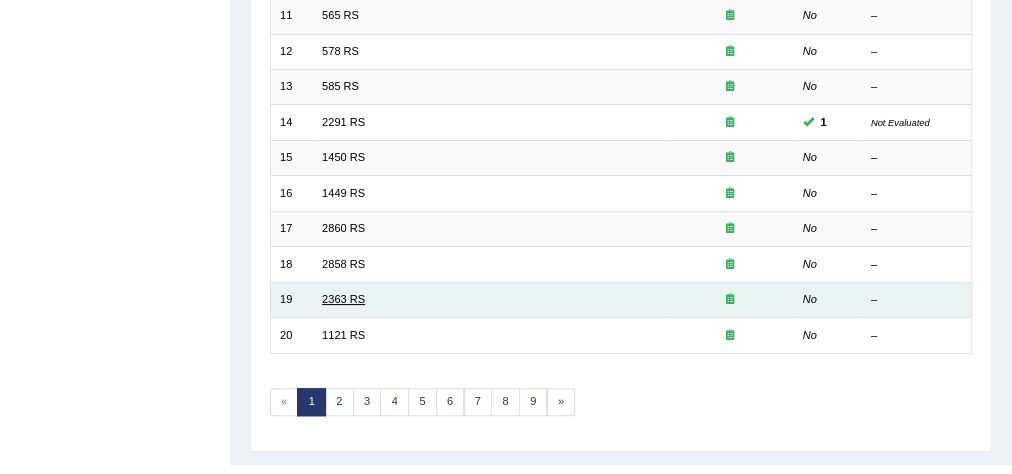 click on "2363 RS" at bounding box center (343, 299) 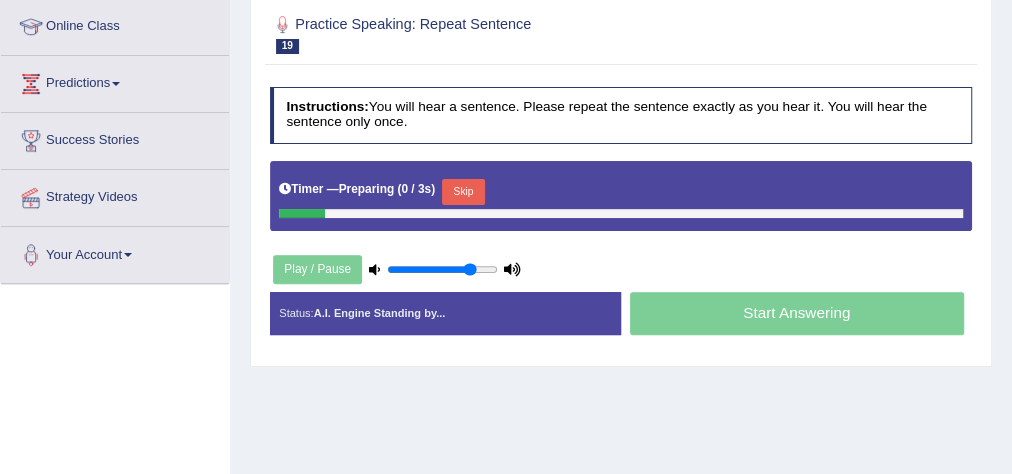 scroll, scrollTop: 320, scrollLeft: 0, axis: vertical 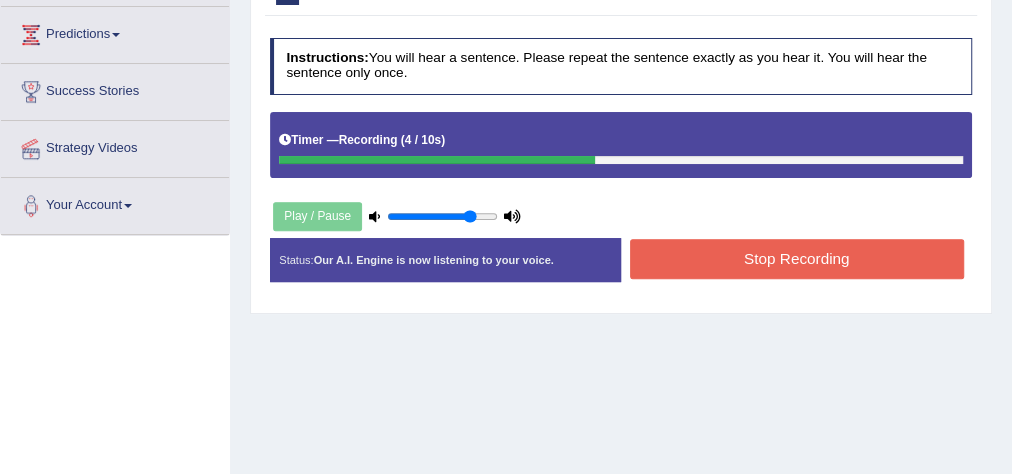 click on "Stop Recording" at bounding box center [797, 258] 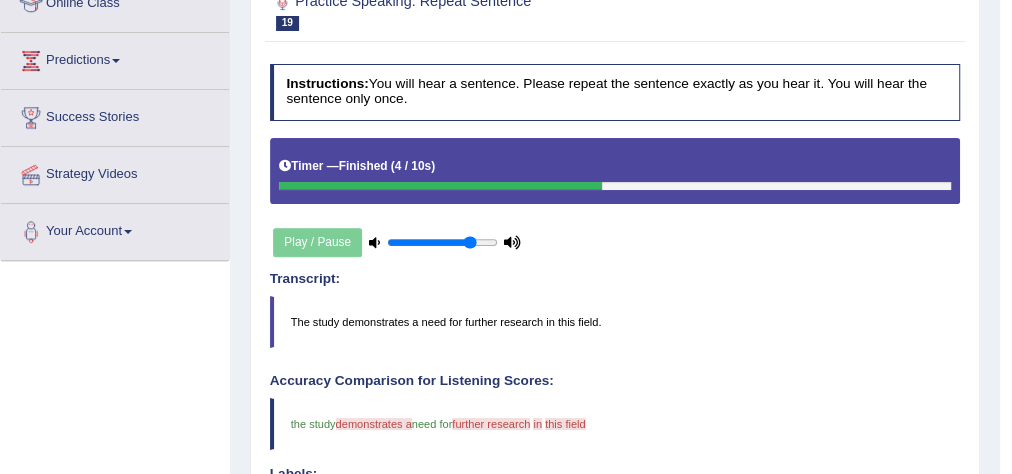 scroll, scrollTop: 240, scrollLeft: 0, axis: vertical 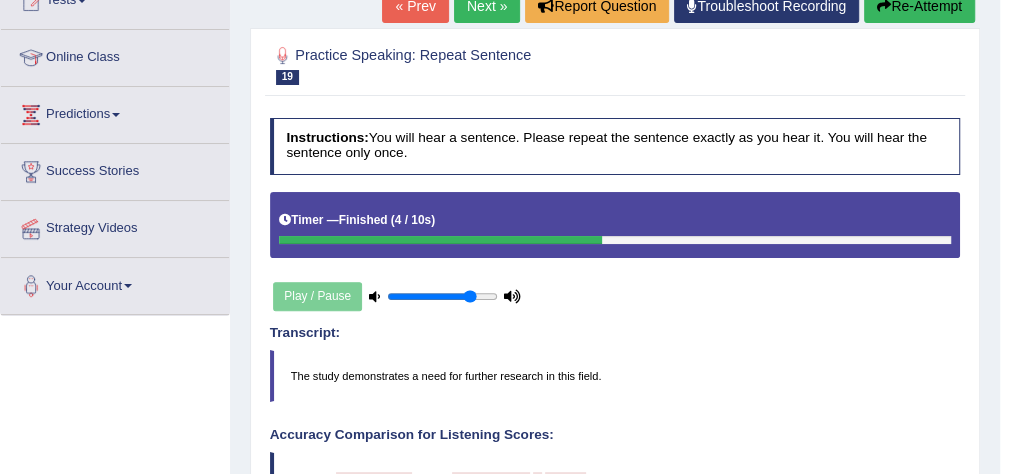 click on "Next »" at bounding box center [487, 6] 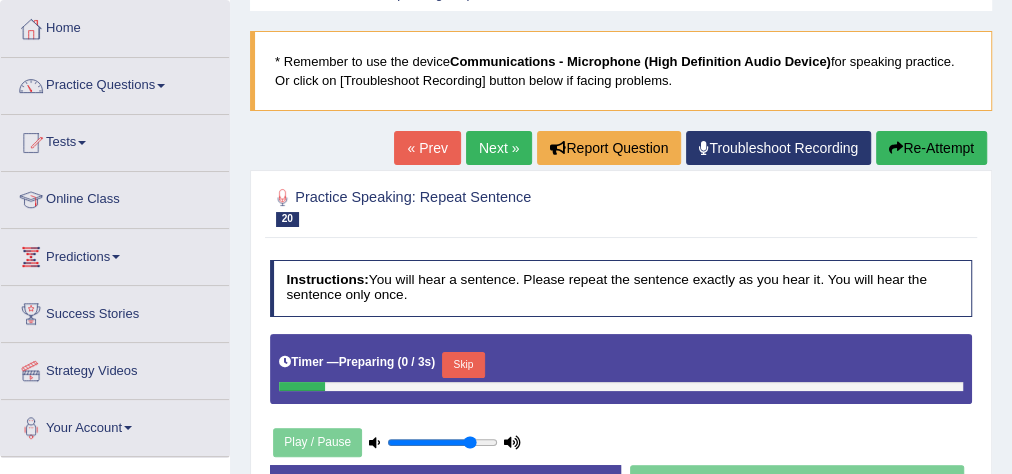 scroll, scrollTop: 160, scrollLeft: 0, axis: vertical 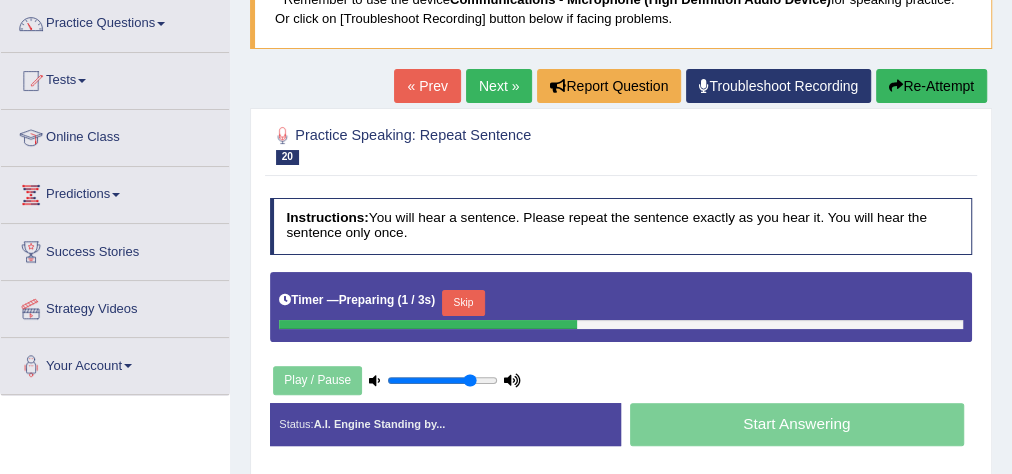 click on "Skip" at bounding box center (463, 303) 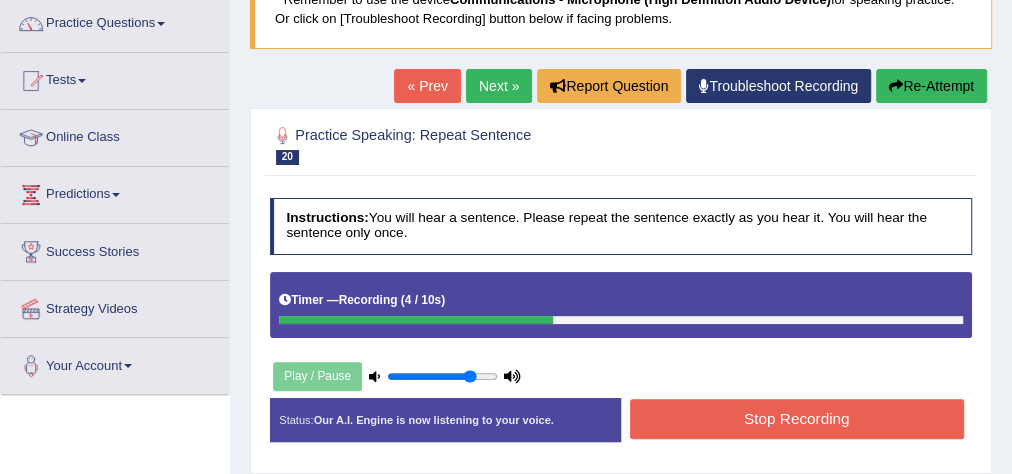 click on "Stop Recording" at bounding box center (797, 418) 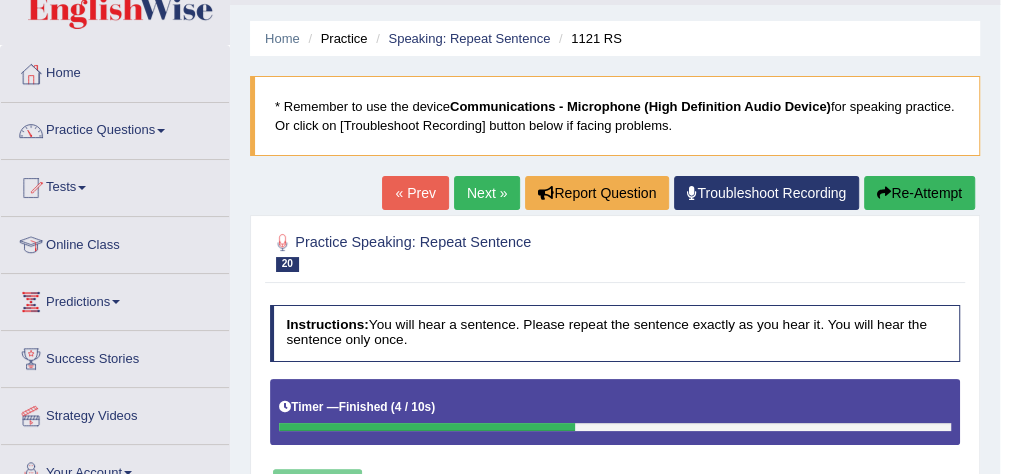 scroll, scrollTop: 0, scrollLeft: 0, axis: both 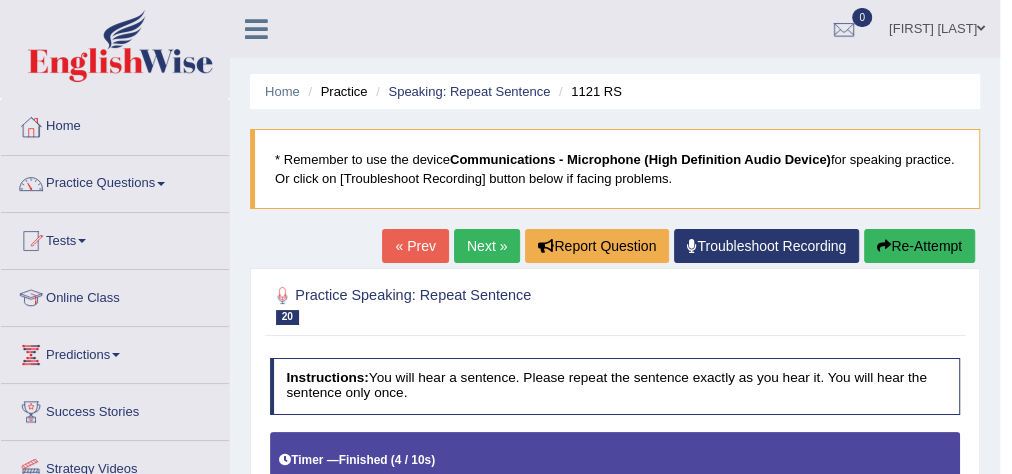 click on "Next »" at bounding box center [487, 246] 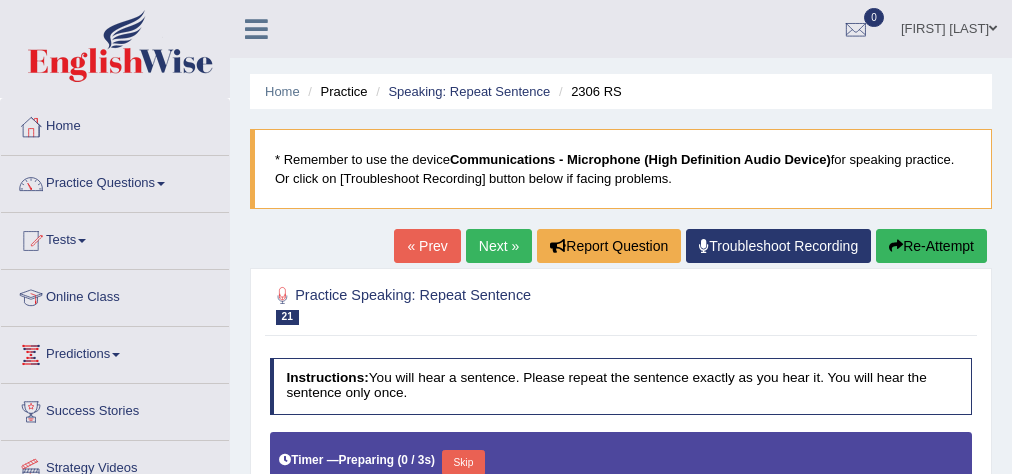 scroll, scrollTop: 0, scrollLeft: 0, axis: both 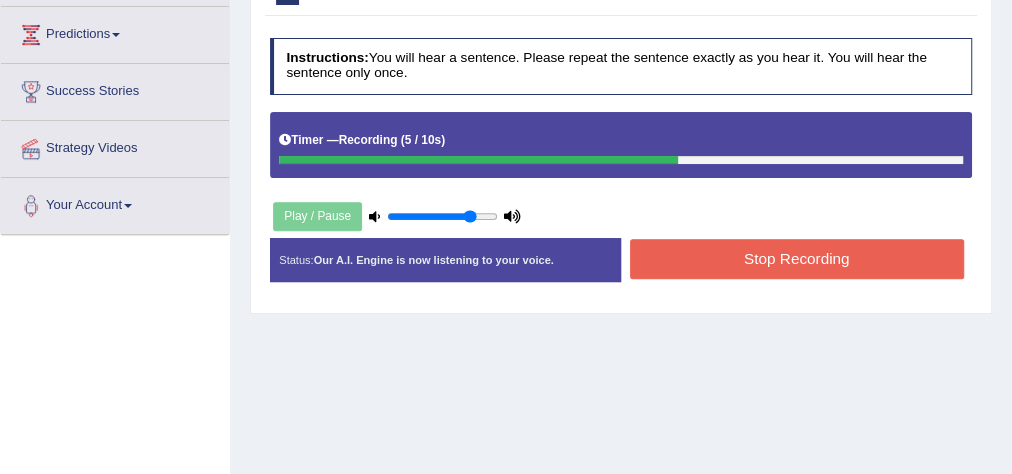 click on "Stop Recording" at bounding box center (797, 258) 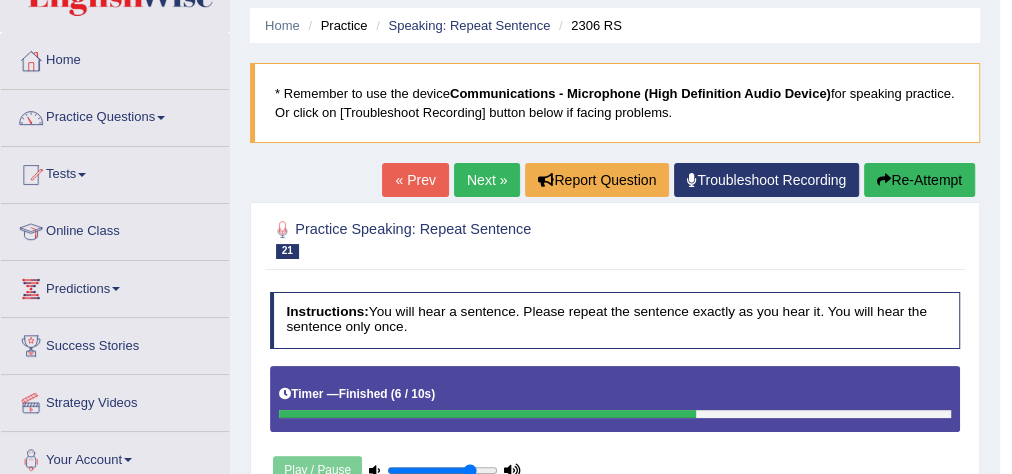 scroll, scrollTop: 0, scrollLeft: 0, axis: both 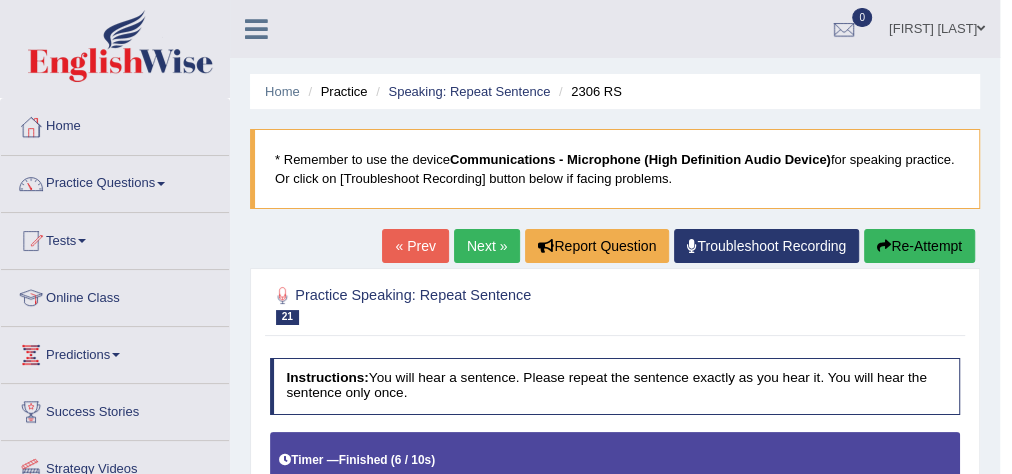 click on "Next »" at bounding box center (487, 246) 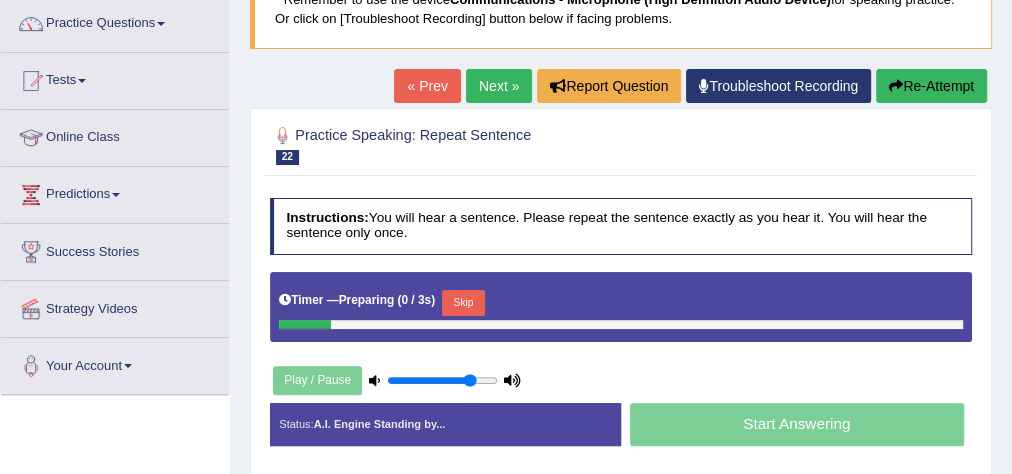 scroll, scrollTop: 0, scrollLeft: 0, axis: both 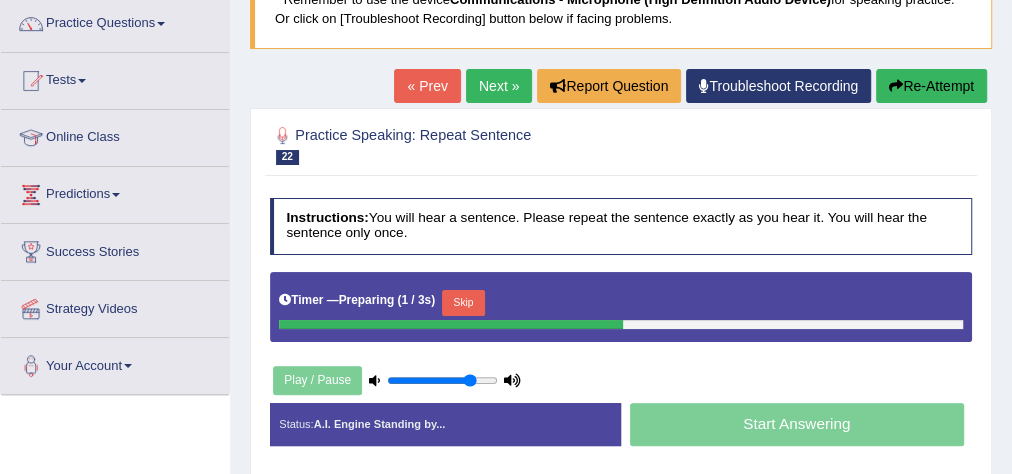 click on "Skip" at bounding box center [463, 303] 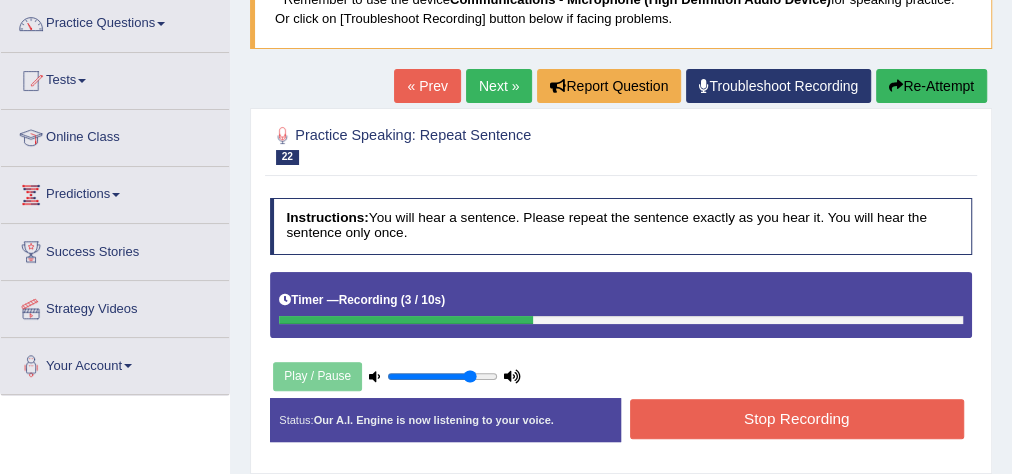 click on "Stop Recording" at bounding box center (797, 418) 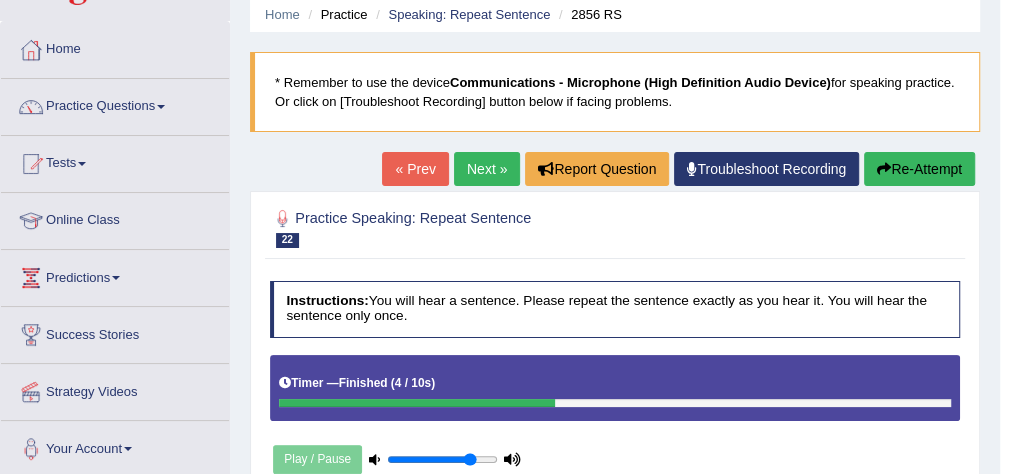 scroll, scrollTop: 0, scrollLeft: 0, axis: both 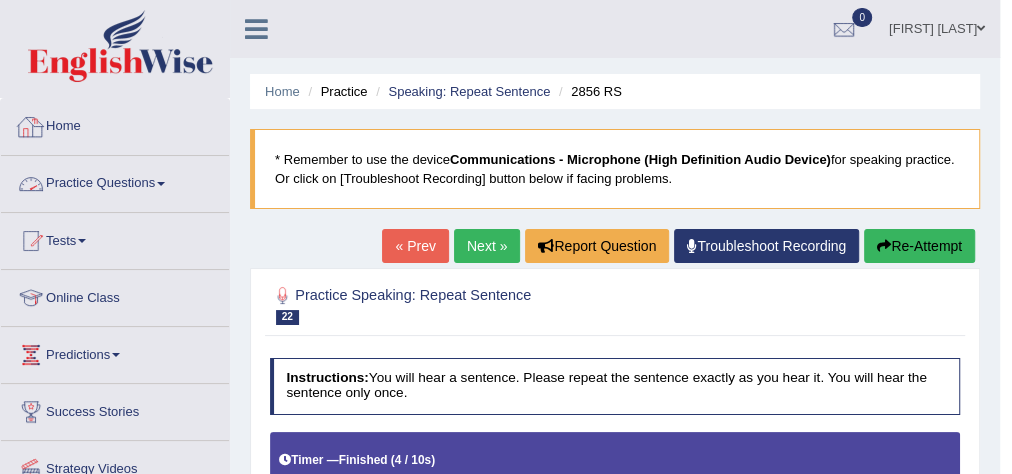 click on "Practice Questions" at bounding box center (115, 181) 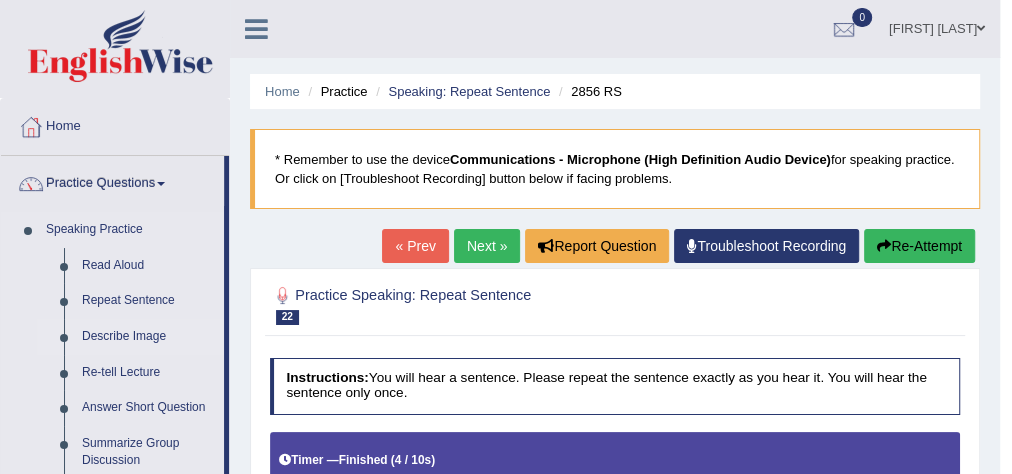 click on "Describe Image" at bounding box center [148, 337] 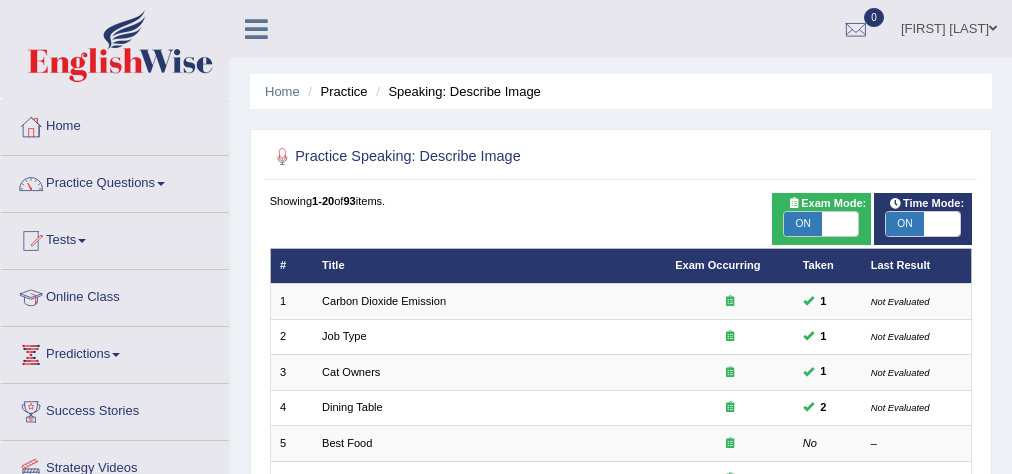 scroll, scrollTop: 0, scrollLeft: 0, axis: both 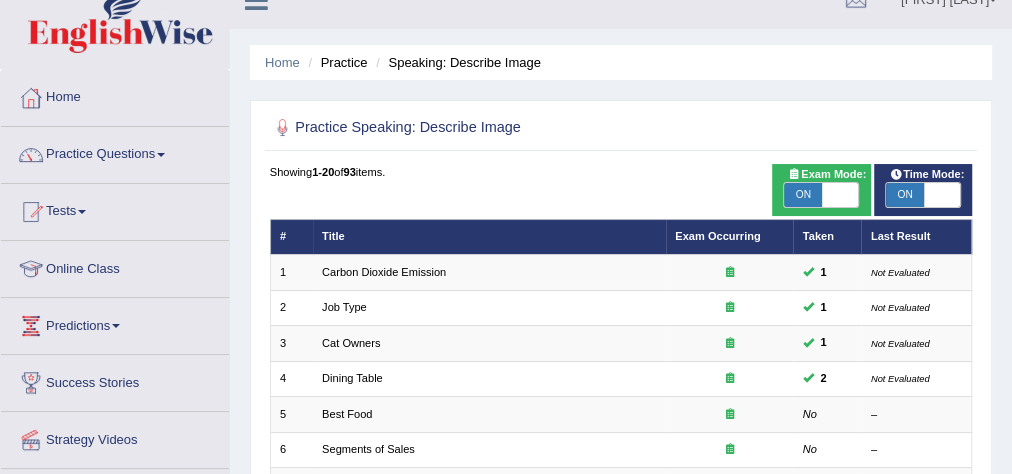 click on "ON" at bounding box center [904, 195] 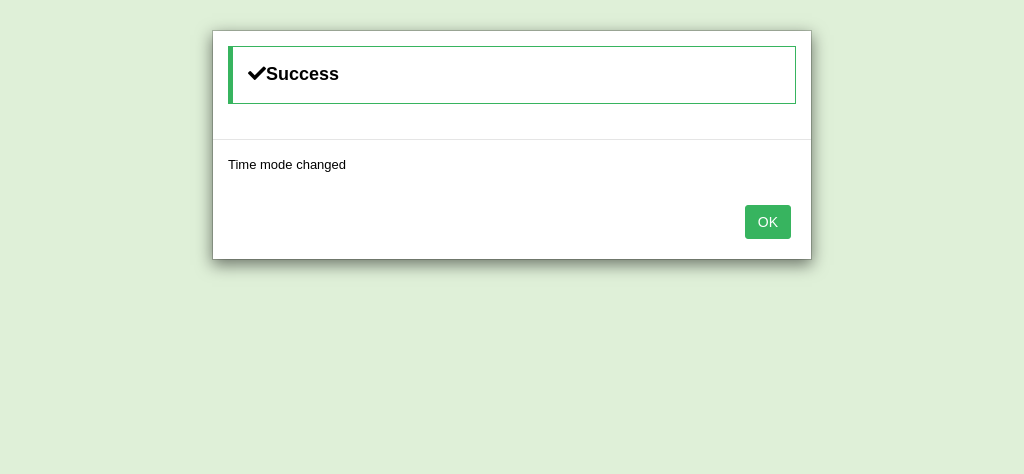 click on "OK" at bounding box center (768, 222) 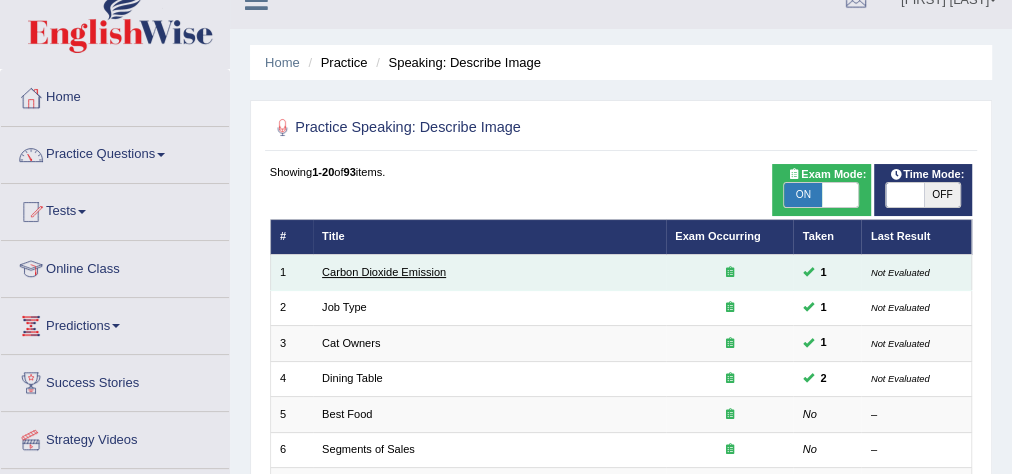 click on "Carbon Dioxide Emission" at bounding box center (384, 272) 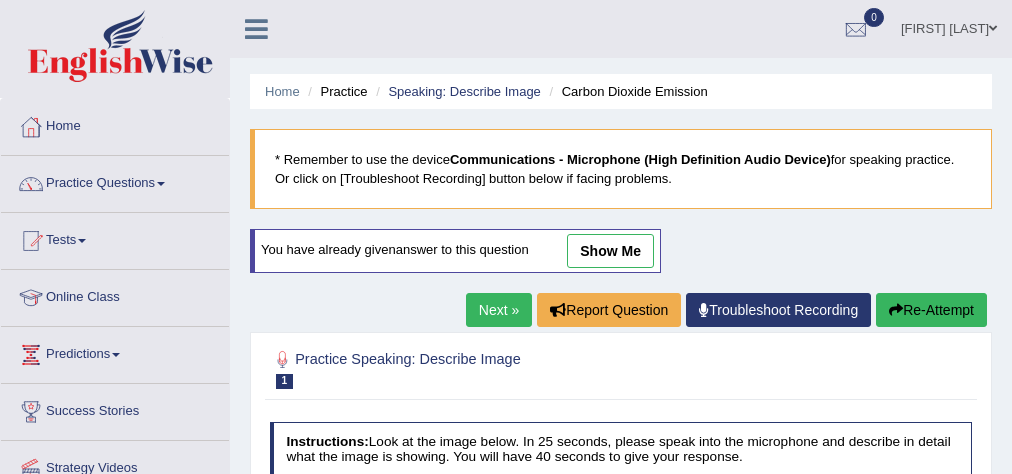 scroll, scrollTop: 400, scrollLeft: 0, axis: vertical 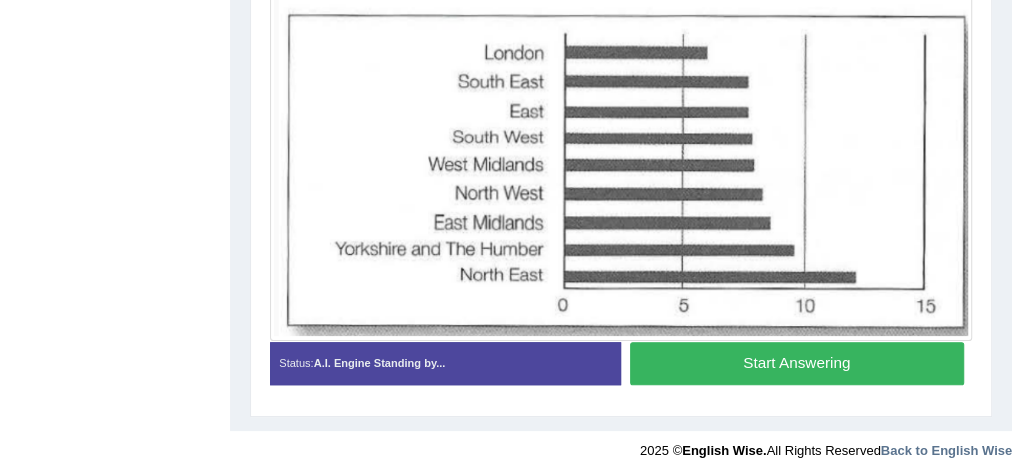 click on "Start Answering" at bounding box center [797, 363] 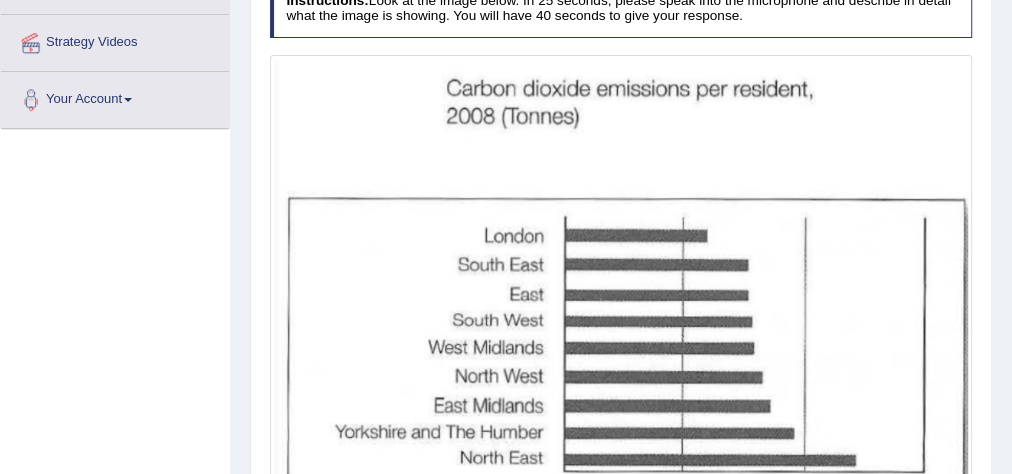 scroll, scrollTop: 289, scrollLeft: 0, axis: vertical 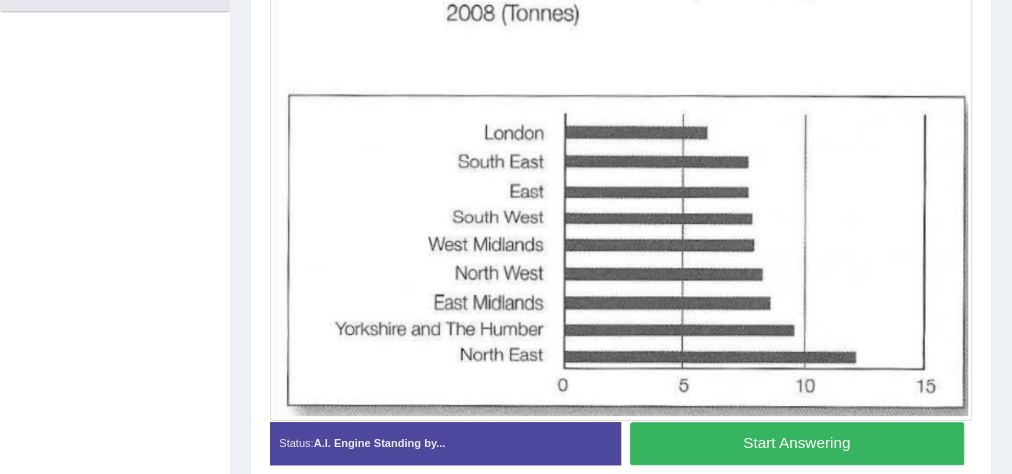 click on "Start Answering" at bounding box center (797, 443) 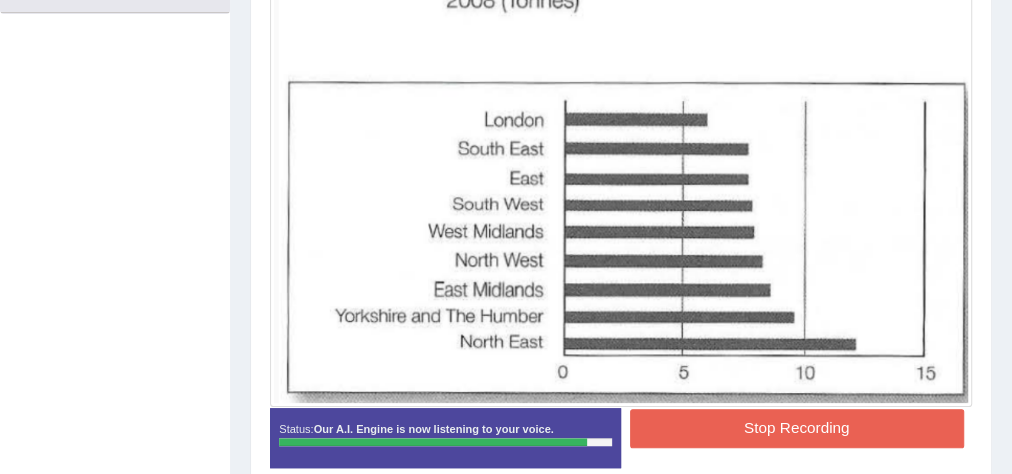 scroll, scrollTop: 623, scrollLeft: 0, axis: vertical 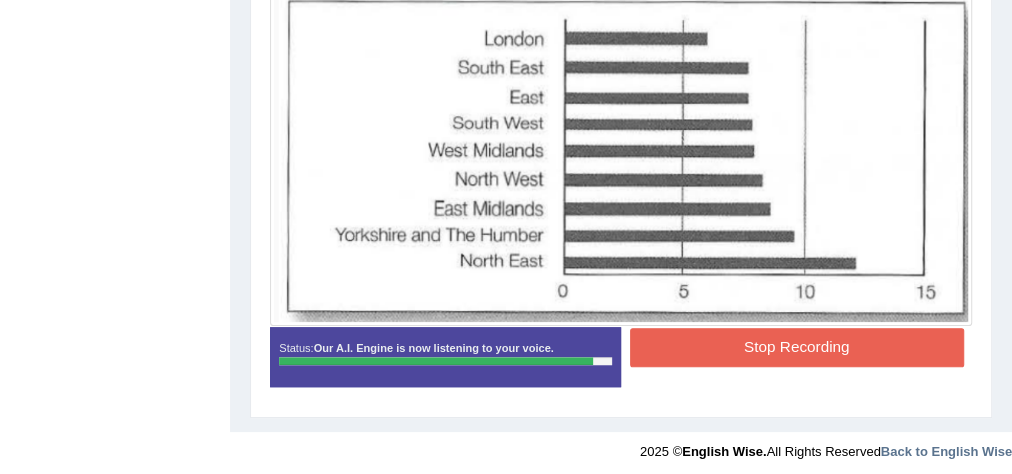 click on "Stop Recording" at bounding box center [797, 347] 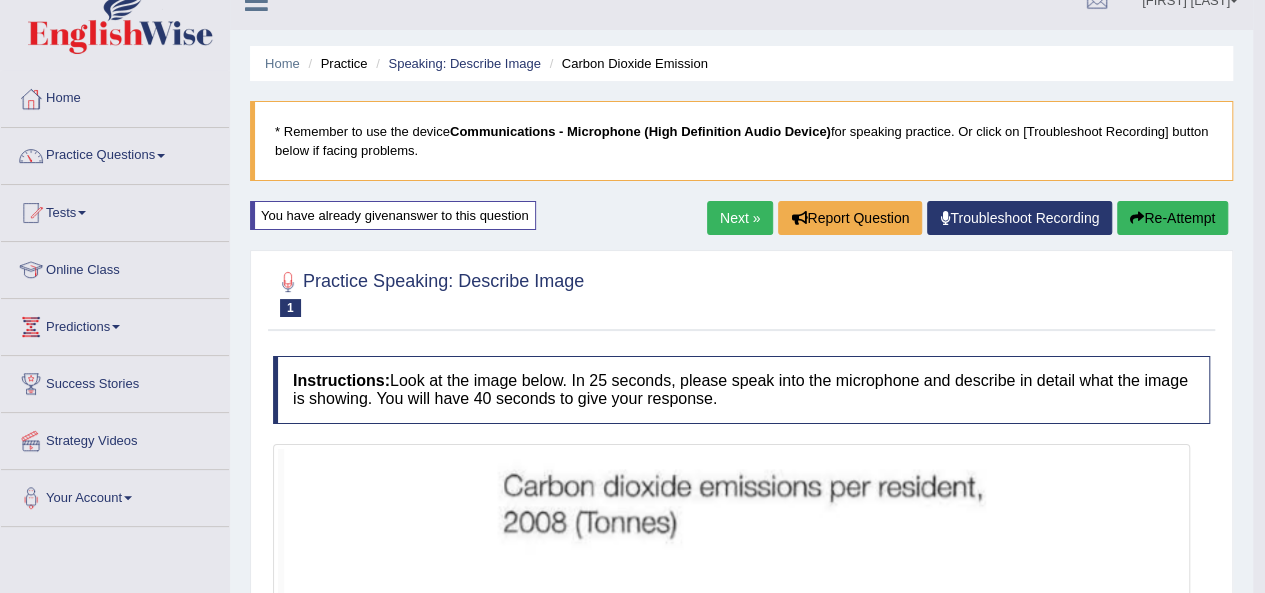 scroll, scrollTop: 0, scrollLeft: 0, axis: both 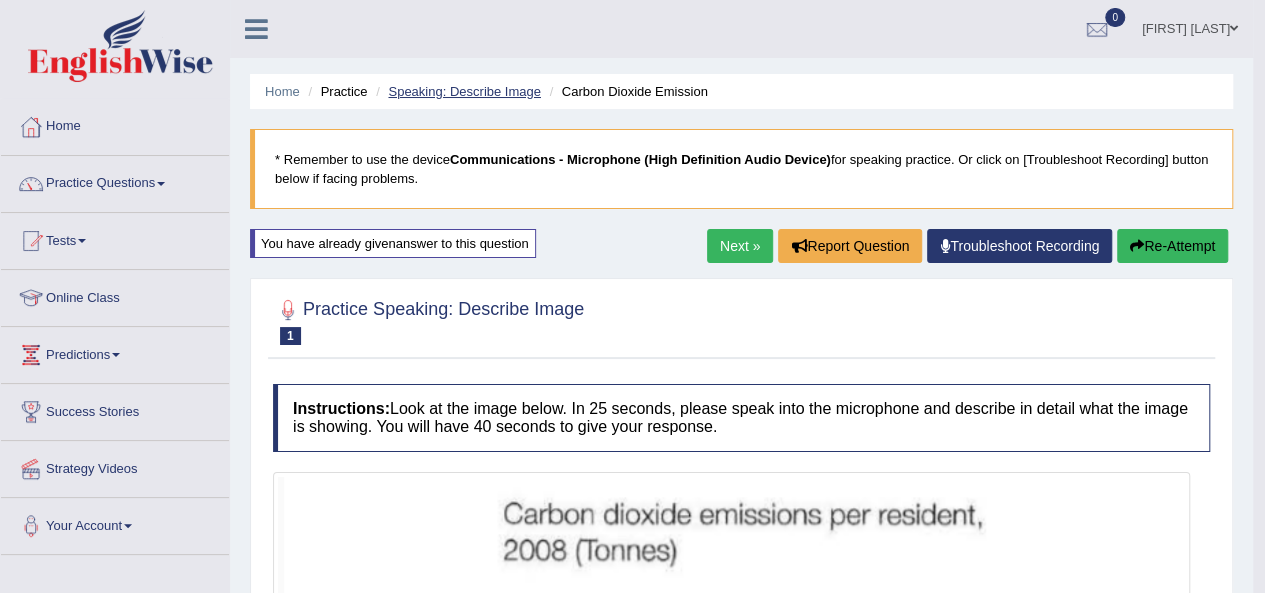 click on "Speaking: Describe Image" at bounding box center [464, 91] 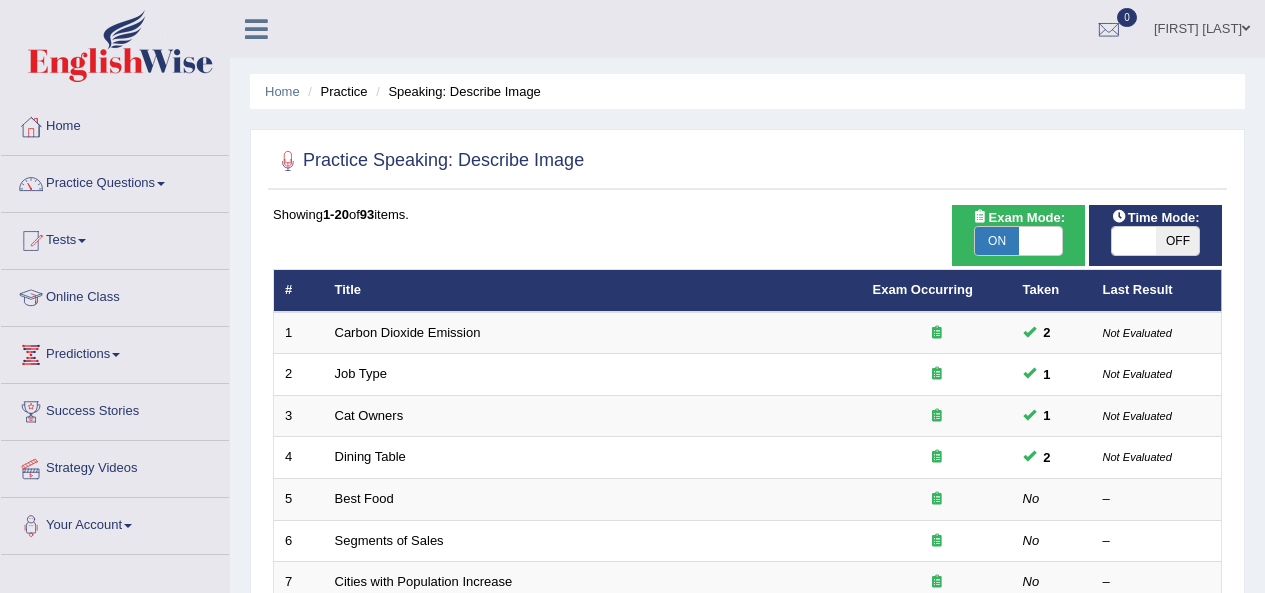 scroll, scrollTop: 0, scrollLeft: 0, axis: both 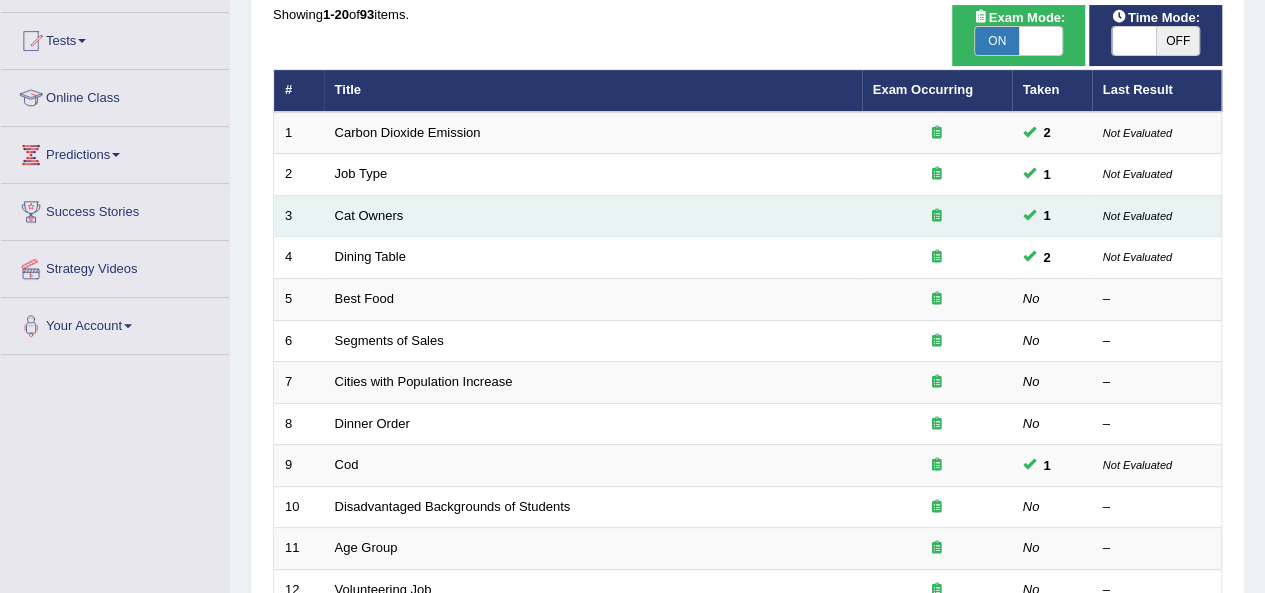 click on "Cat Owners" at bounding box center (593, 216) 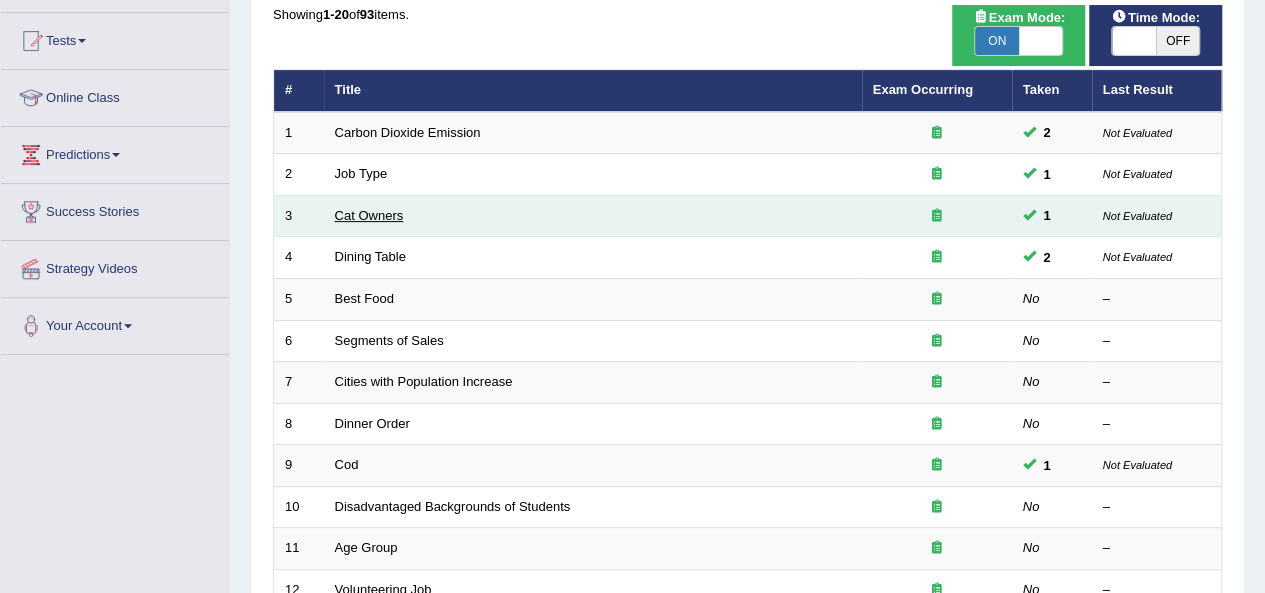 click on "Cat Owners" at bounding box center [369, 215] 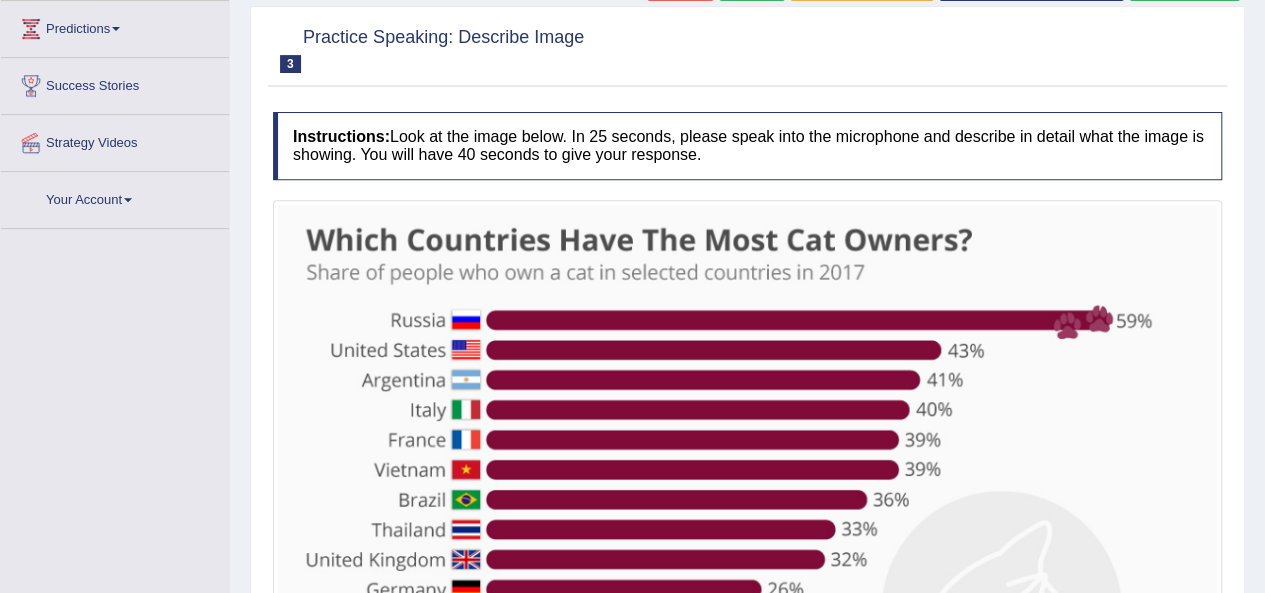 scroll, scrollTop: 0, scrollLeft: 0, axis: both 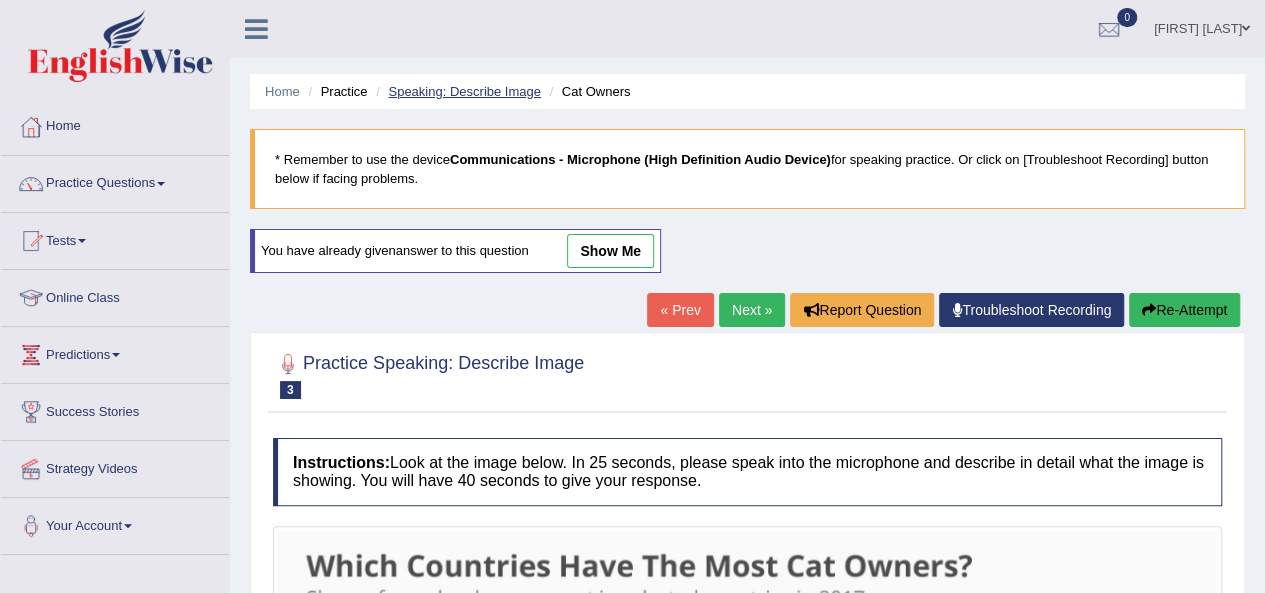 click on "Speaking: Describe Image" at bounding box center [464, 91] 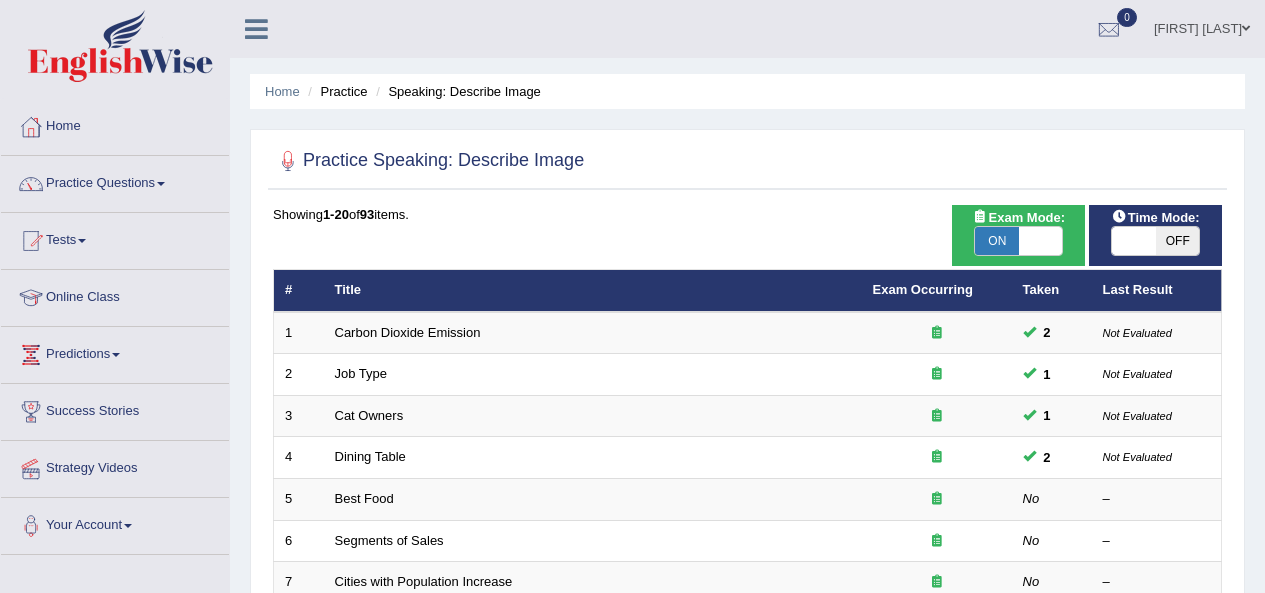 scroll, scrollTop: 500, scrollLeft: 0, axis: vertical 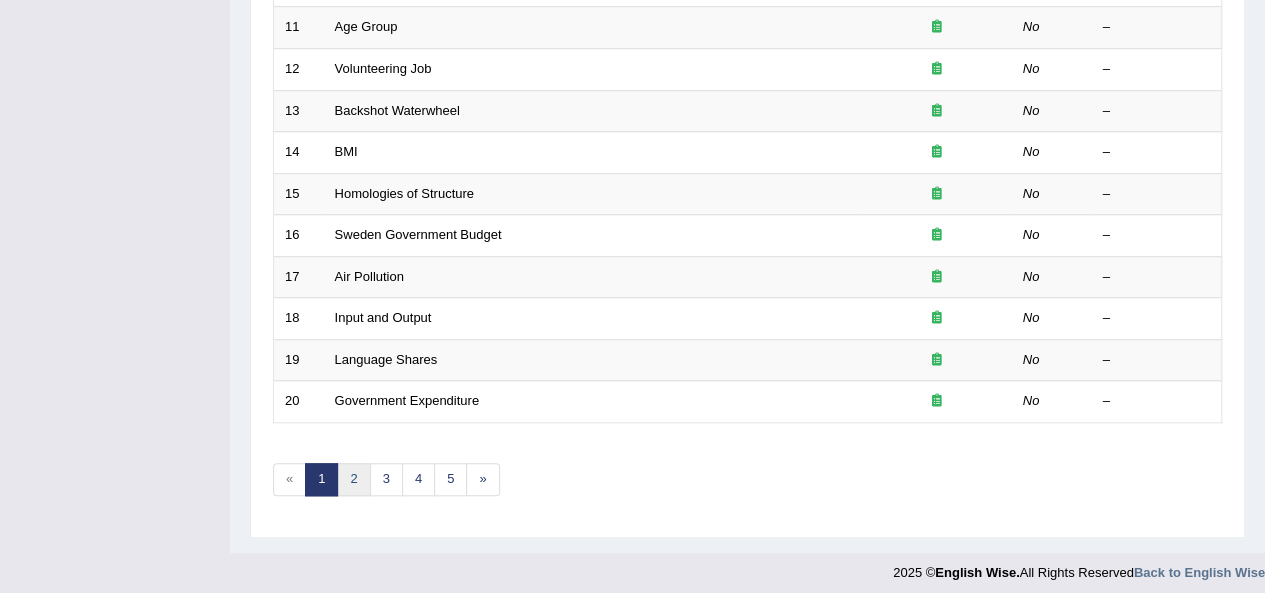 click on "2" at bounding box center (353, 479) 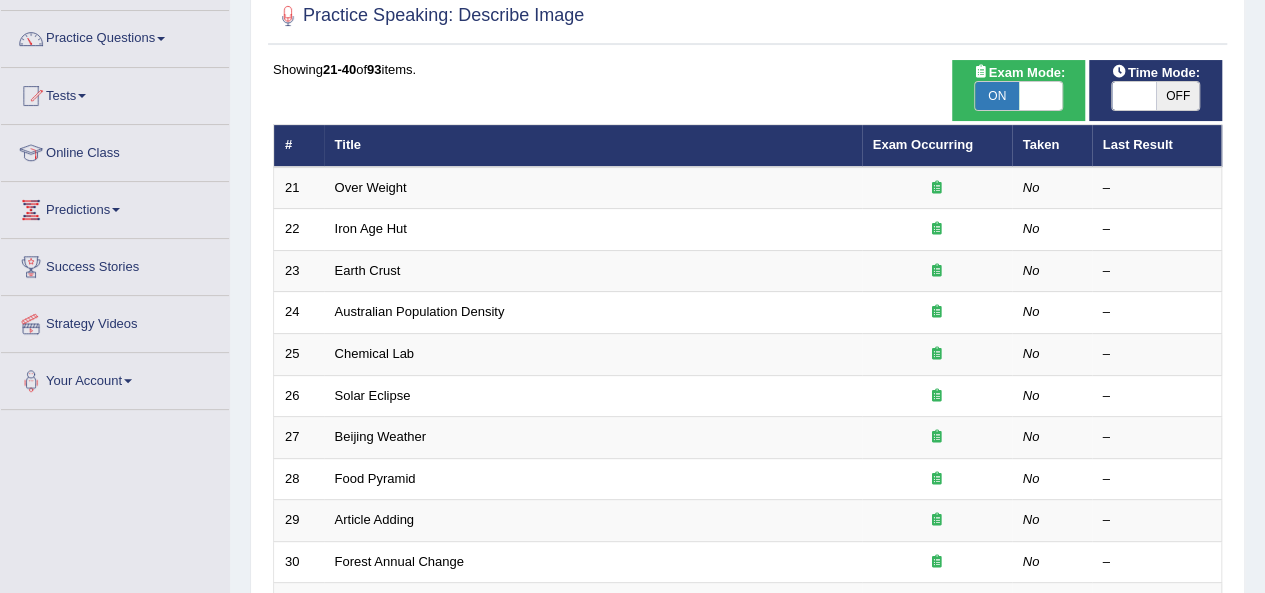 scroll, scrollTop: 0, scrollLeft: 0, axis: both 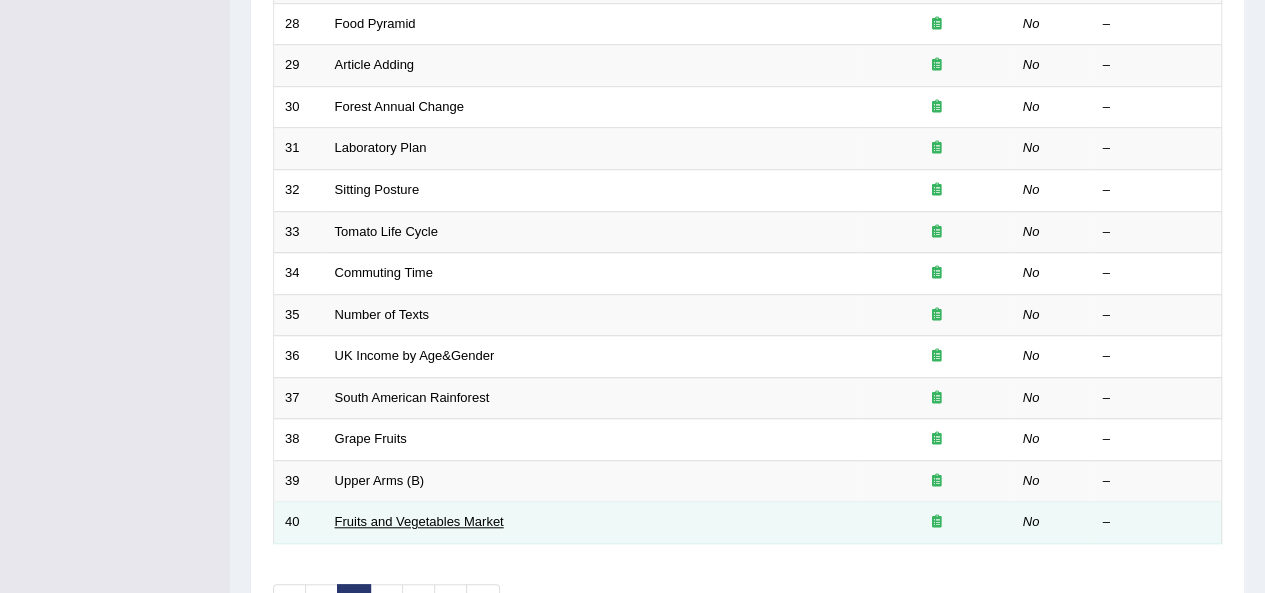click on "Fruits and Vegetables Market" at bounding box center (419, 521) 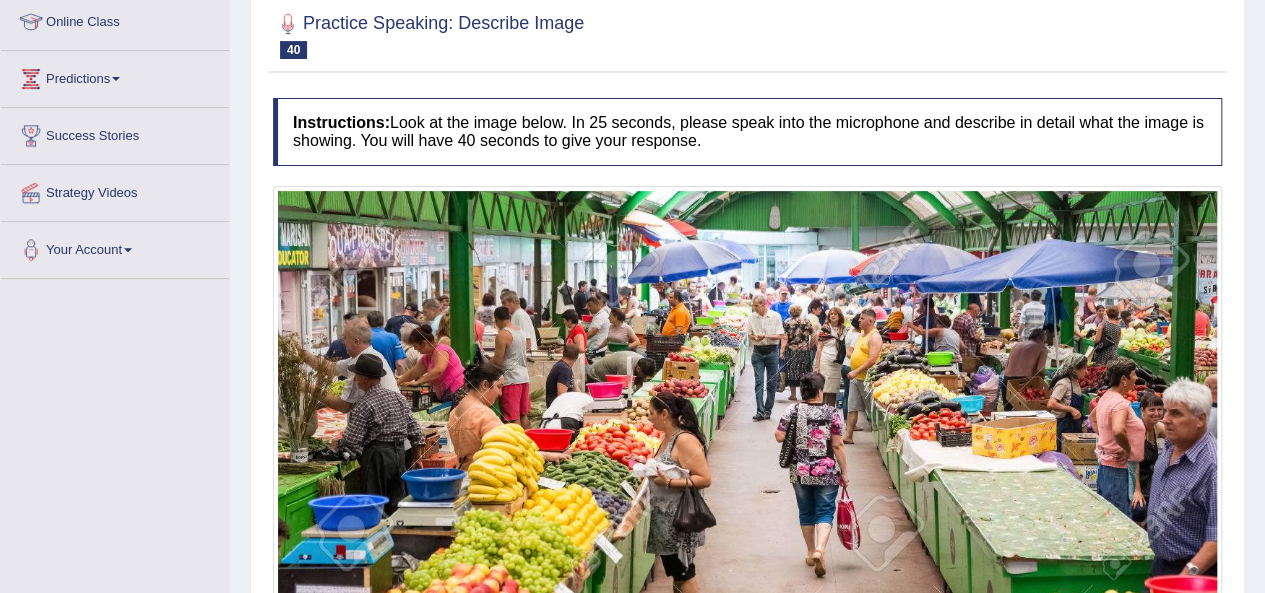 scroll, scrollTop: 500, scrollLeft: 0, axis: vertical 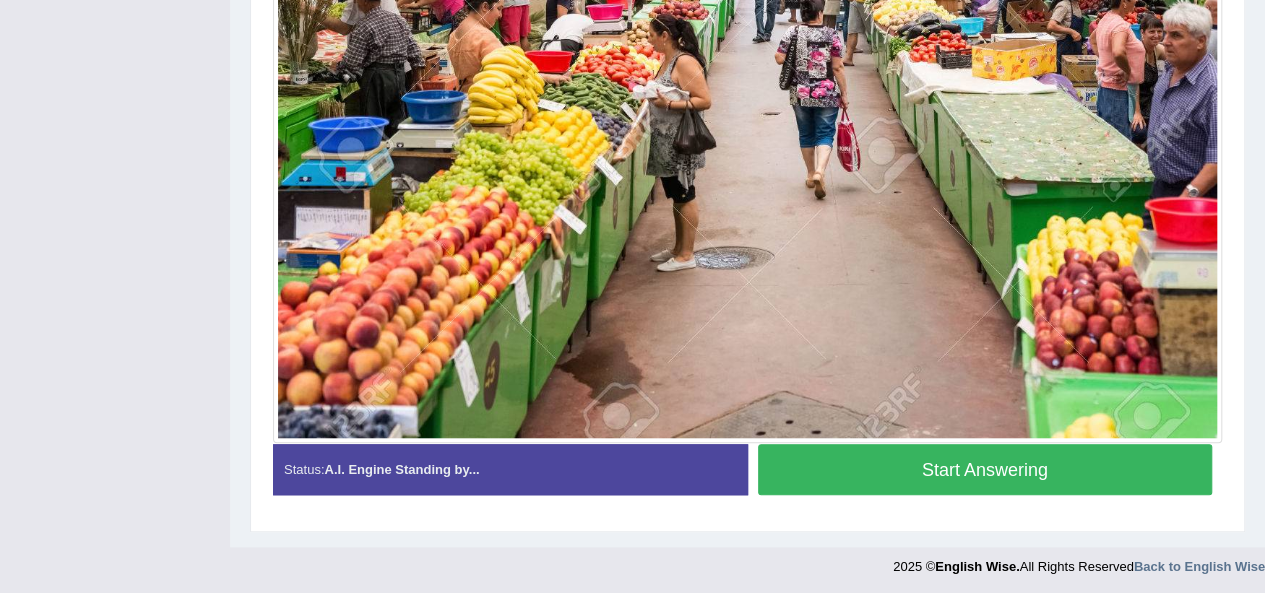 click on "Start Answering" at bounding box center [985, 469] 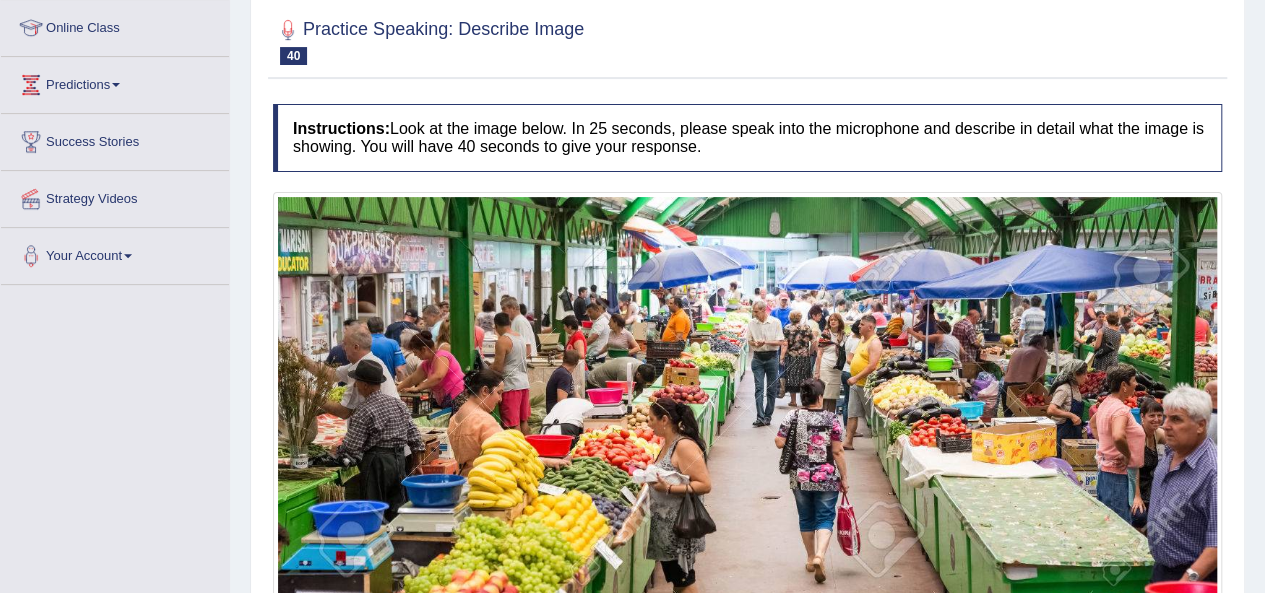 scroll, scrollTop: 154, scrollLeft: 0, axis: vertical 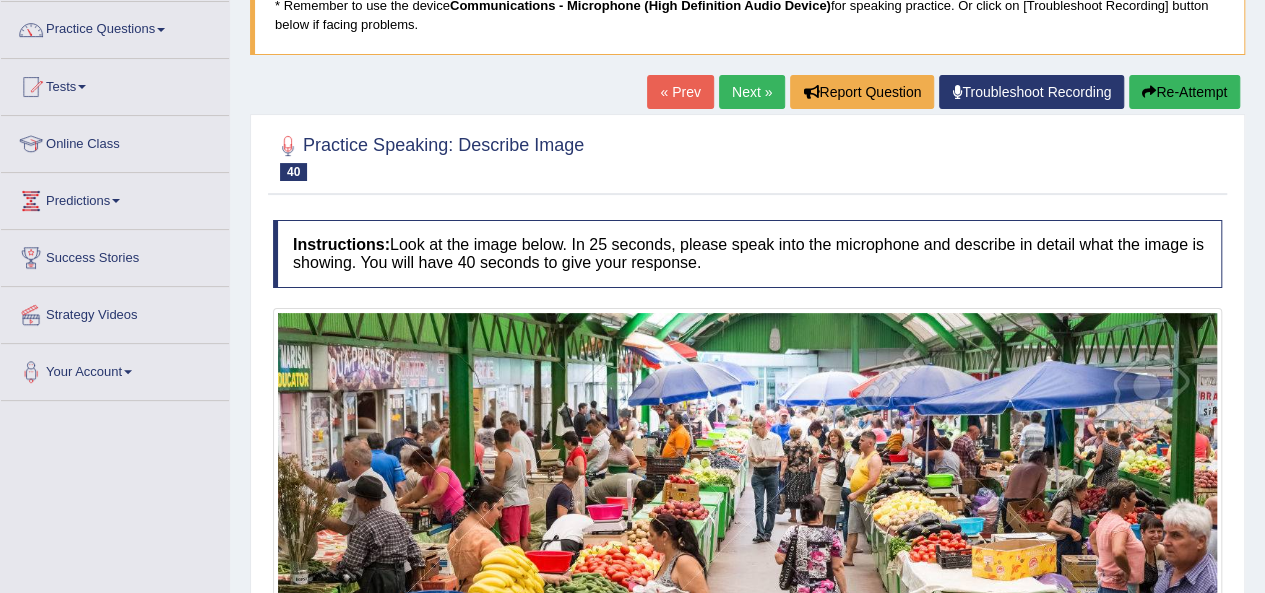 click on "Re-Attempt" at bounding box center [1184, 92] 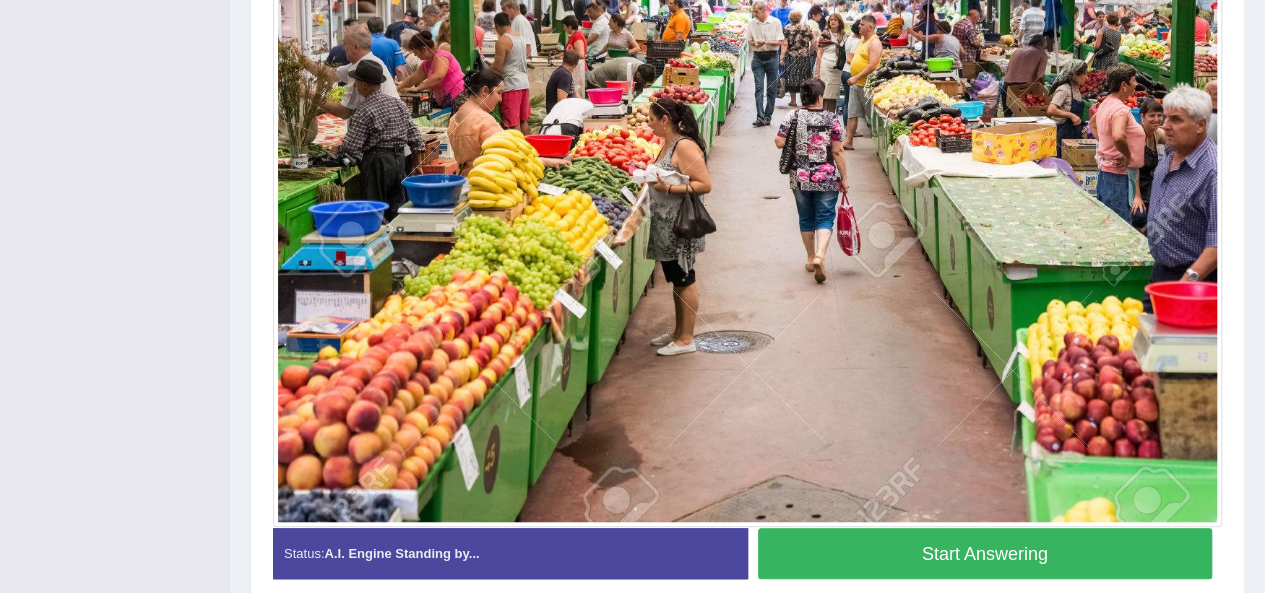 scroll, scrollTop: 0, scrollLeft: 0, axis: both 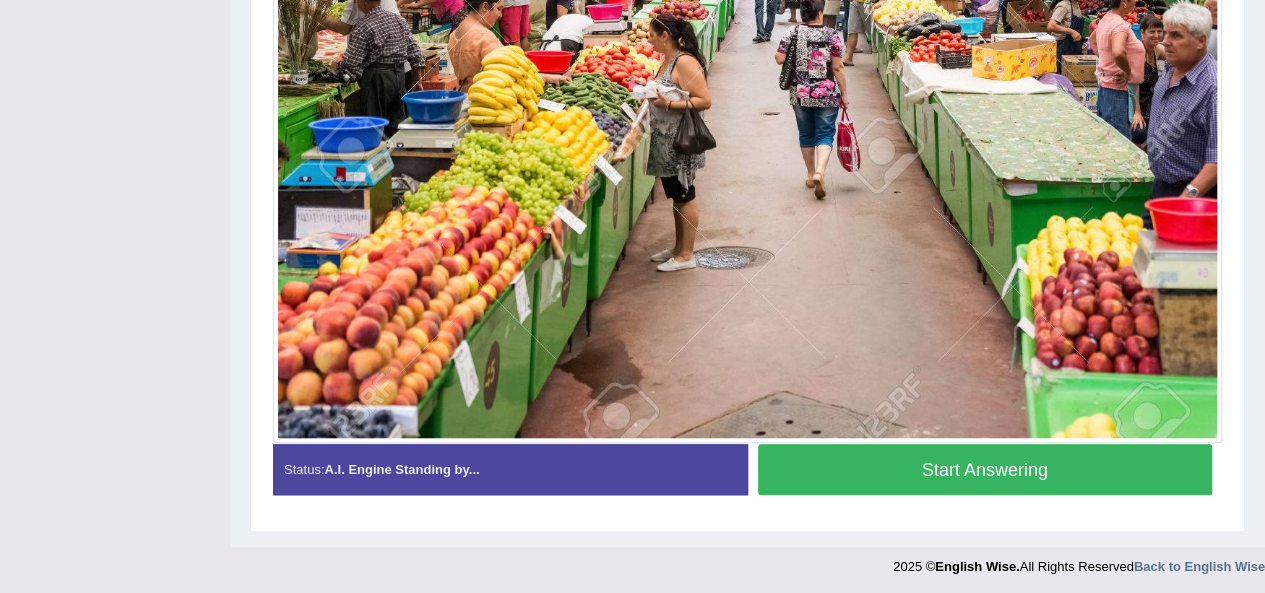 click on "Start Answering" at bounding box center (985, 469) 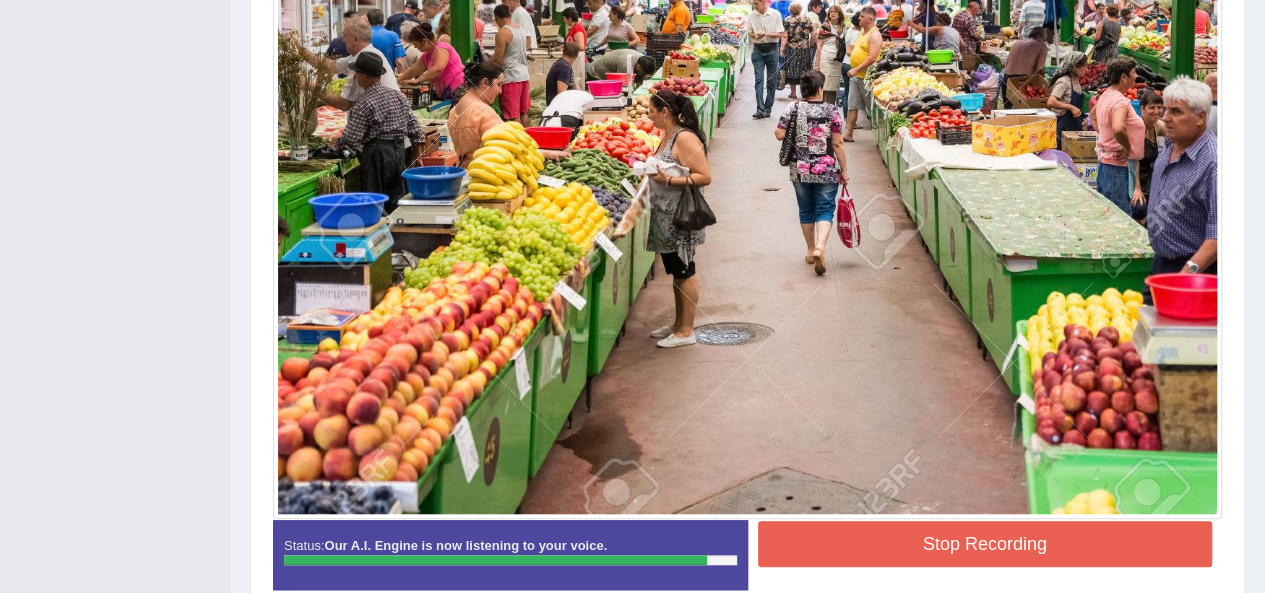 scroll, scrollTop: 654, scrollLeft: 0, axis: vertical 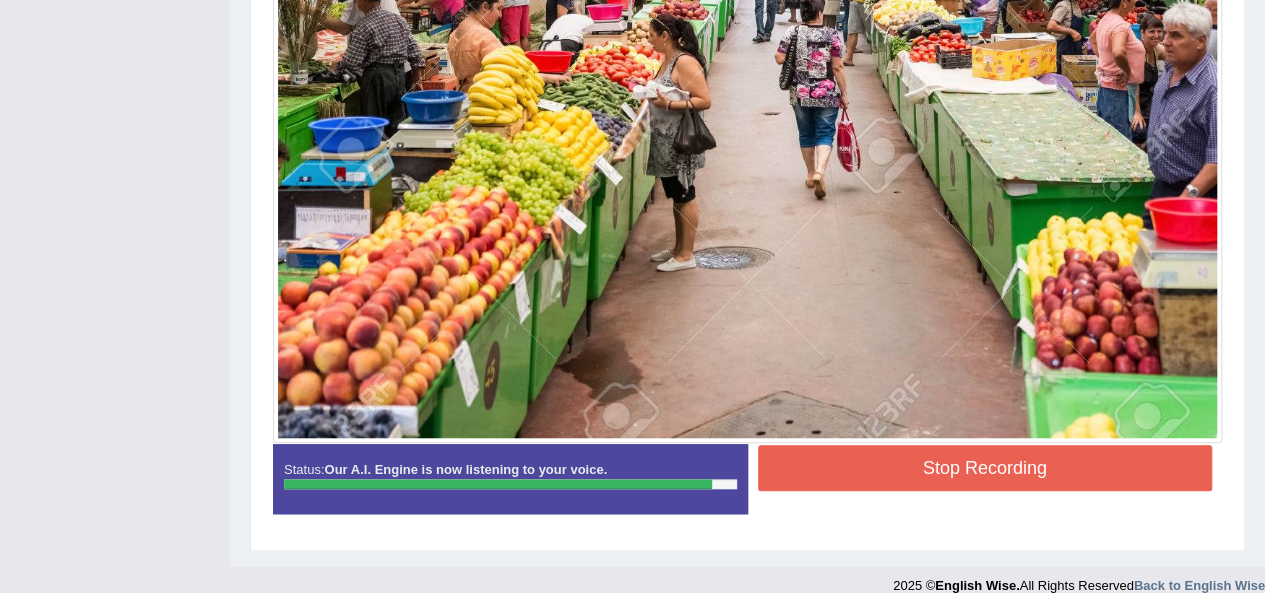 click on "Stop Recording" at bounding box center (985, 468) 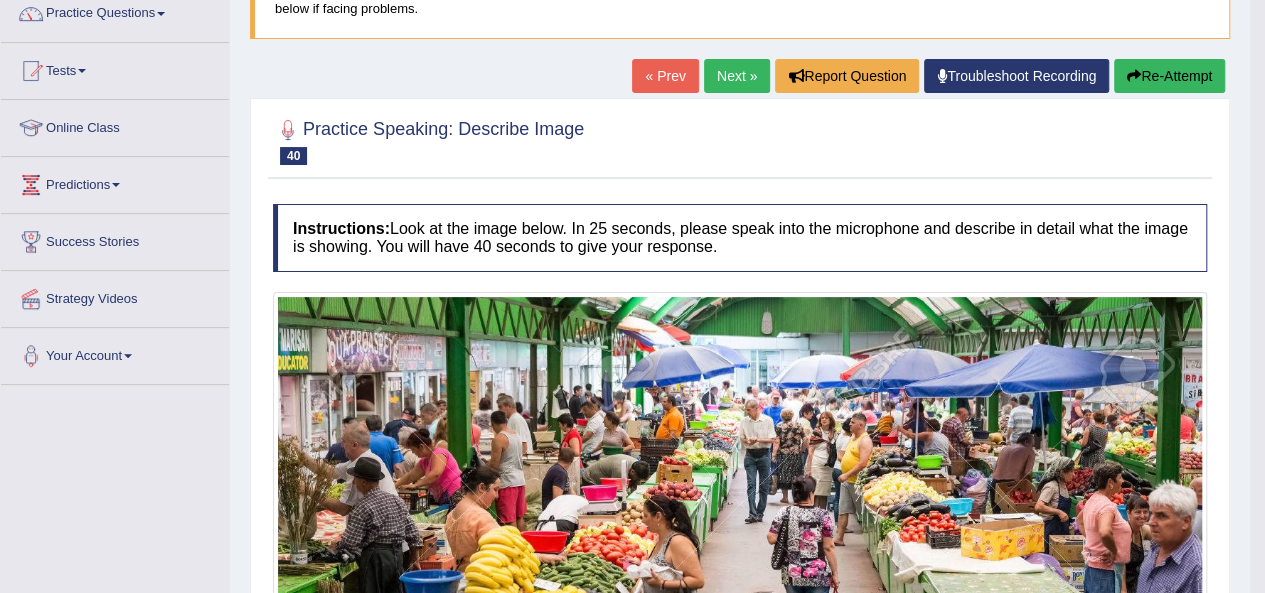 scroll, scrollTop: 168, scrollLeft: 0, axis: vertical 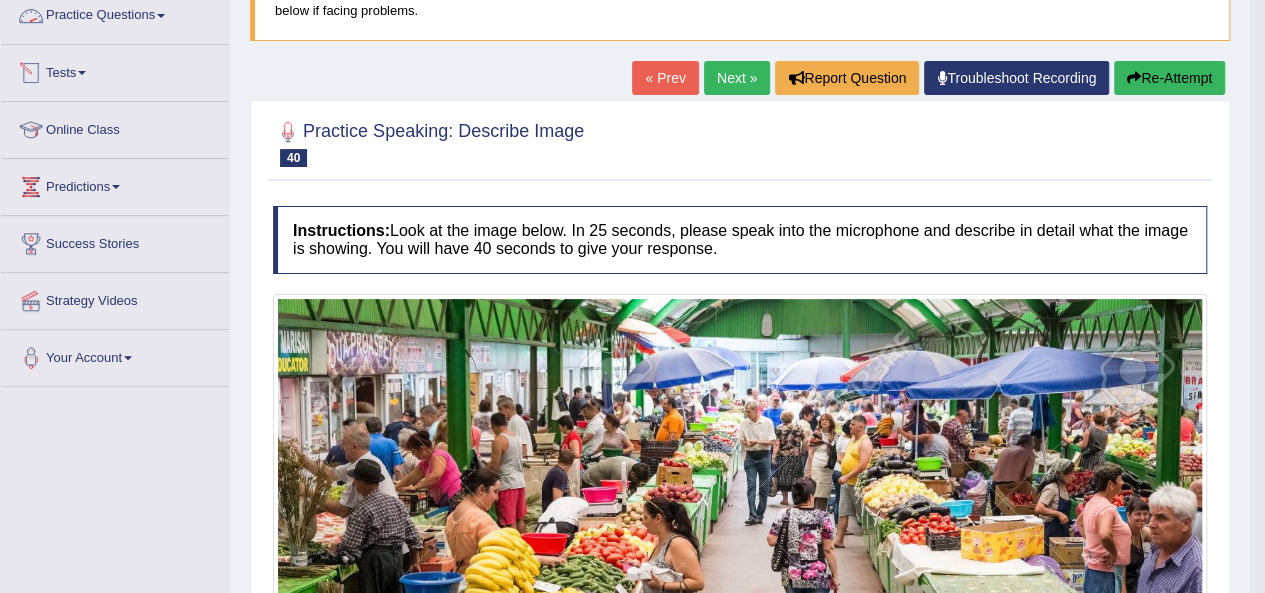 click on "Practice Questions" at bounding box center [115, 13] 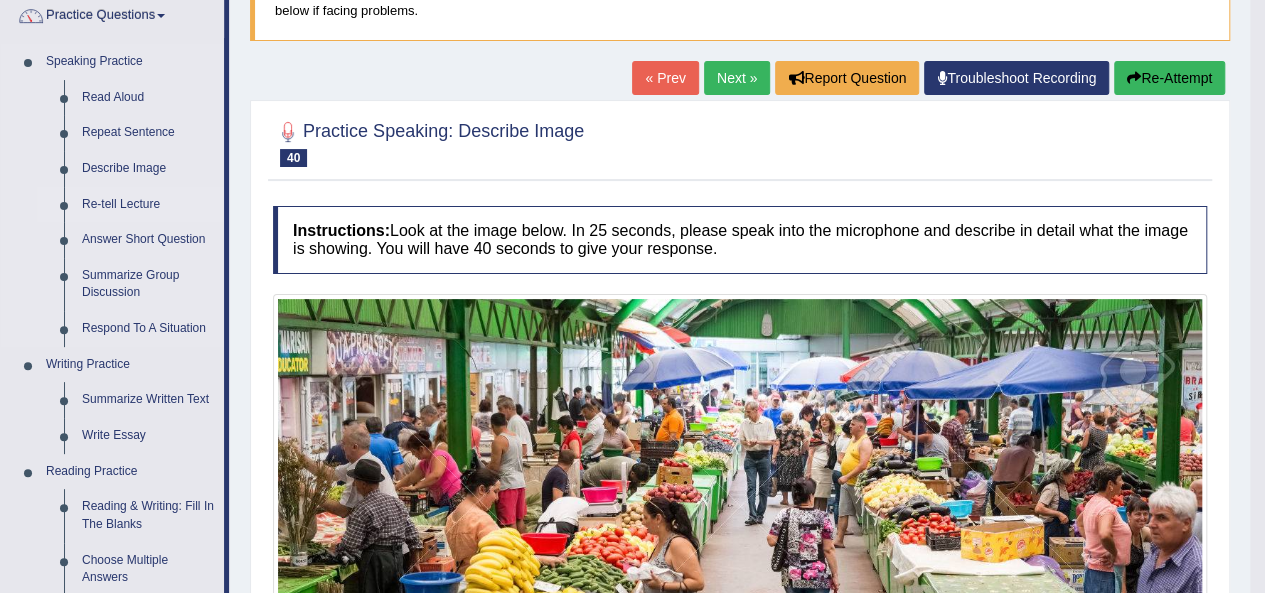 click on "Re-tell Lecture" at bounding box center [148, 205] 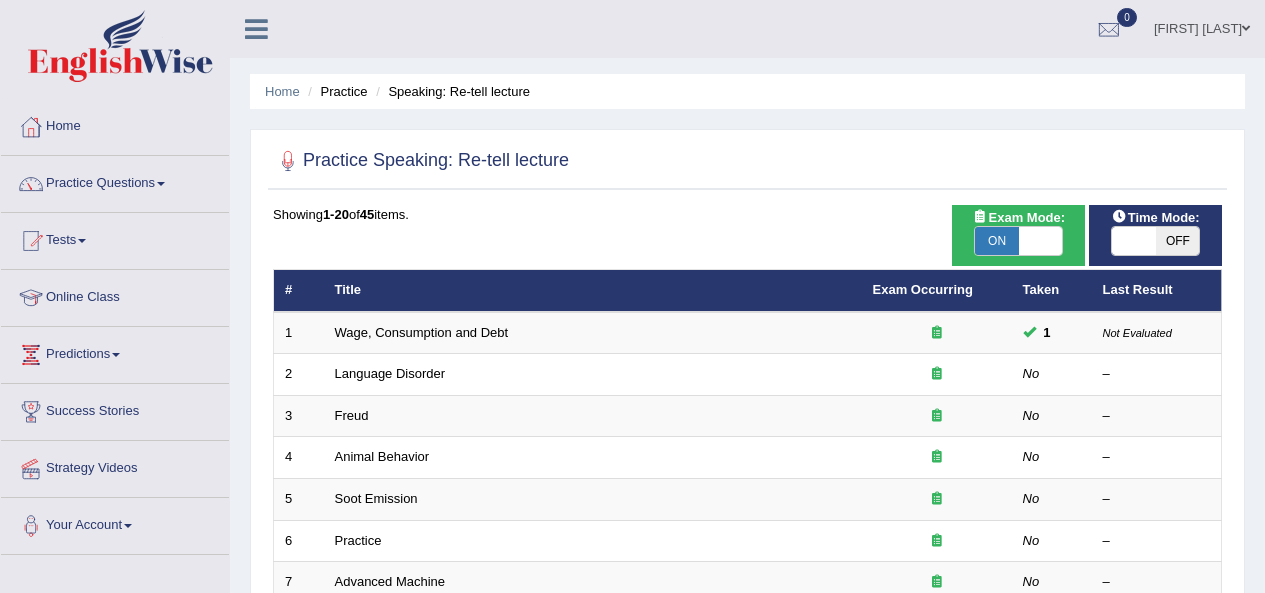 scroll, scrollTop: 0, scrollLeft: 0, axis: both 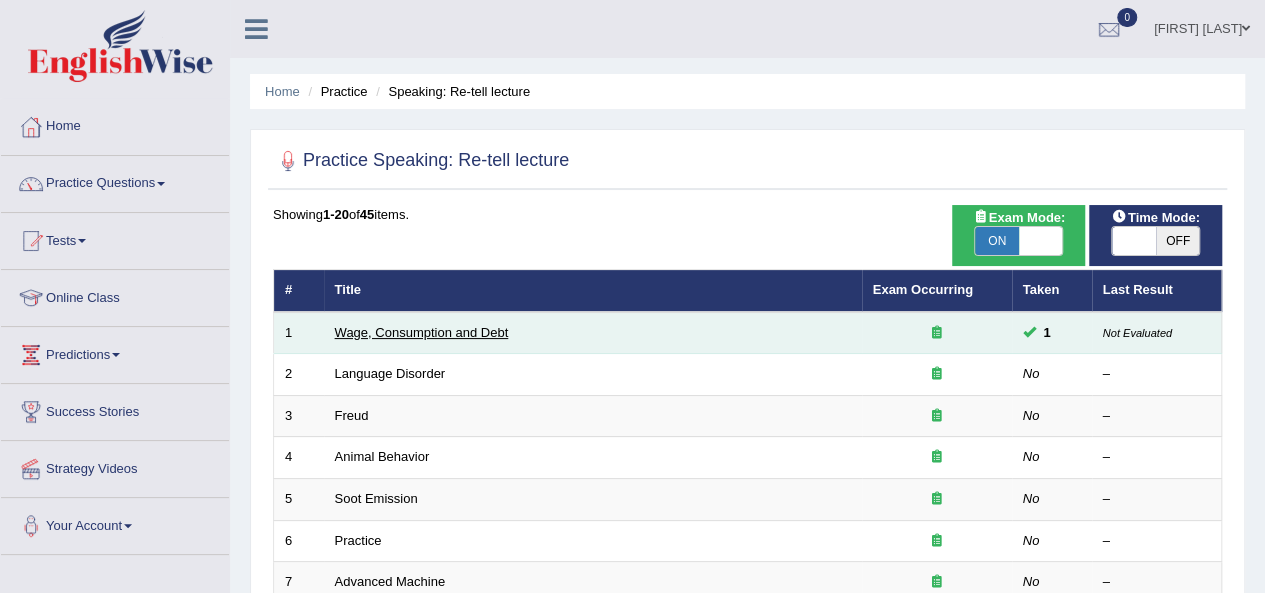 click on "Wage, Consumption and Debt" at bounding box center [422, 332] 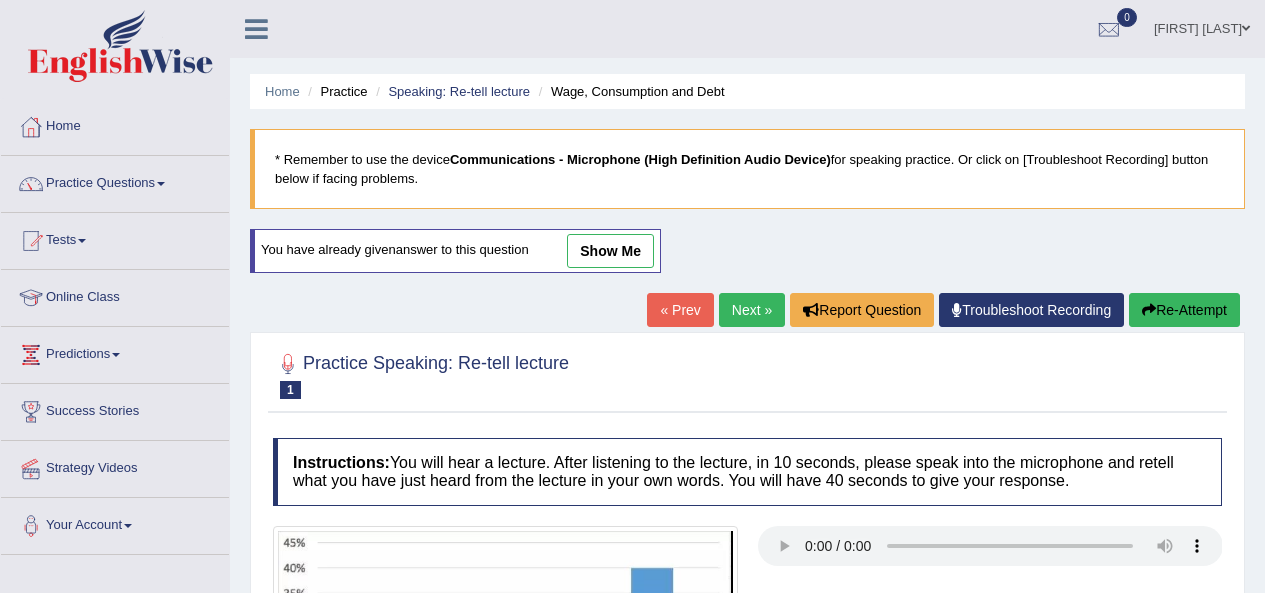 scroll, scrollTop: 0, scrollLeft: 0, axis: both 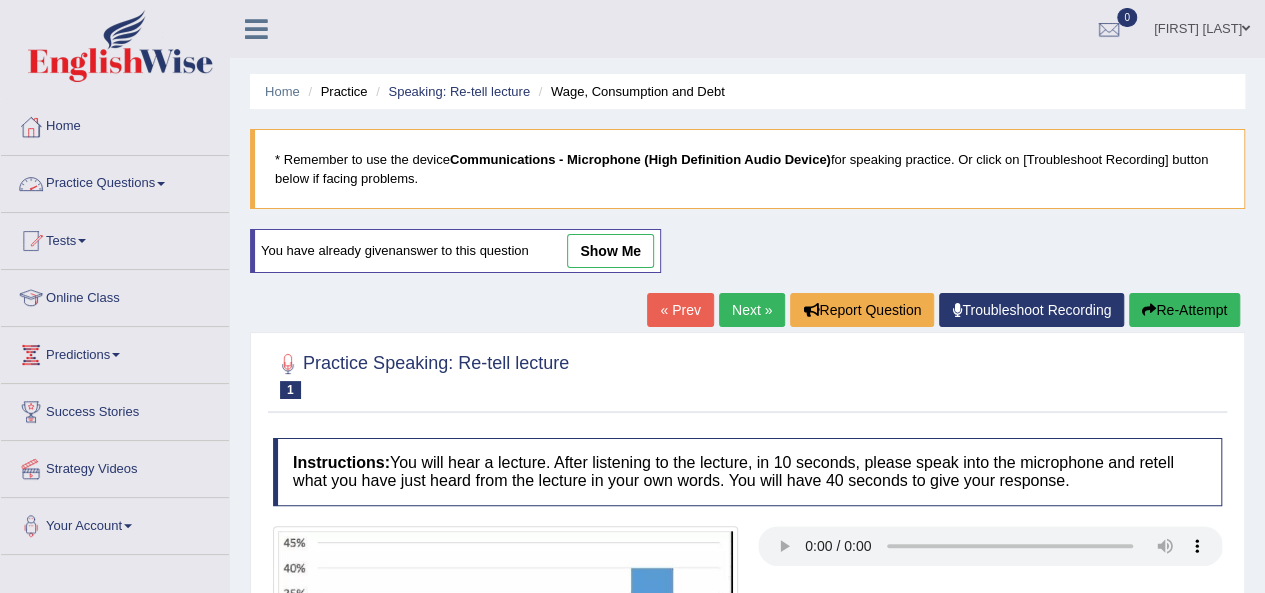 click on "Practice Questions" at bounding box center (115, 181) 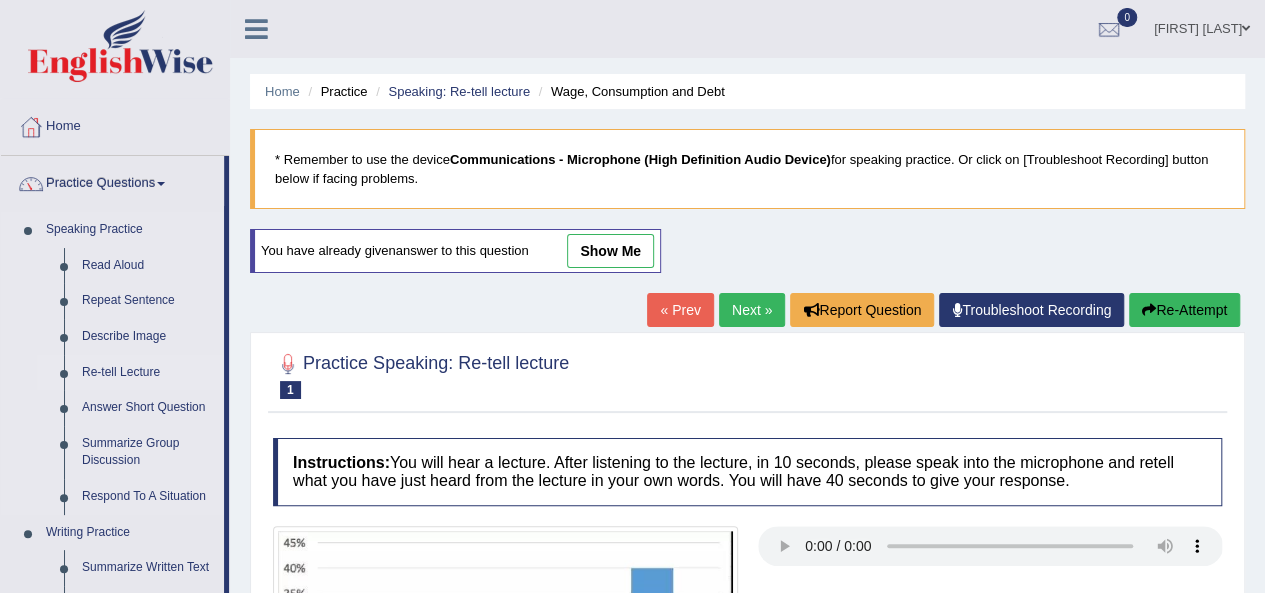 click on "Re-tell Lecture" at bounding box center (148, 373) 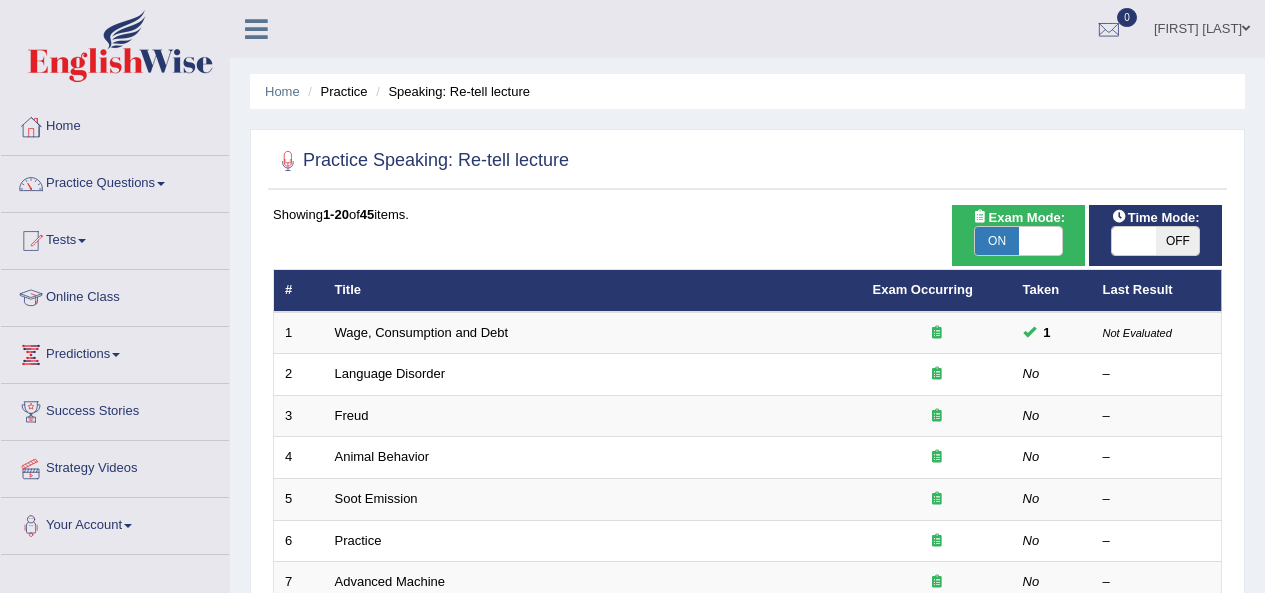 scroll, scrollTop: 0, scrollLeft: 0, axis: both 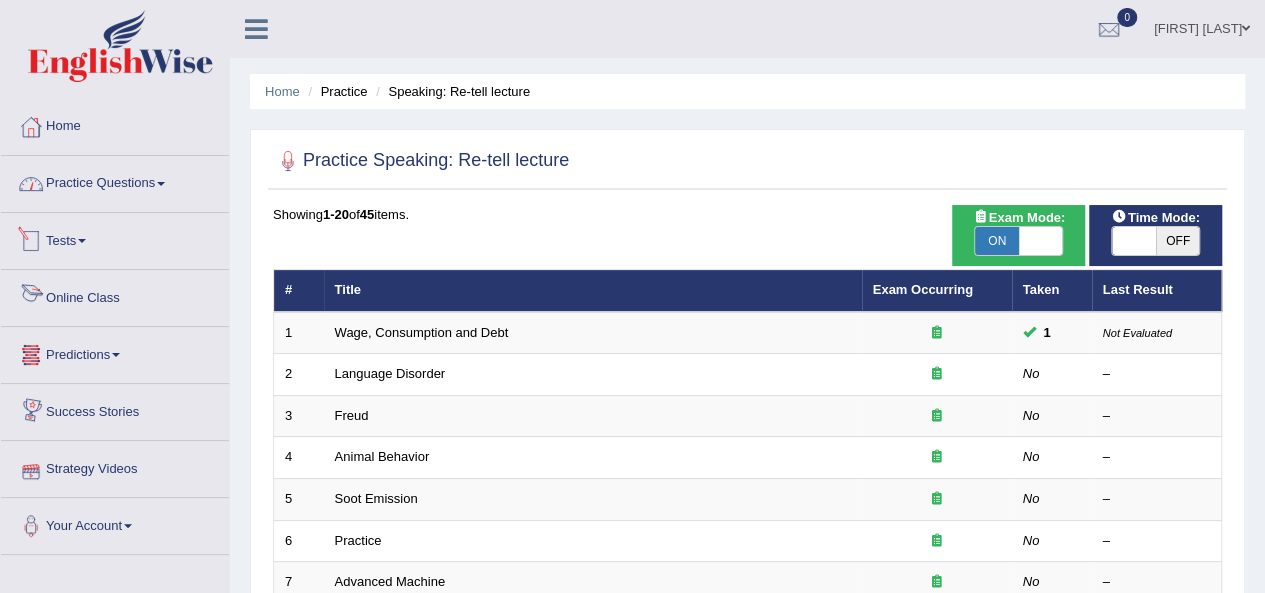 click on "Practice Questions" at bounding box center (115, 181) 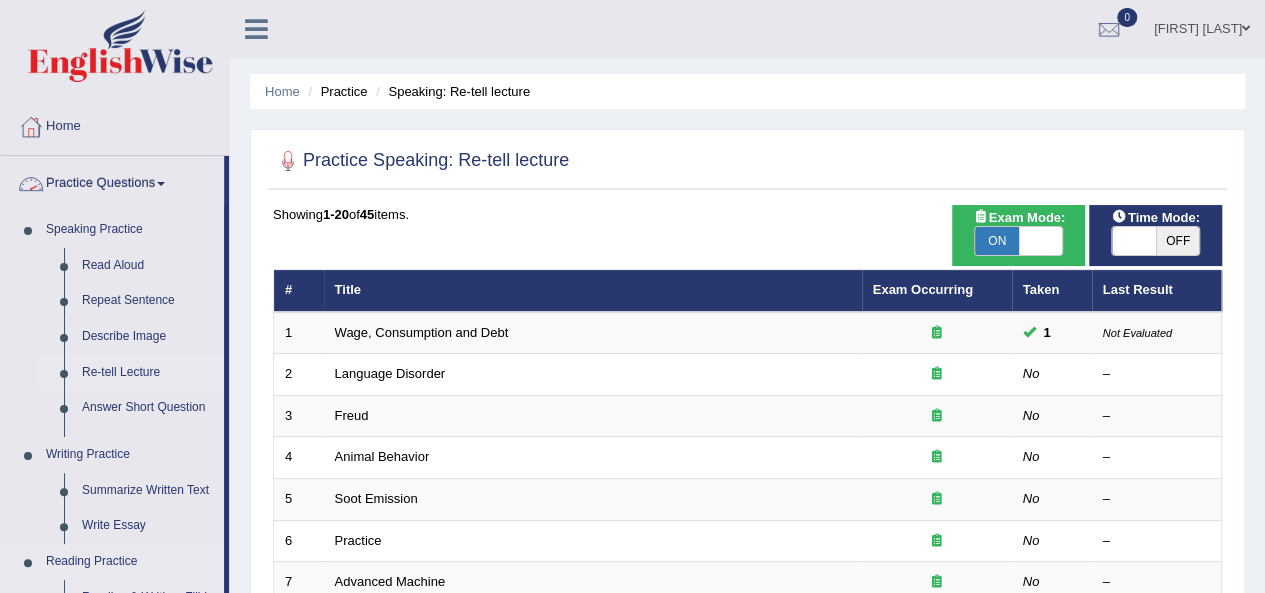 scroll, scrollTop: 100, scrollLeft: 0, axis: vertical 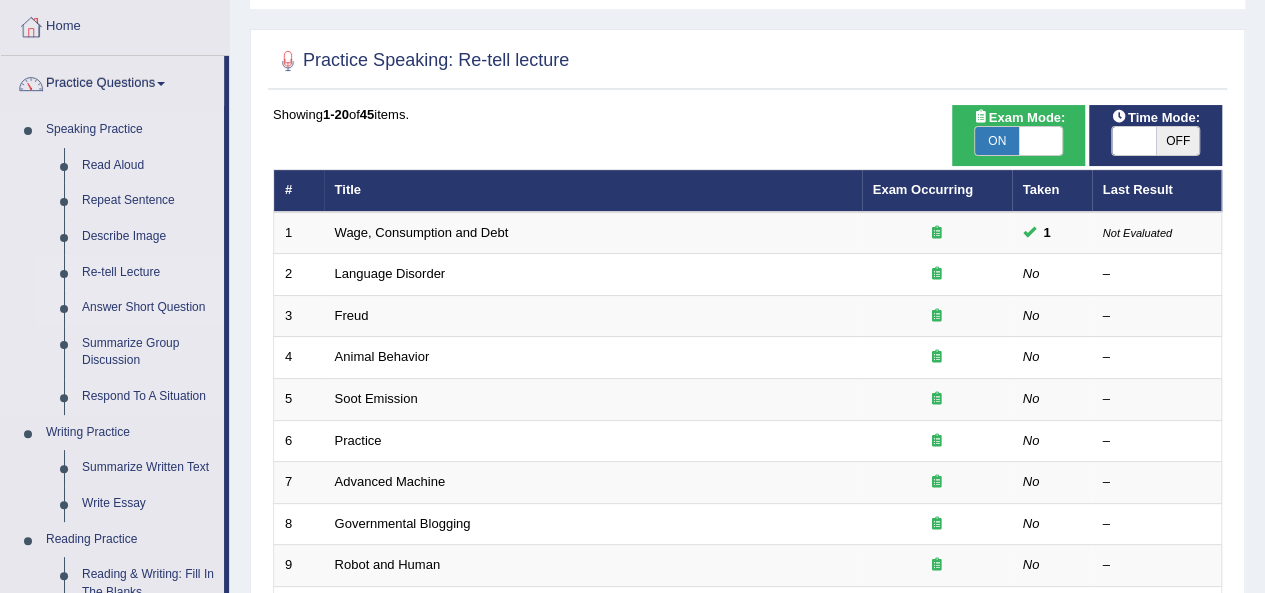 click on "Answer Short Question" at bounding box center (148, 308) 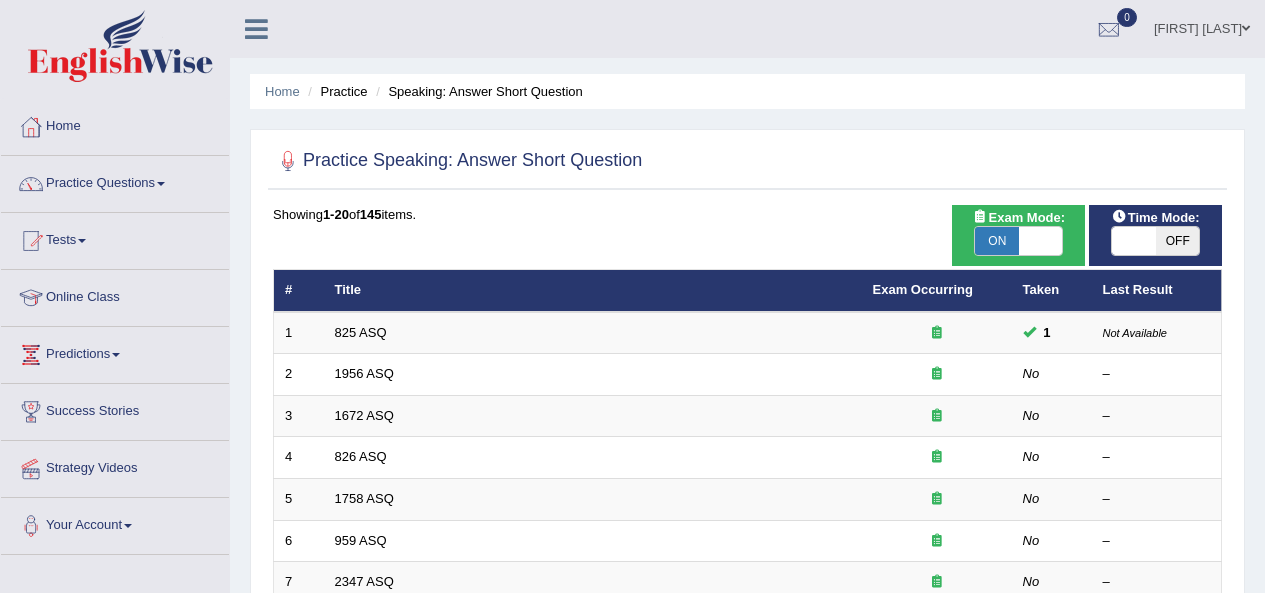 scroll, scrollTop: 0, scrollLeft: 0, axis: both 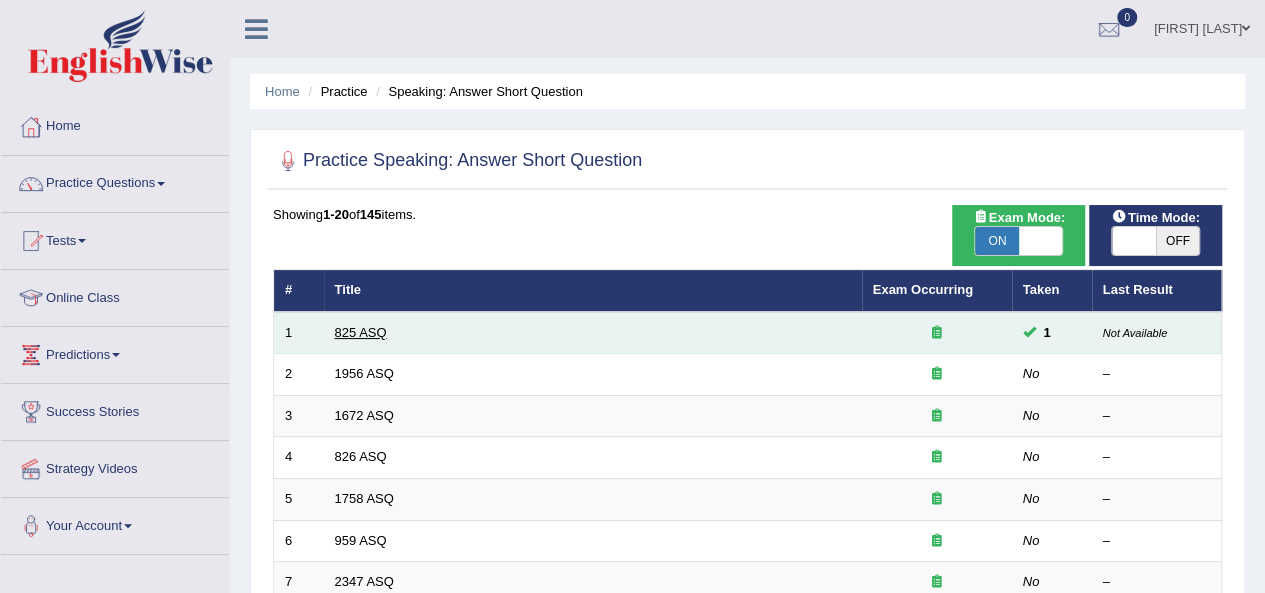 click on "825 ASQ" at bounding box center (361, 332) 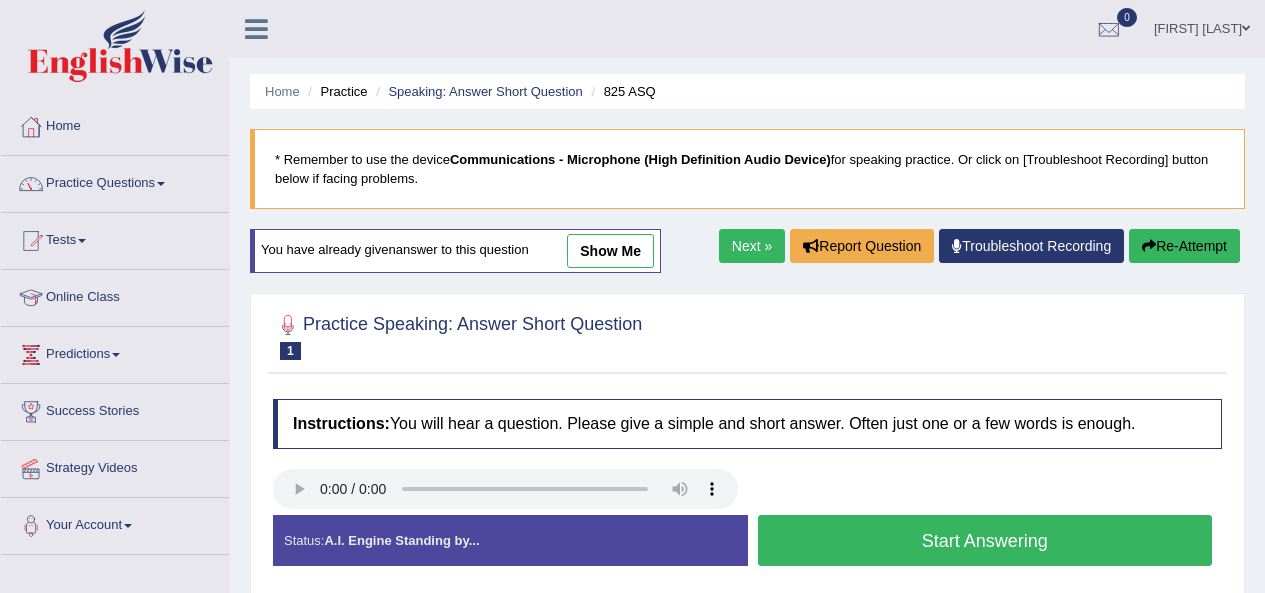 scroll, scrollTop: 0, scrollLeft: 0, axis: both 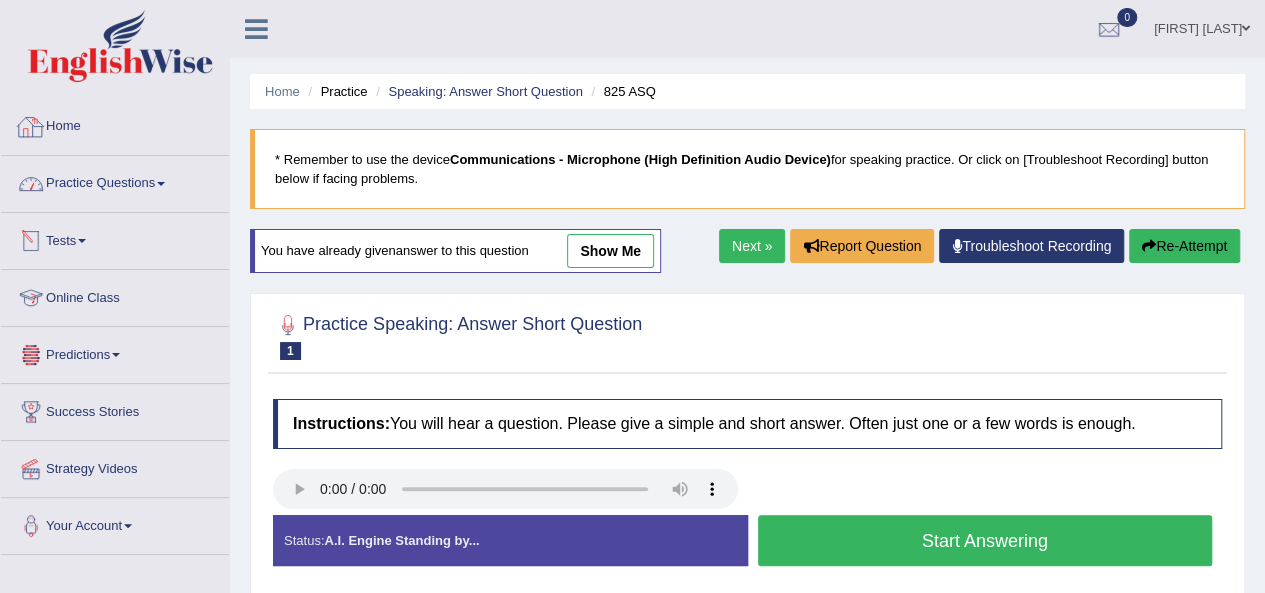 click on "Practice Questions" at bounding box center (115, 181) 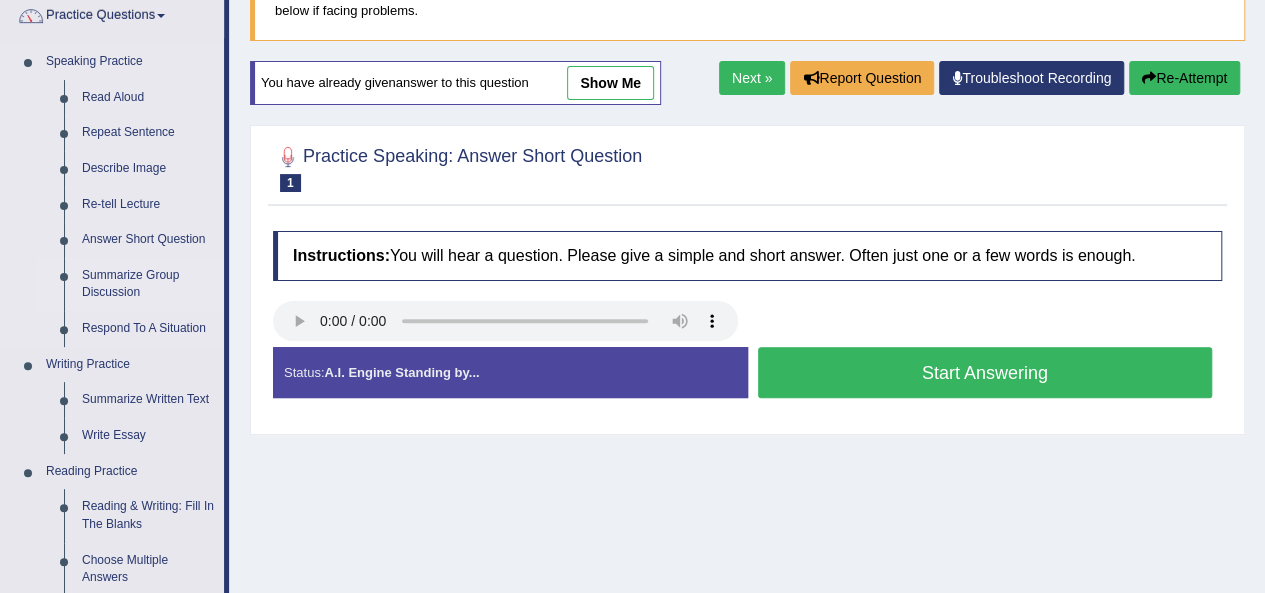 scroll, scrollTop: 200, scrollLeft: 0, axis: vertical 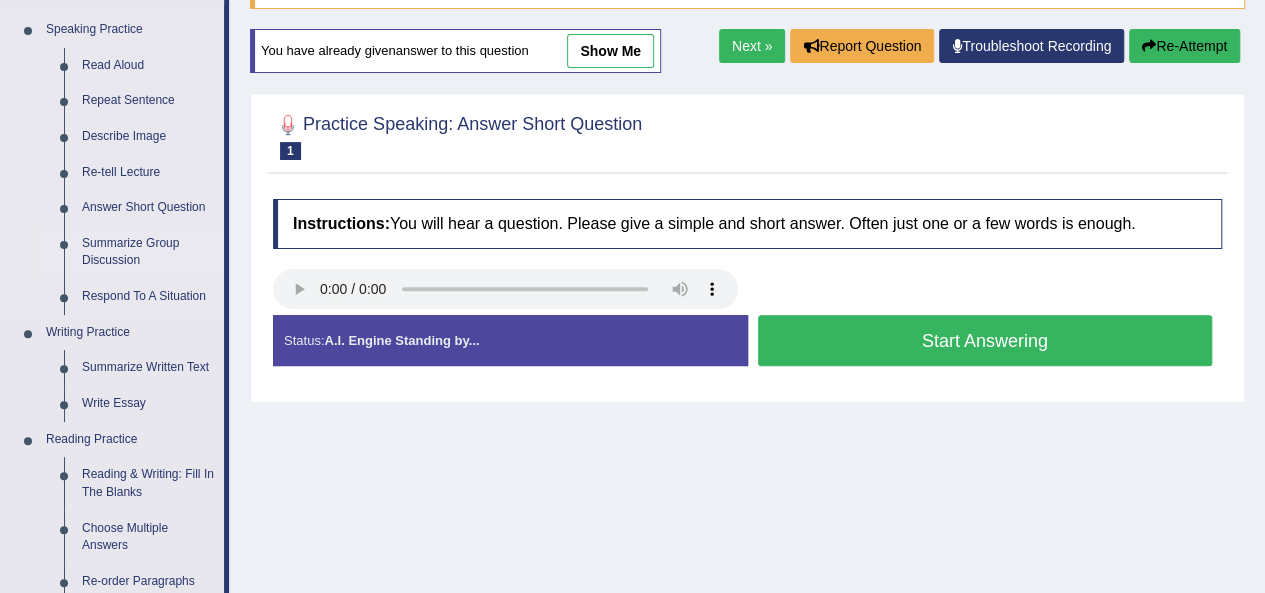 click on "Summarize Group Discussion" at bounding box center (148, 252) 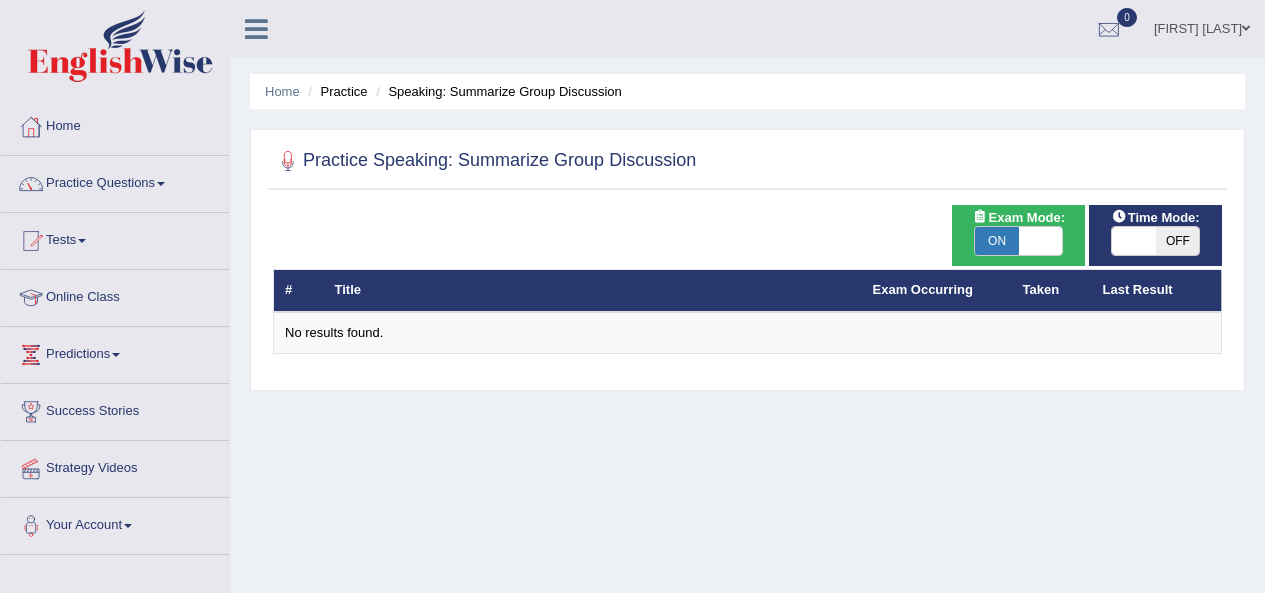 scroll, scrollTop: 0, scrollLeft: 0, axis: both 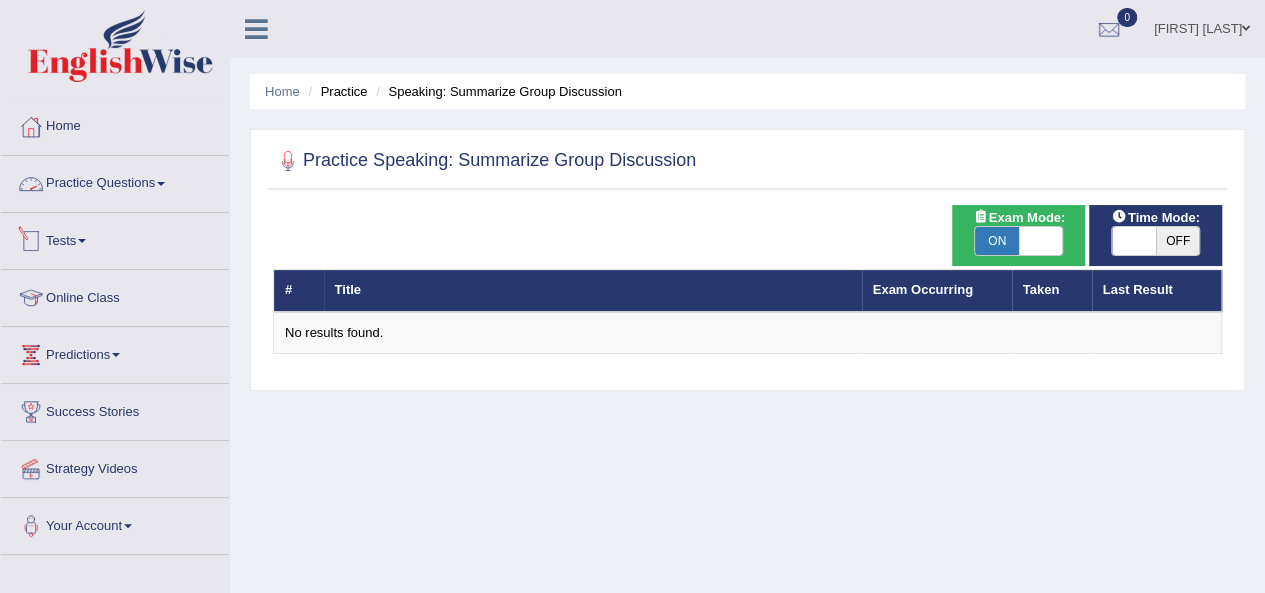 click on "Practice Questions" at bounding box center [115, 181] 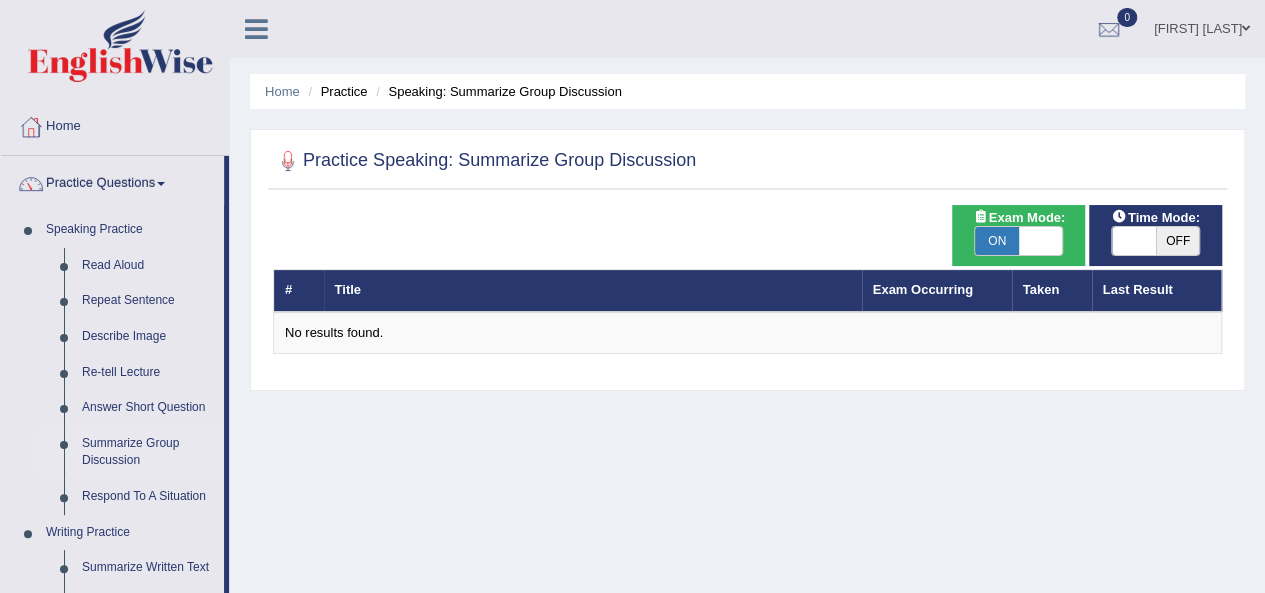 click on "ON" at bounding box center [997, 241] 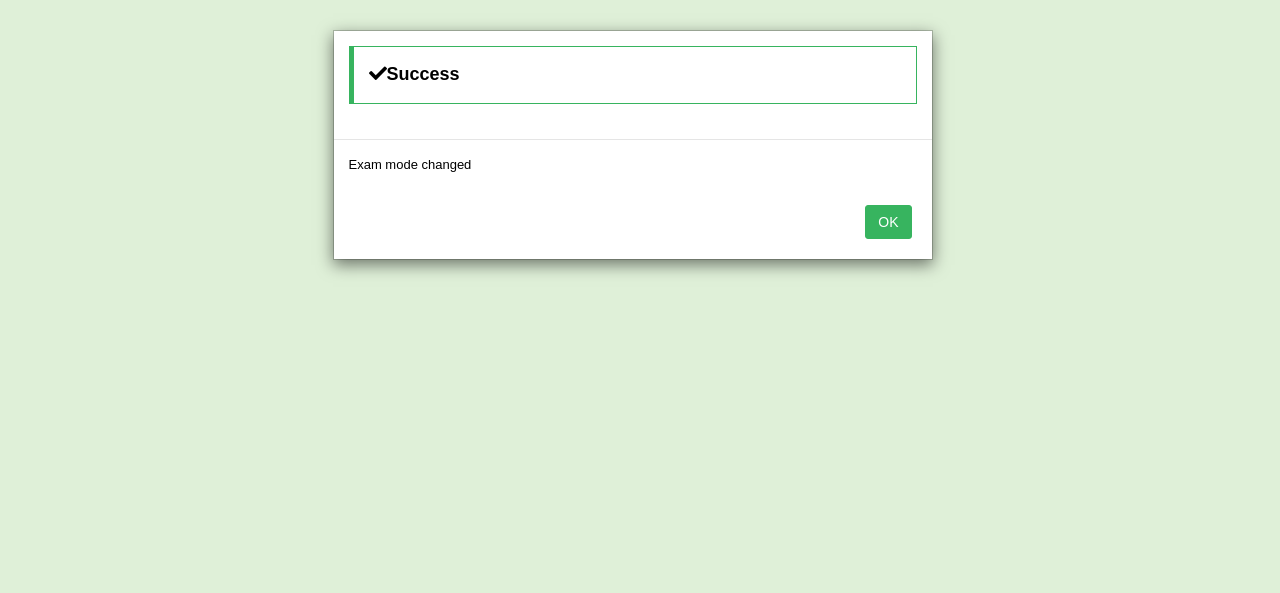 click on "OK" at bounding box center (888, 222) 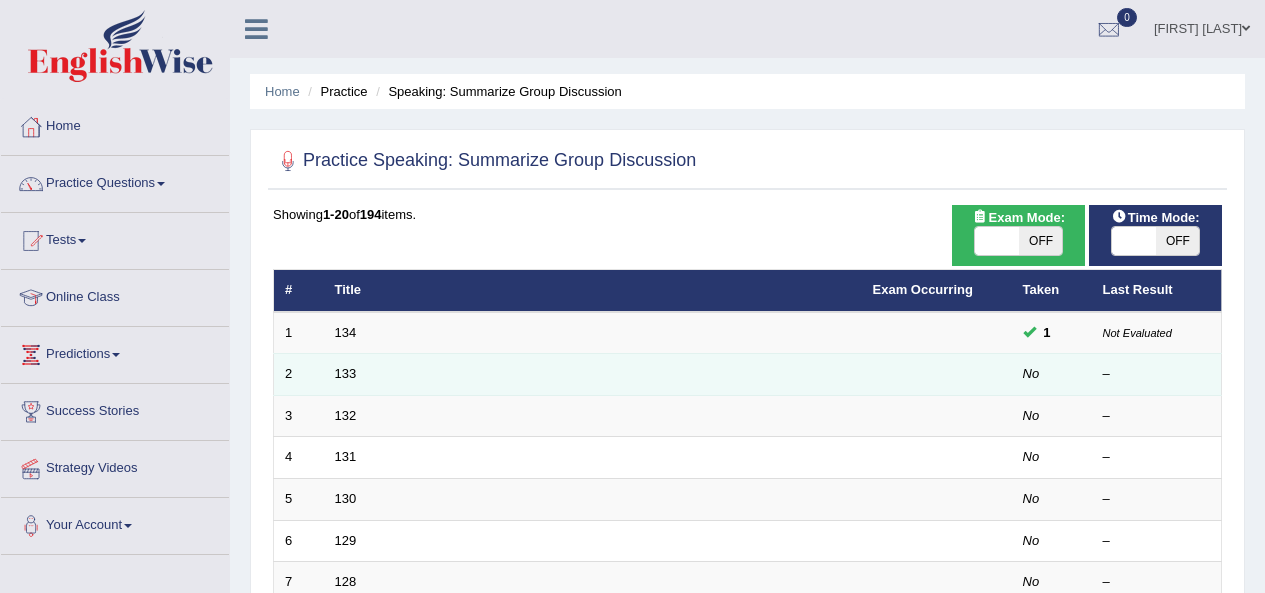 scroll, scrollTop: 0, scrollLeft: 0, axis: both 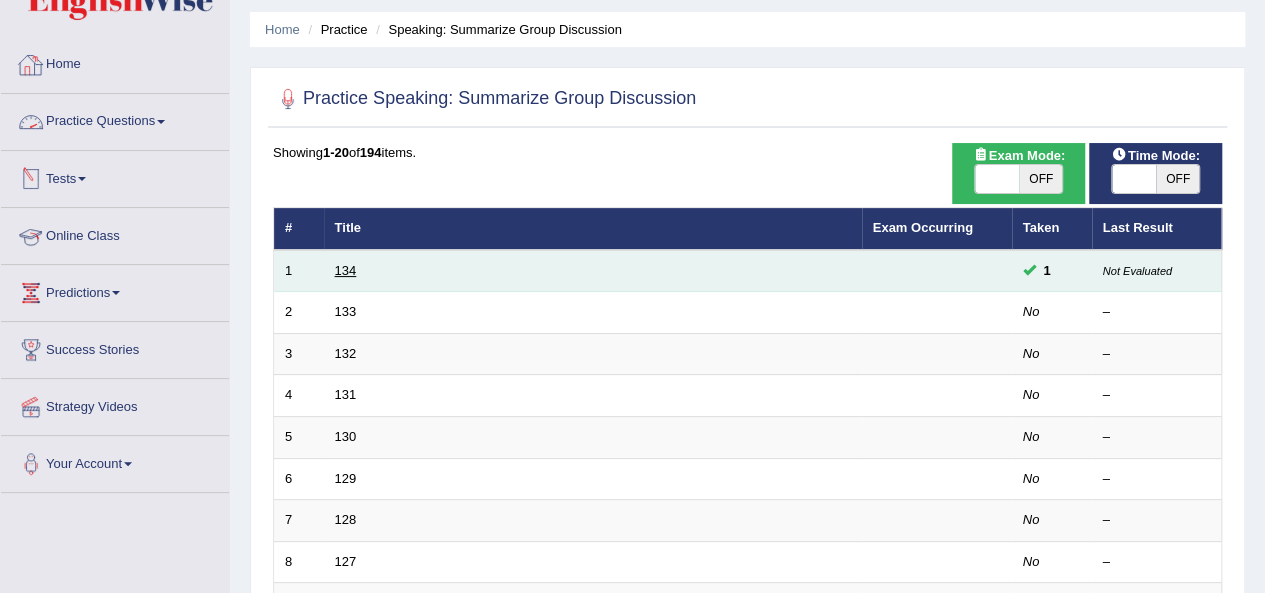 click on "134" at bounding box center [346, 270] 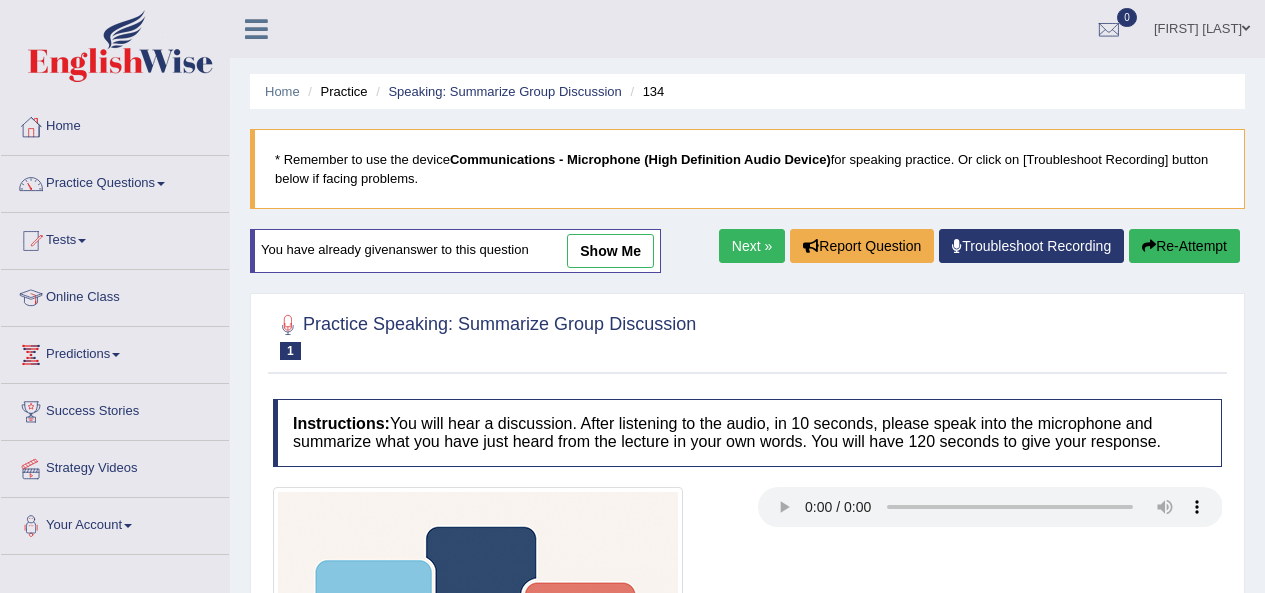 scroll, scrollTop: 456, scrollLeft: 0, axis: vertical 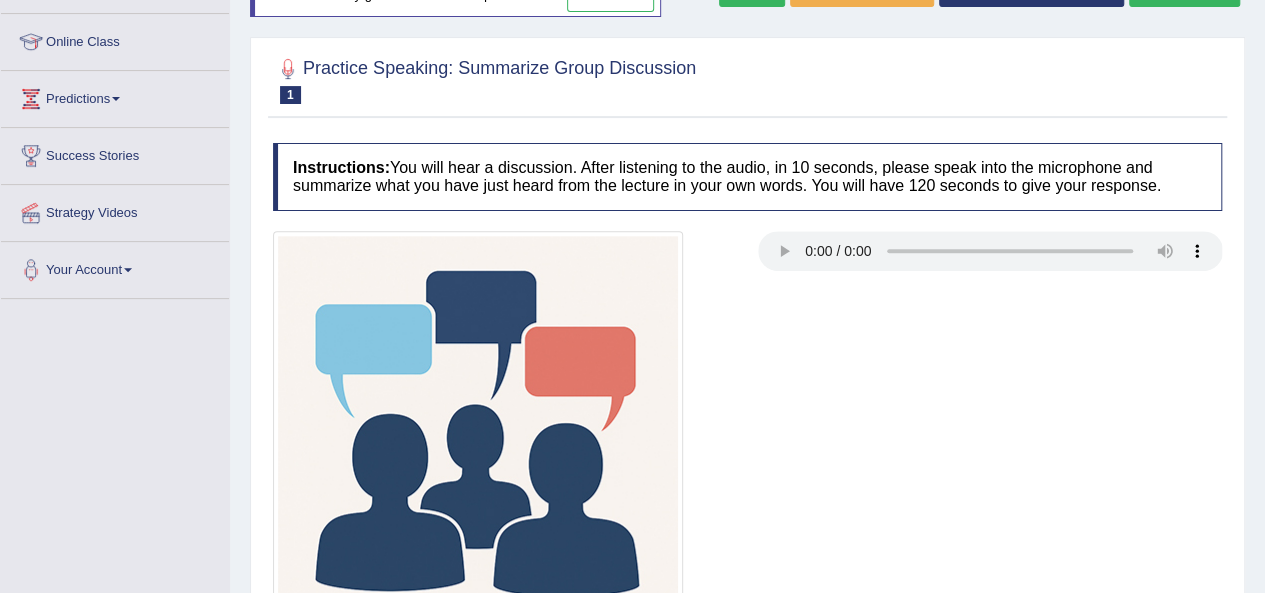 type 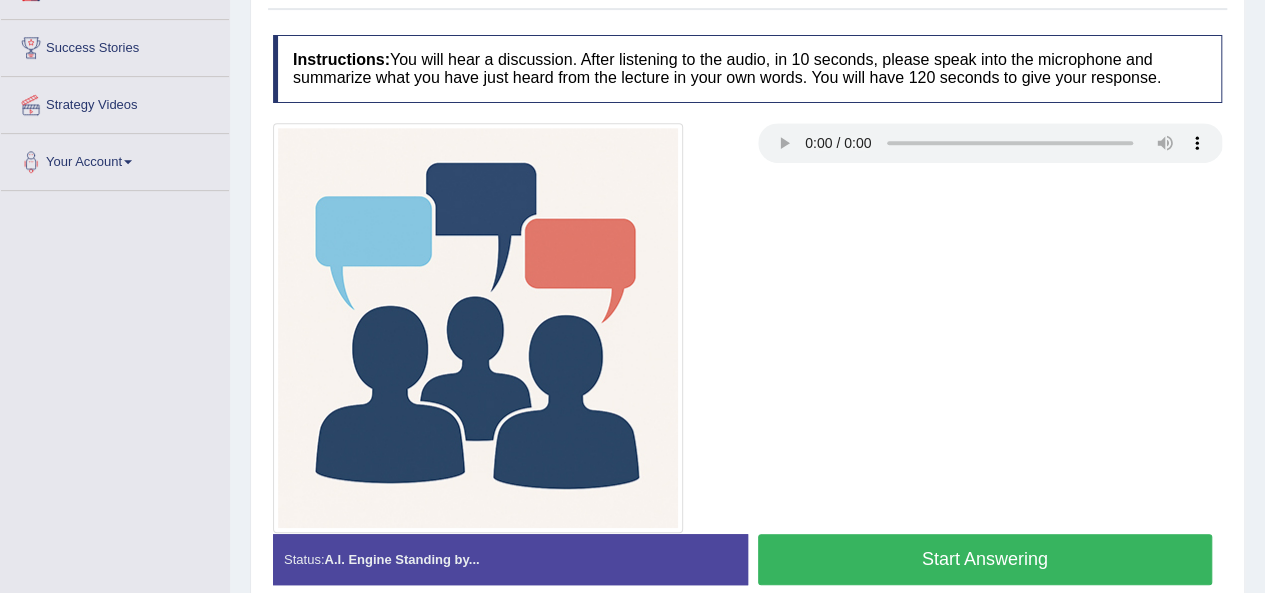 scroll, scrollTop: 456, scrollLeft: 0, axis: vertical 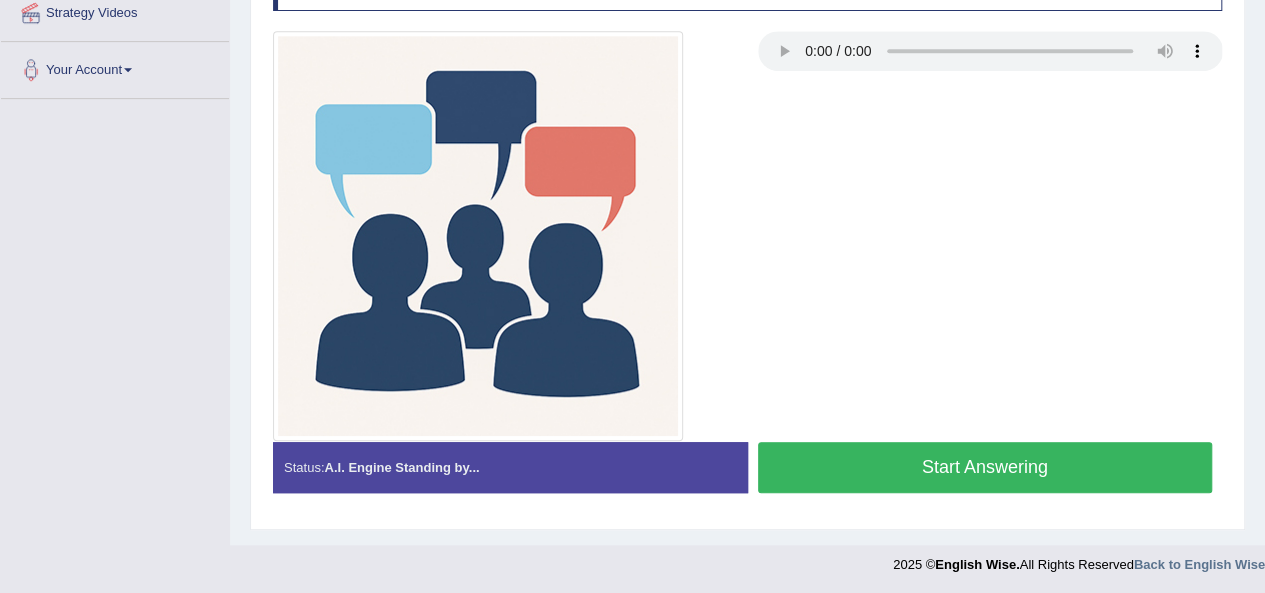 click on "Start Answering" at bounding box center [985, 467] 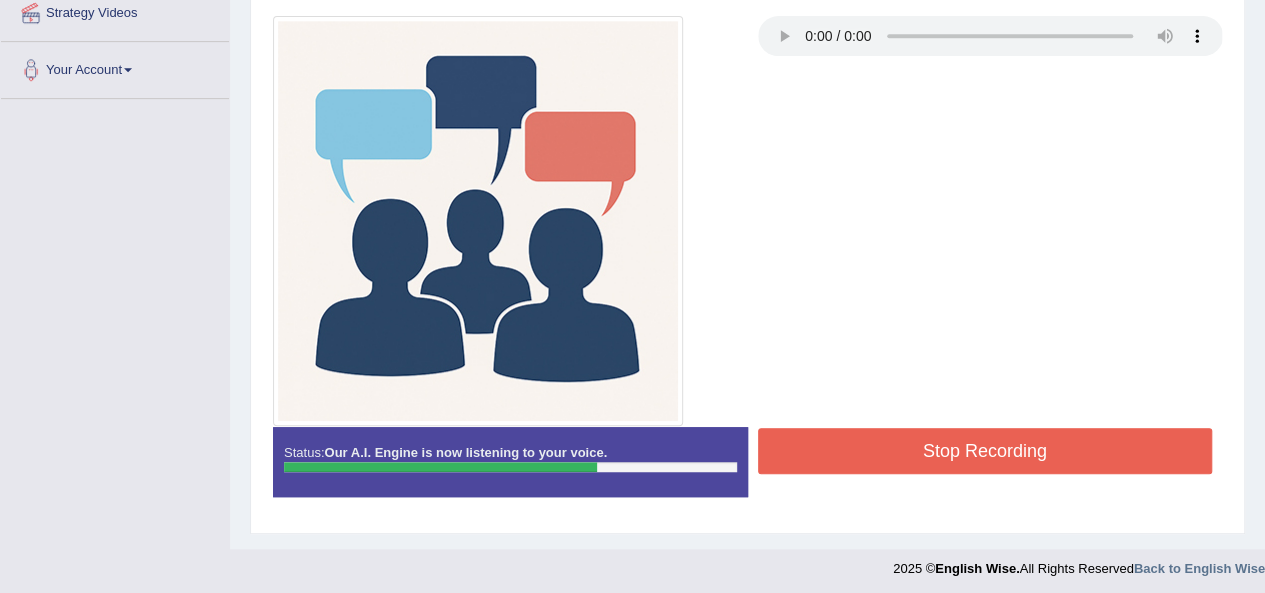 click on "Stop Recording" at bounding box center (985, 451) 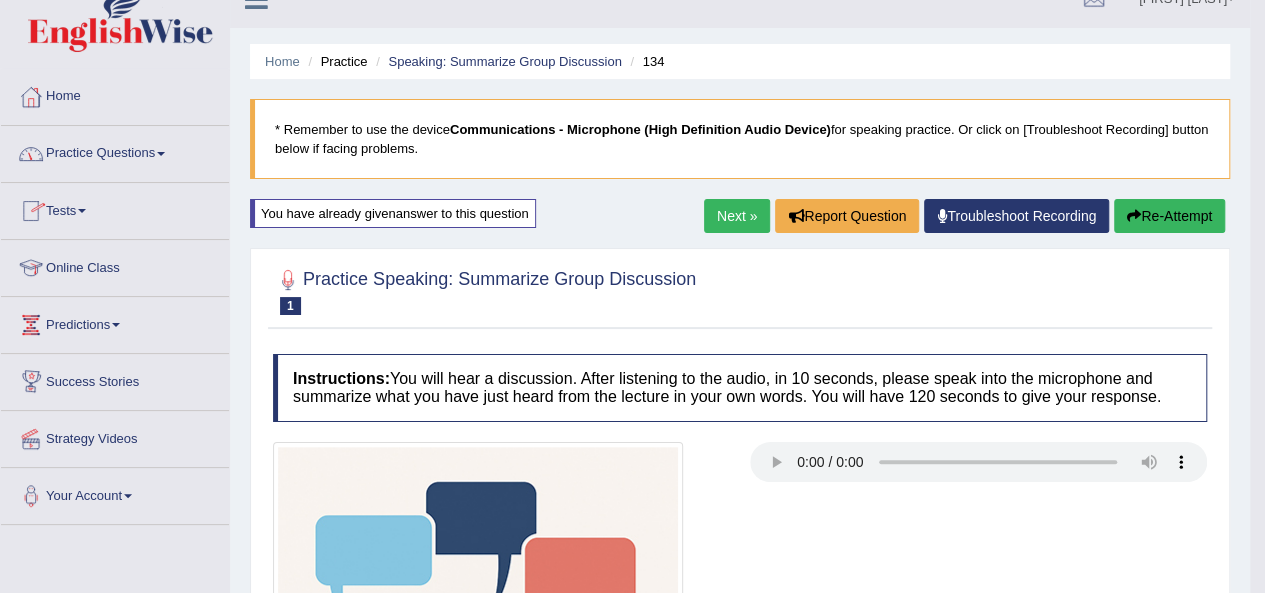 scroll, scrollTop: 0, scrollLeft: 0, axis: both 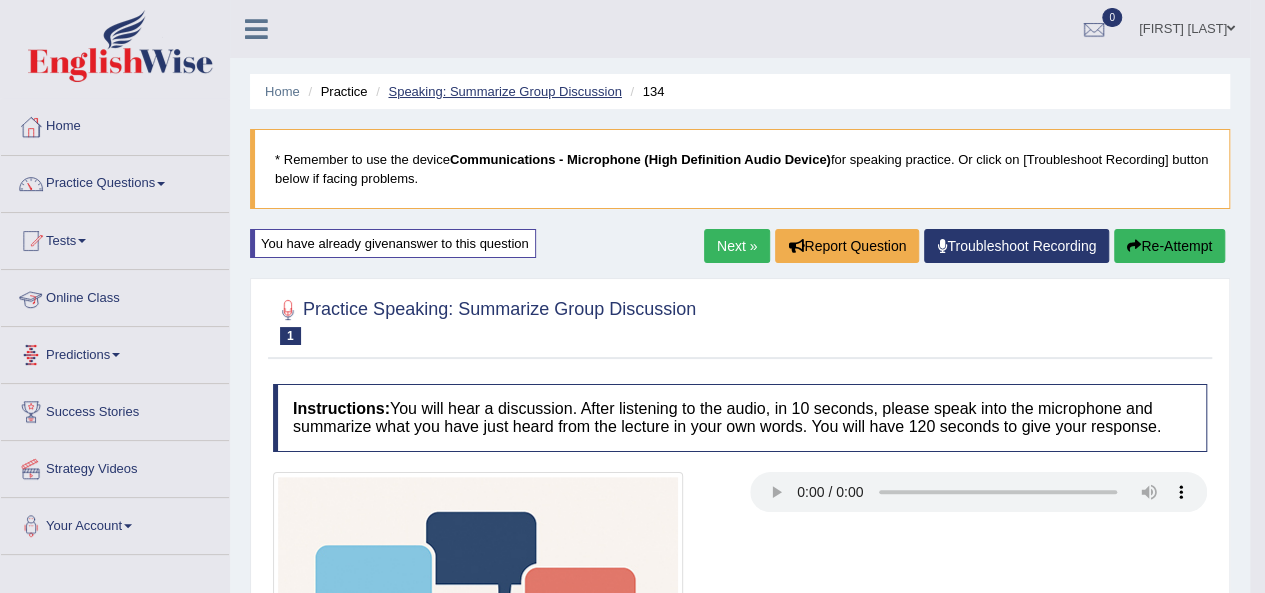 click on "Speaking: Summarize Group Discussion" at bounding box center [504, 91] 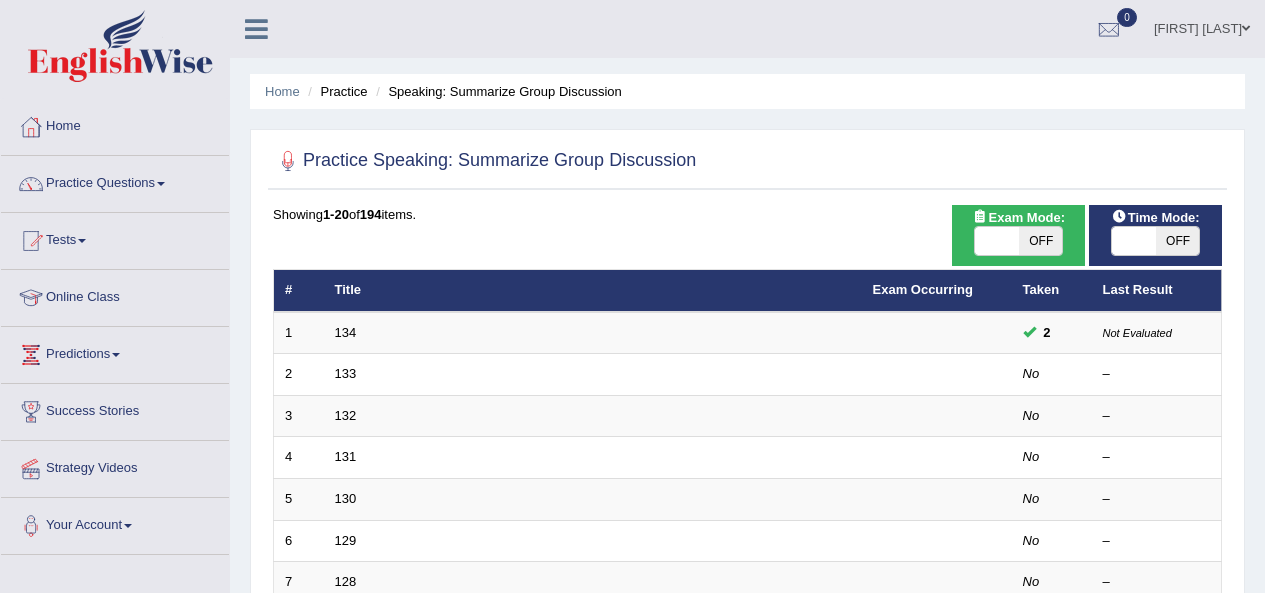 scroll, scrollTop: 0, scrollLeft: 0, axis: both 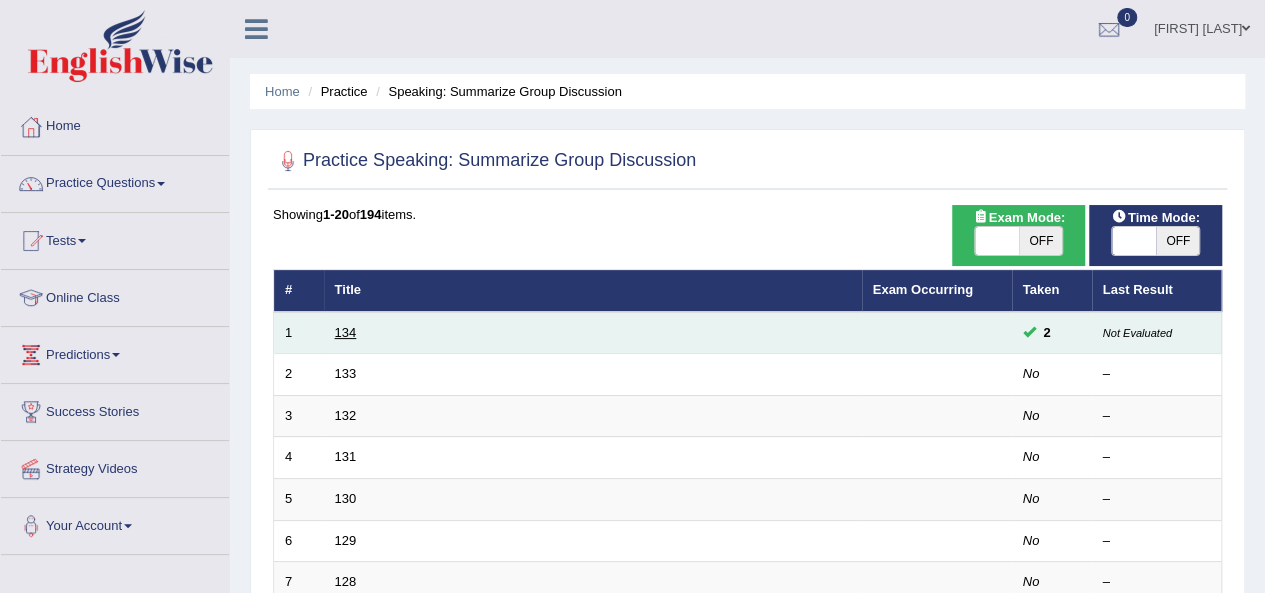 click on "134" at bounding box center [346, 332] 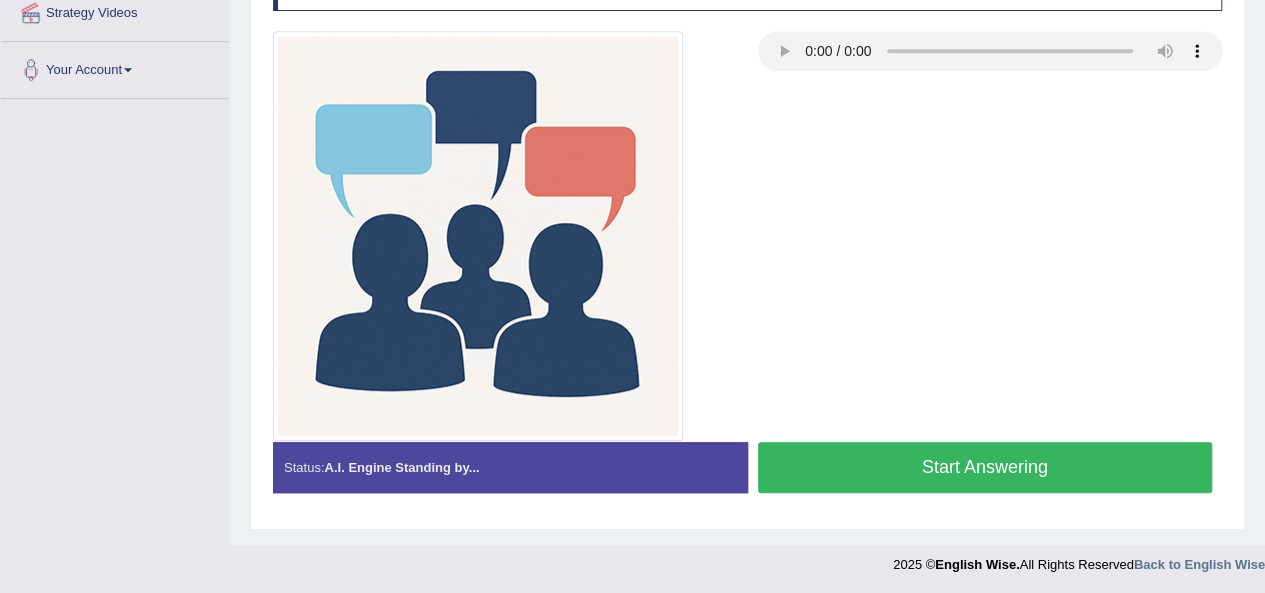 scroll, scrollTop: 0, scrollLeft: 0, axis: both 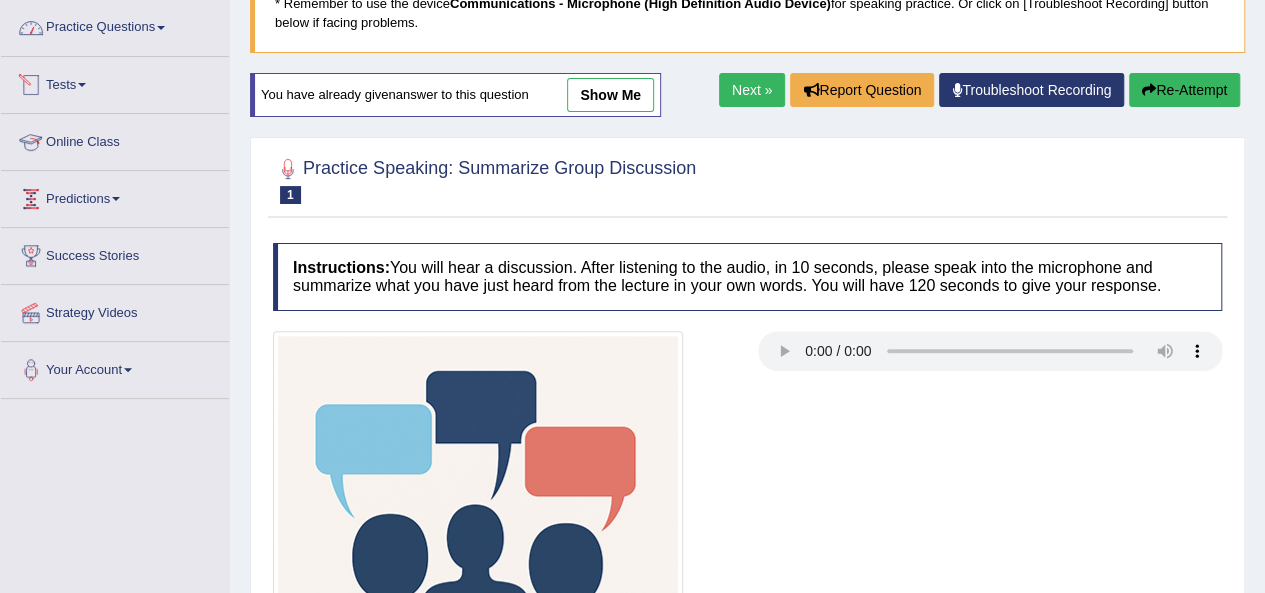 click on "Practice Questions" at bounding box center [115, 25] 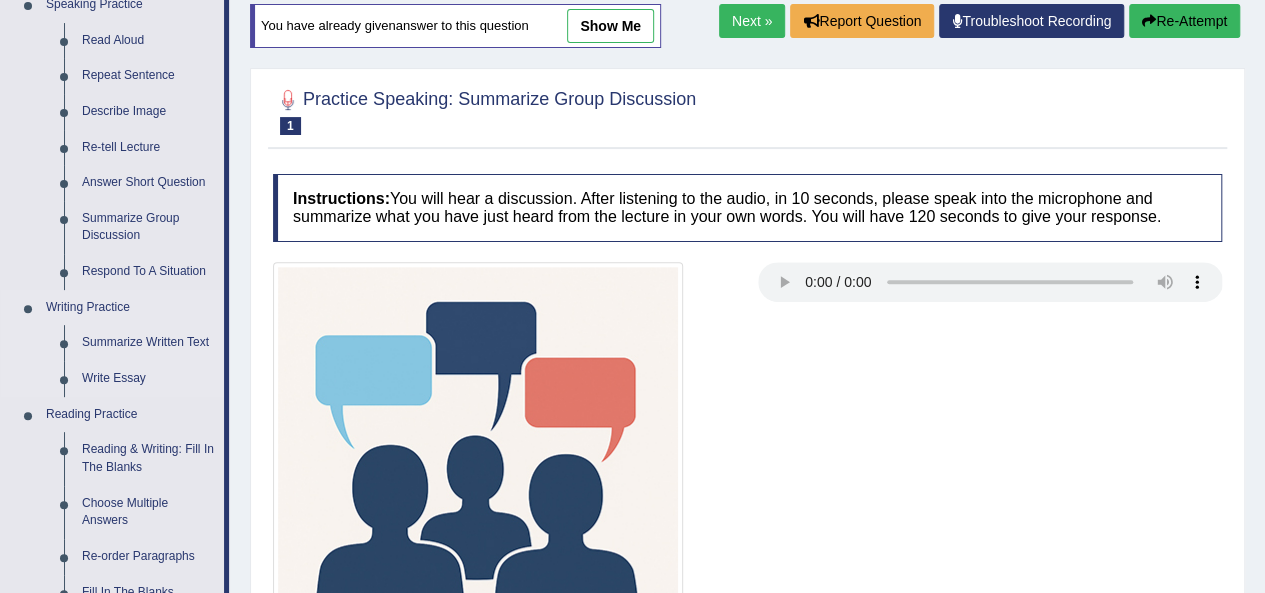 scroll, scrollTop: 256, scrollLeft: 0, axis: vertical 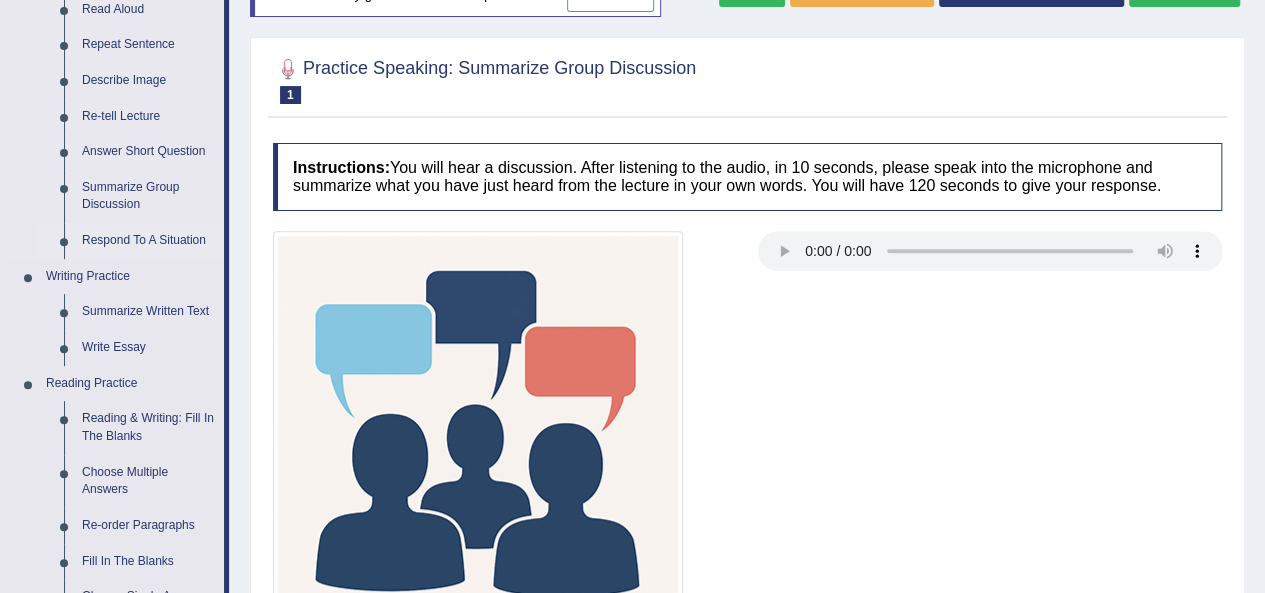 click on "Respond To A Situation" at bounding box center (148, 241) 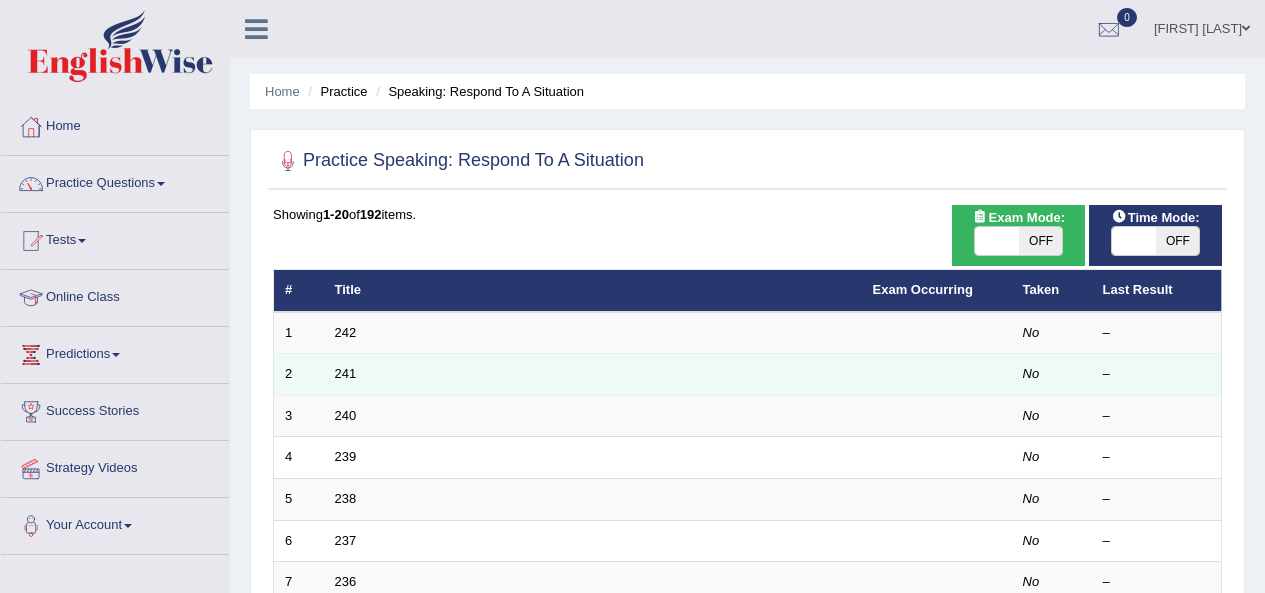 scroll, scrollTop: 0, scrollLeft: 0, axis: both 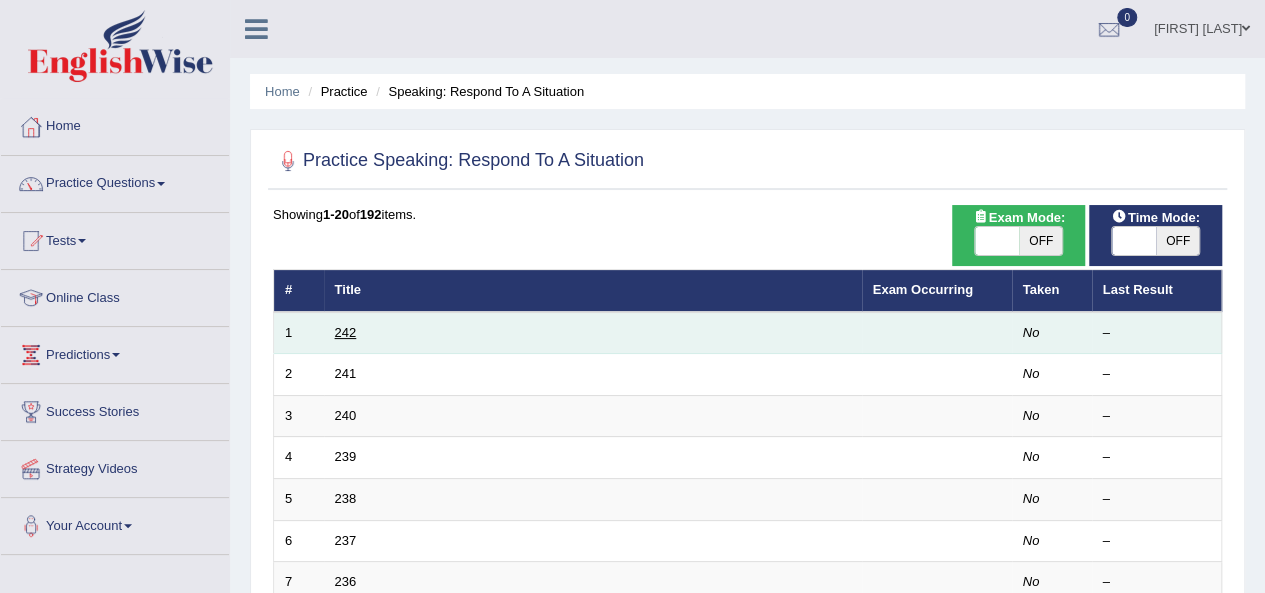 click on "242" at bounding box center (346, 332) 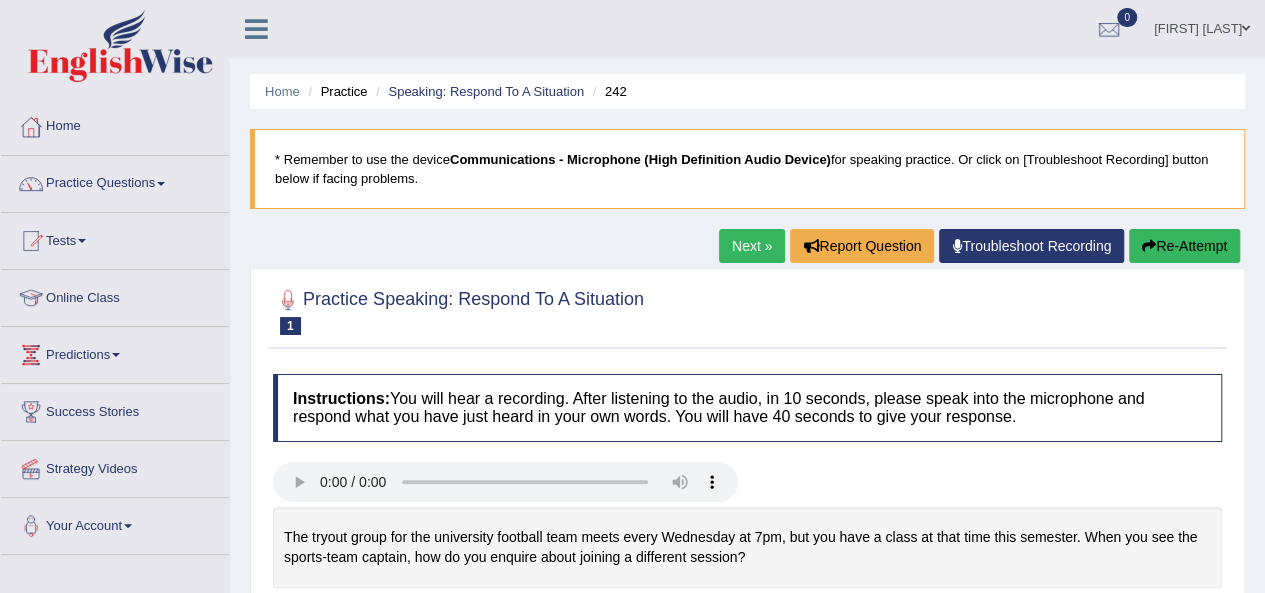 scroll, scrollTop: 200, scrollLeft: 0, axis: vertical 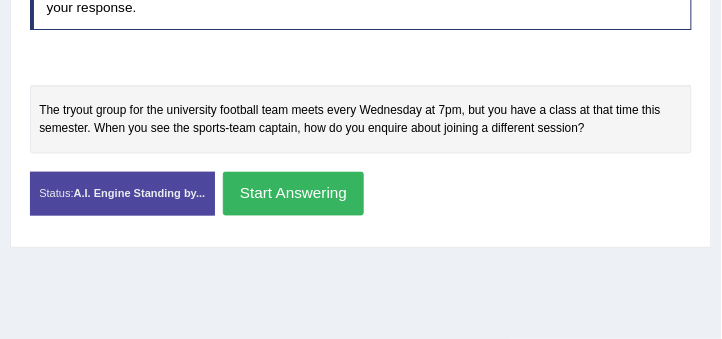 click on "Start Answering" at bounding box center (293, 193) 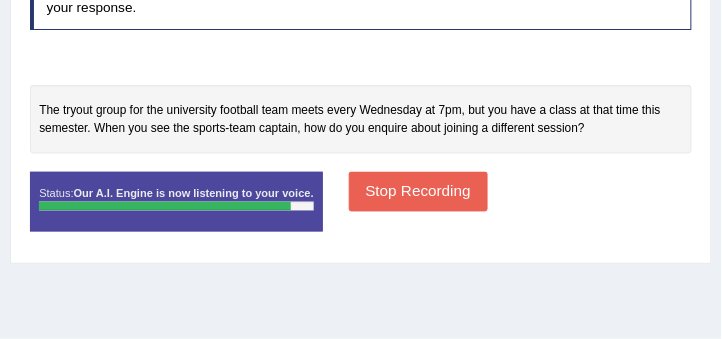 click on "Stop Recording" at bounding box center [418, 191] 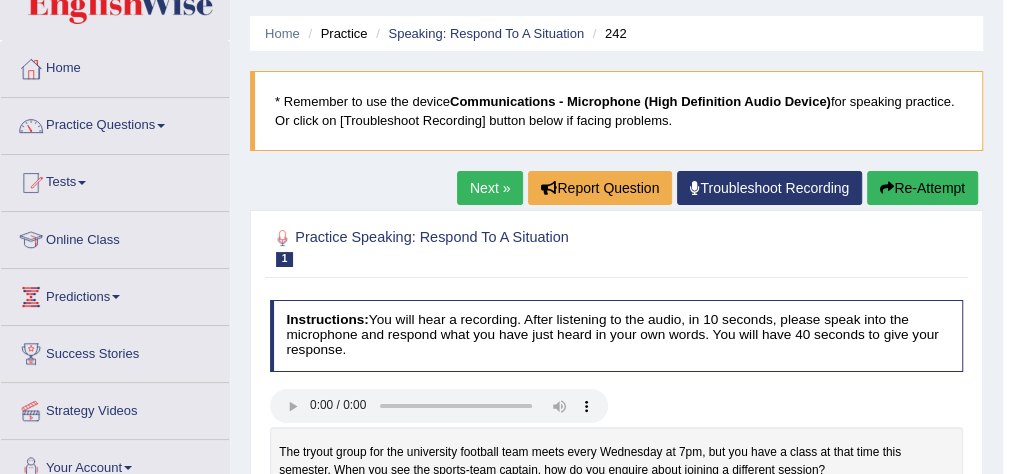 scroll, scrollTop: 0, scrollLeft: 0, axis: both 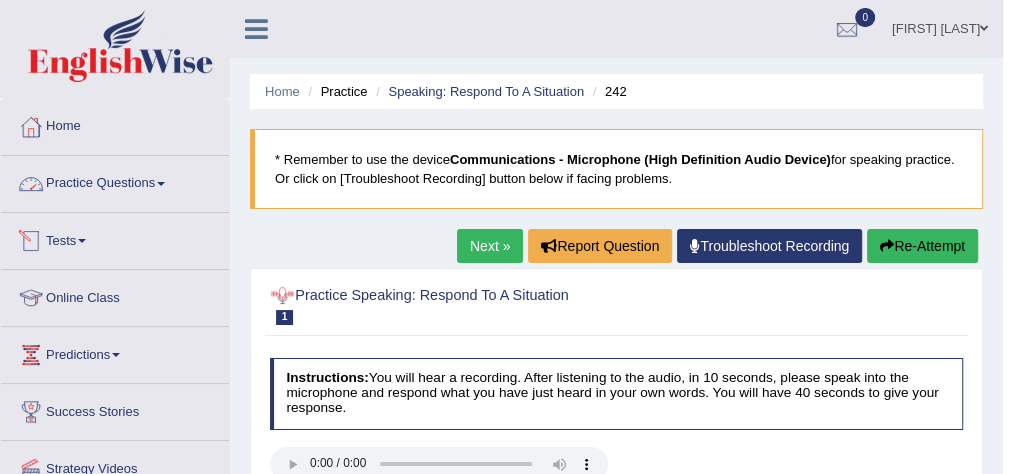 click on "Practice Questions" at bounding box center (115, 181) 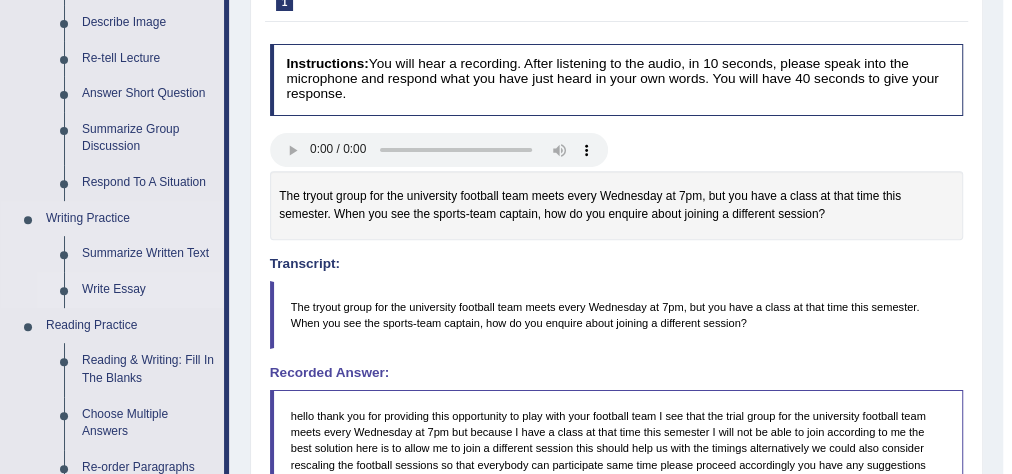 scroll, scrollTop: 320, scrollLeft: 0, axis: vertical 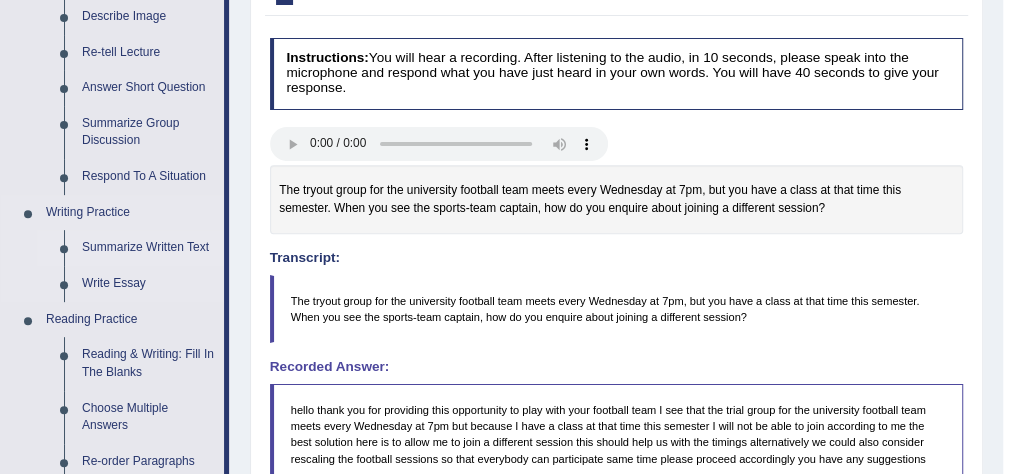 click on "Summarize Written Text" at bounding box center (148, 248) 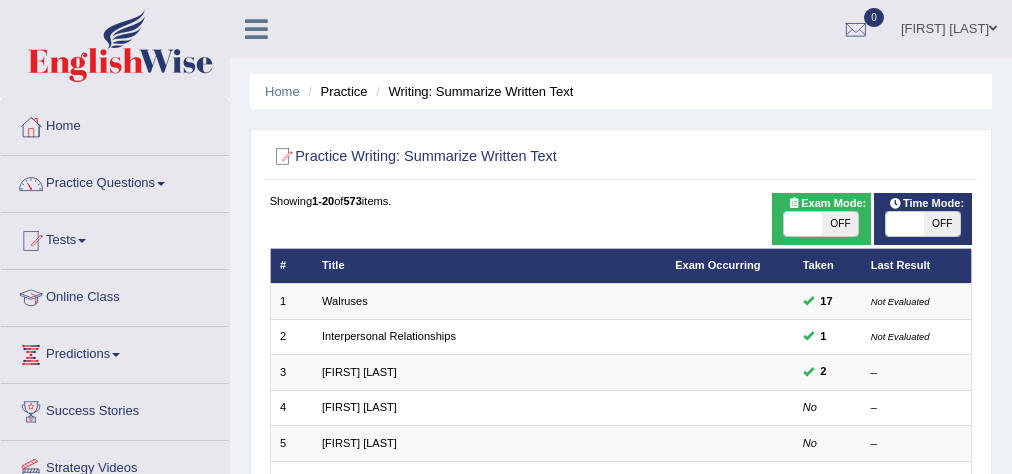 scroll, scrollTop: 0, scrollLeft: 0, axis: both 